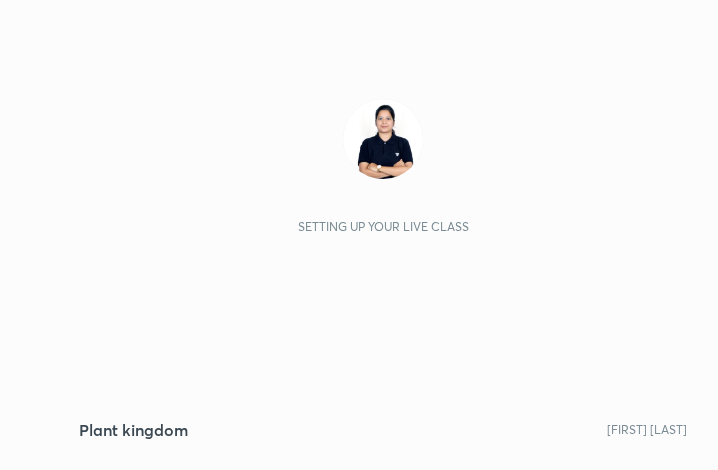 scroll, scrollTop: 0, scrollLeft: 0, axis: both 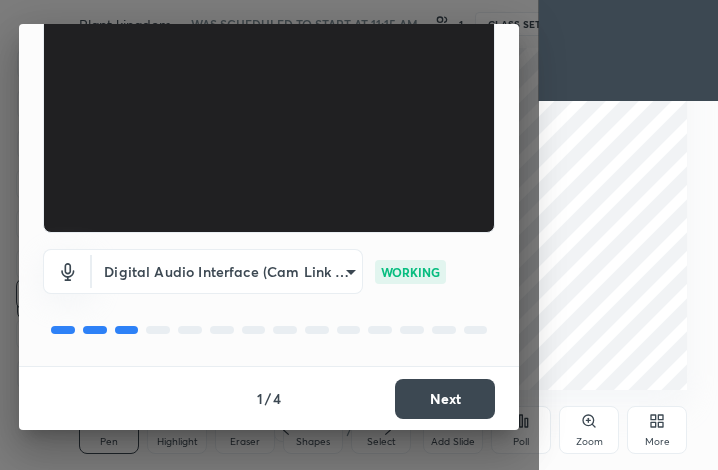 click on "Next" at bounding box center [445, 399] 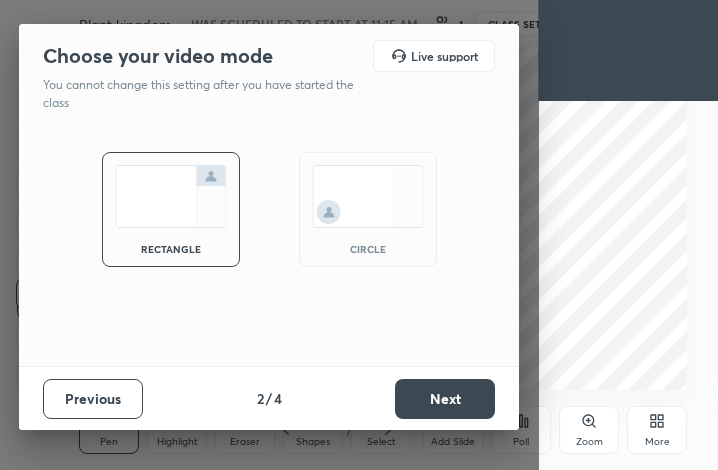 scroll, scrollTop: 0, scrollLeft: 0, axis: both 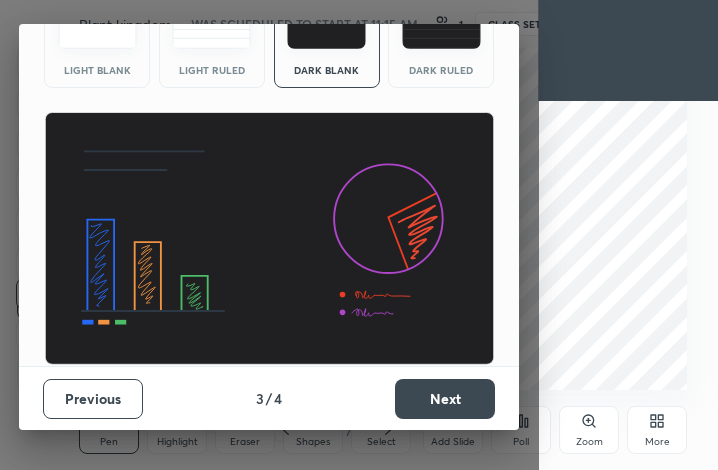 click on "Next" at bounding box center [445, 399] 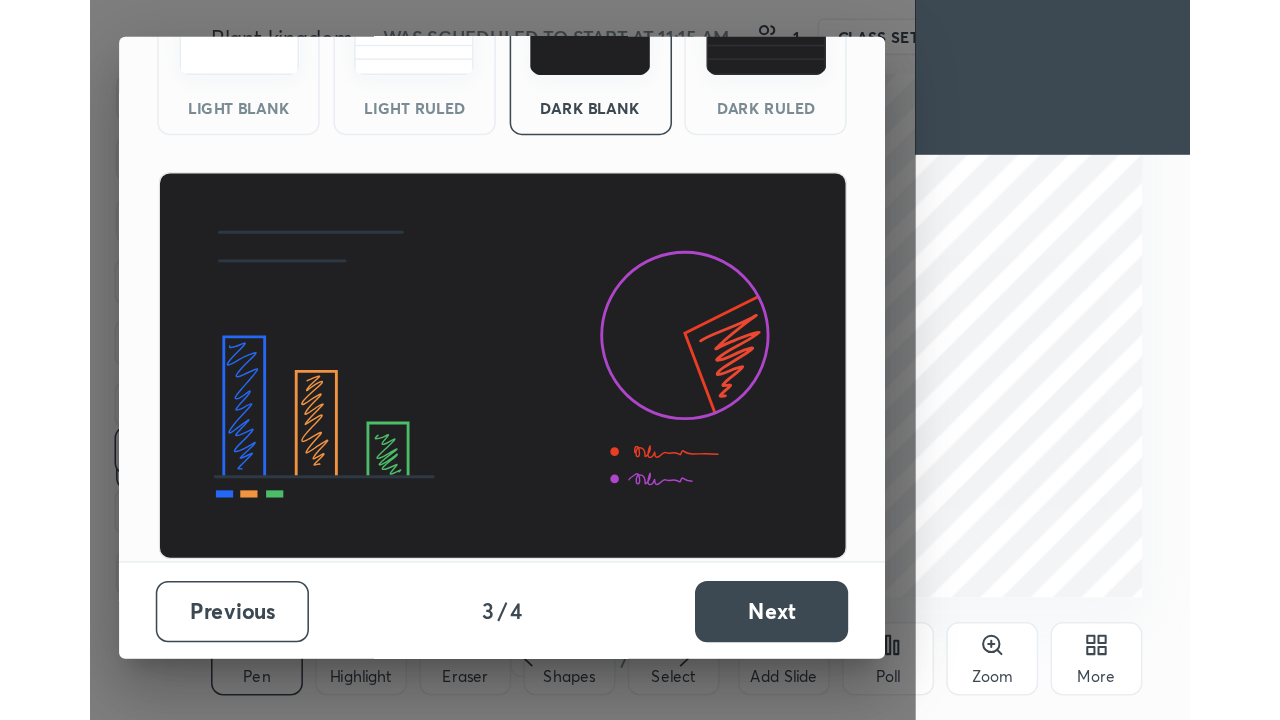 scroll, scrollTop: 0, scrollLeft: 0, axis: both 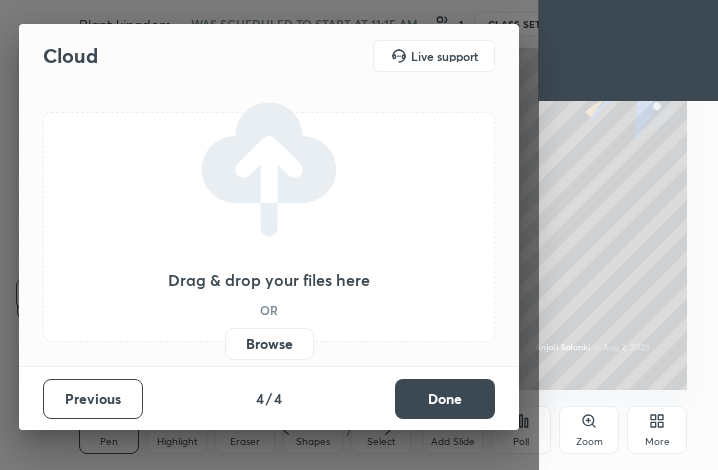 click on "Browse" at bounding box center [269, 344] 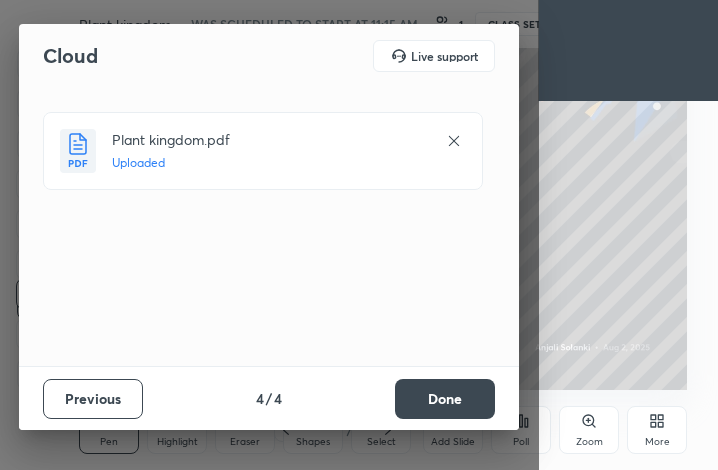 click on "Done" at bounding box center (445, 399) 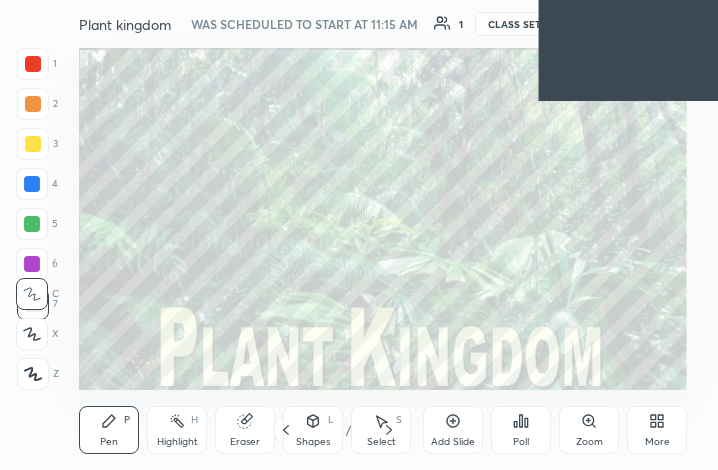 click 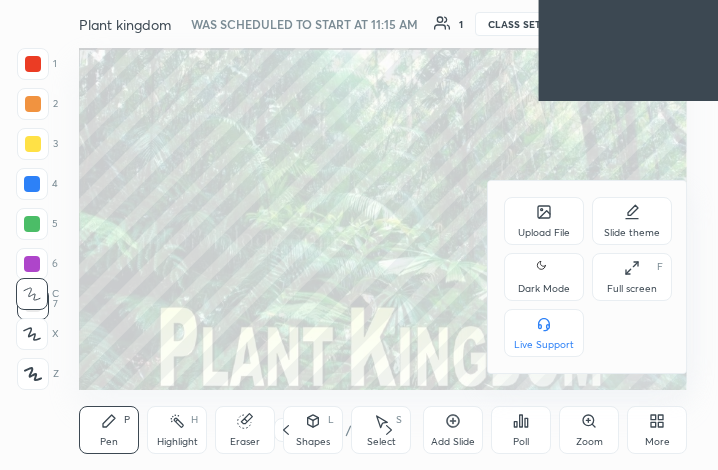 click 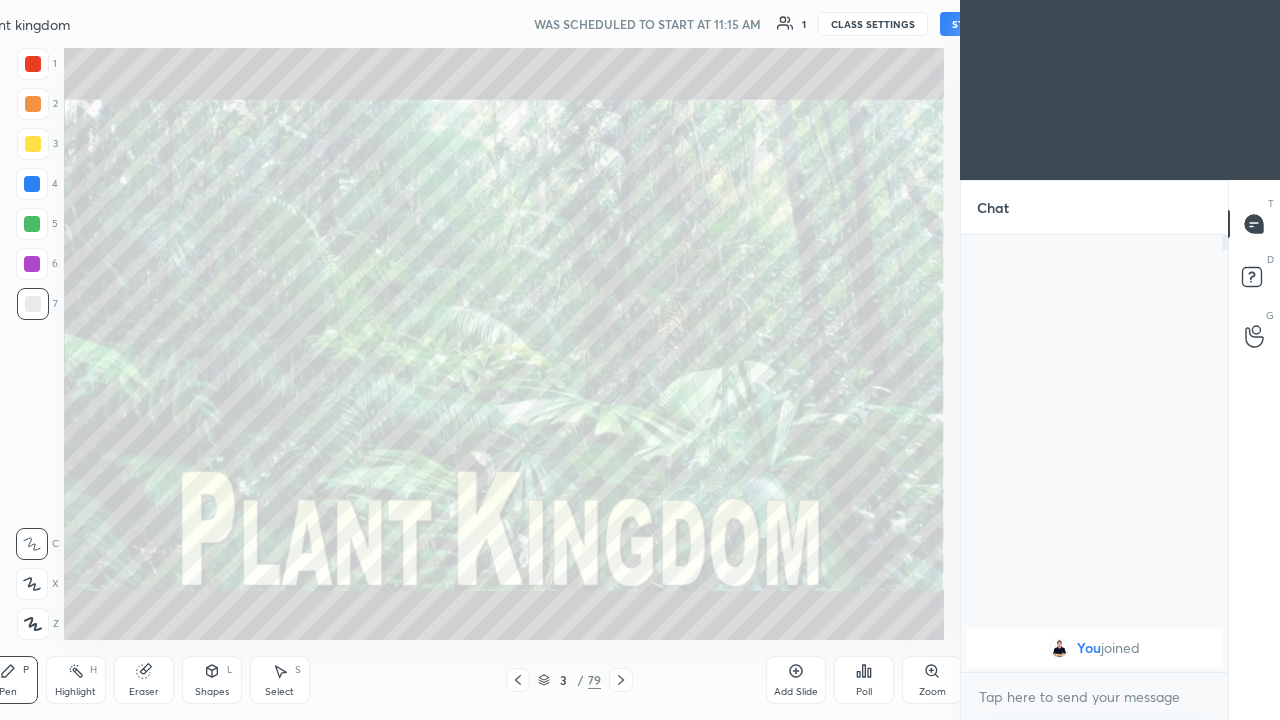 scroll, scrollTop: 99408, scrollLeft: 98889, axis: both 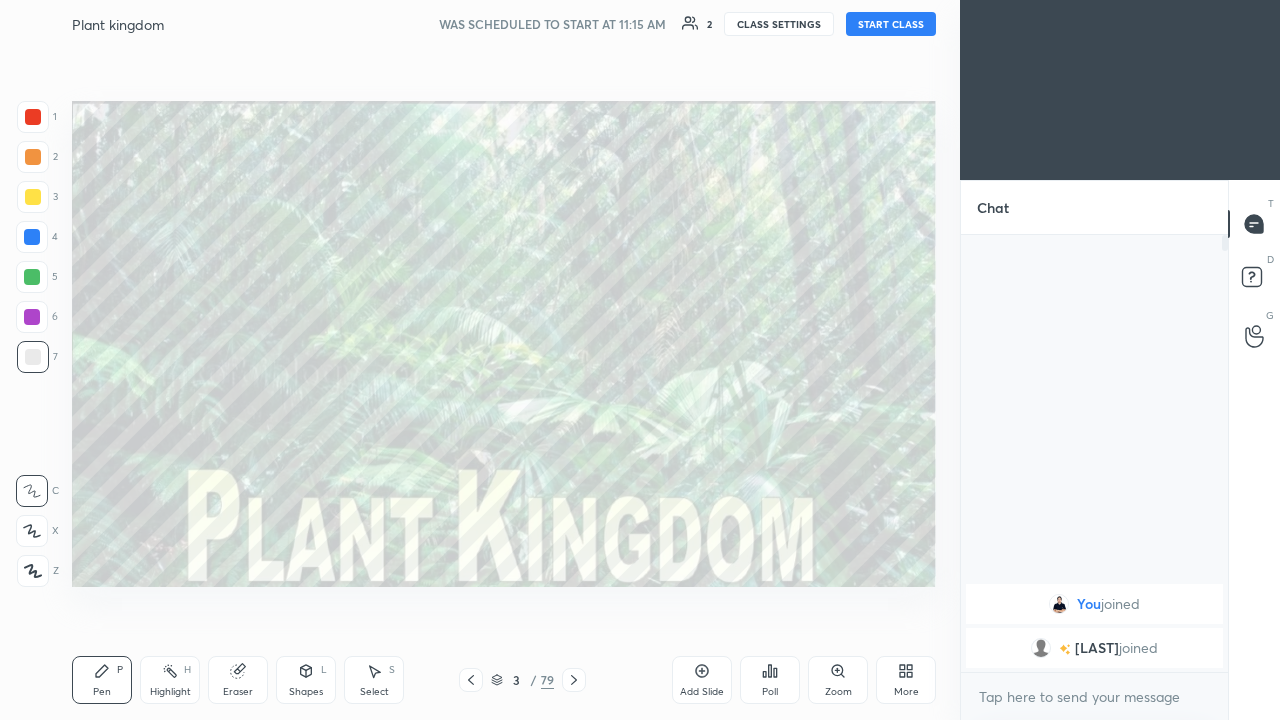 click 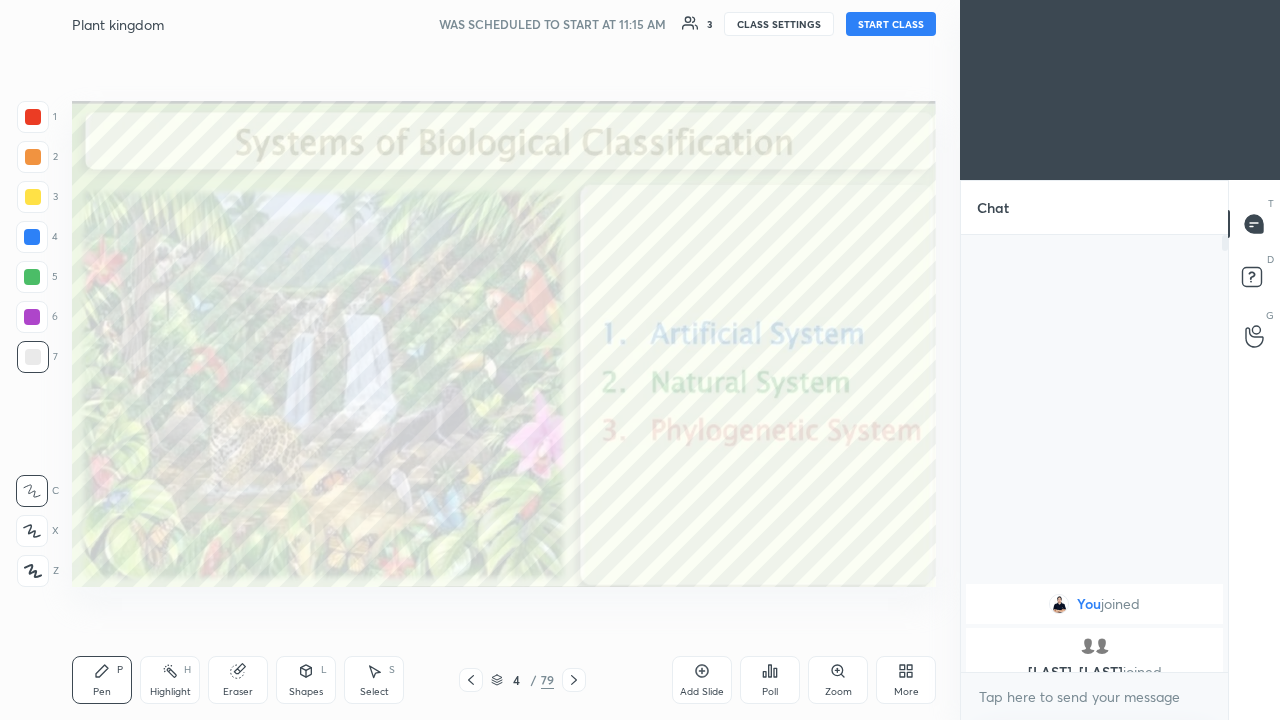 click 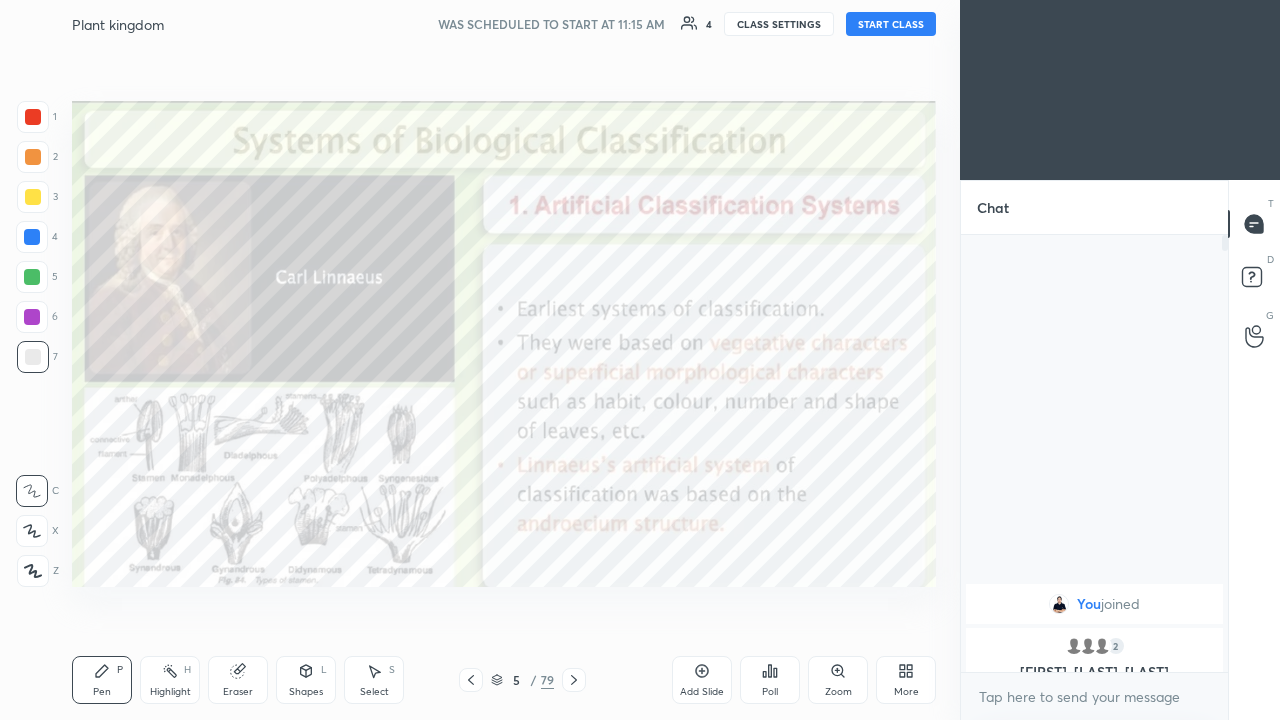 click 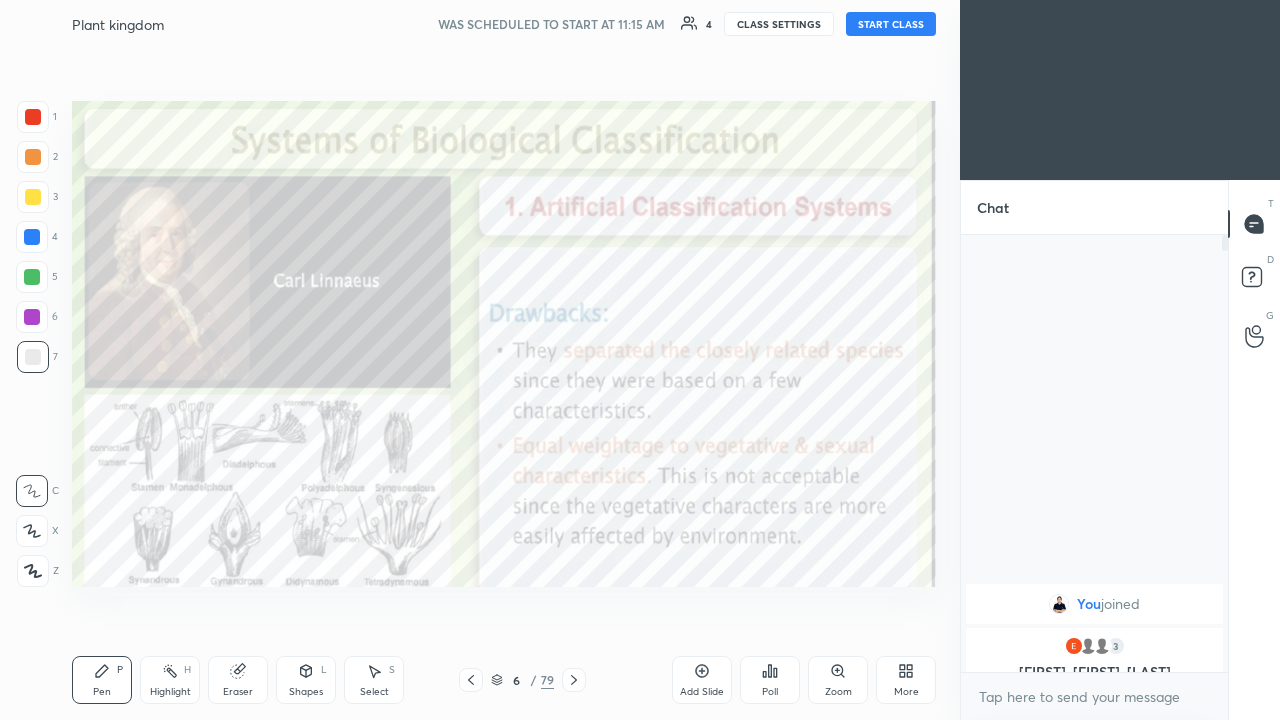 click 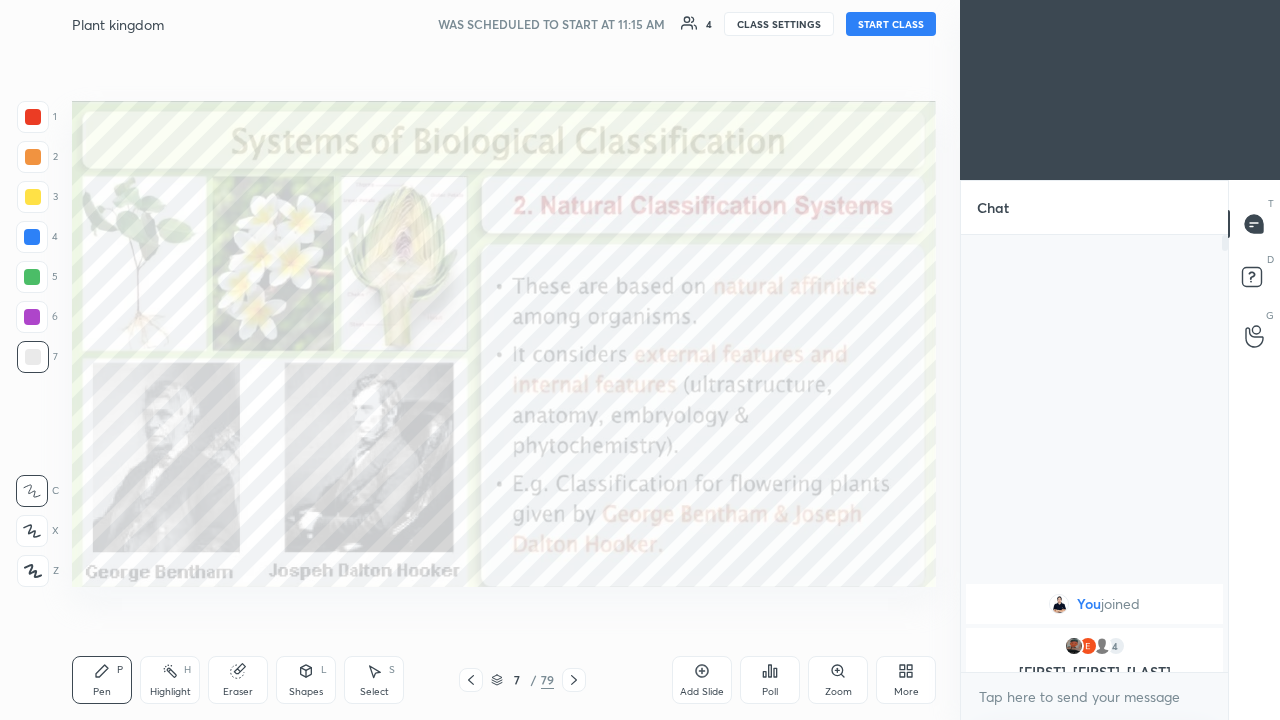 click 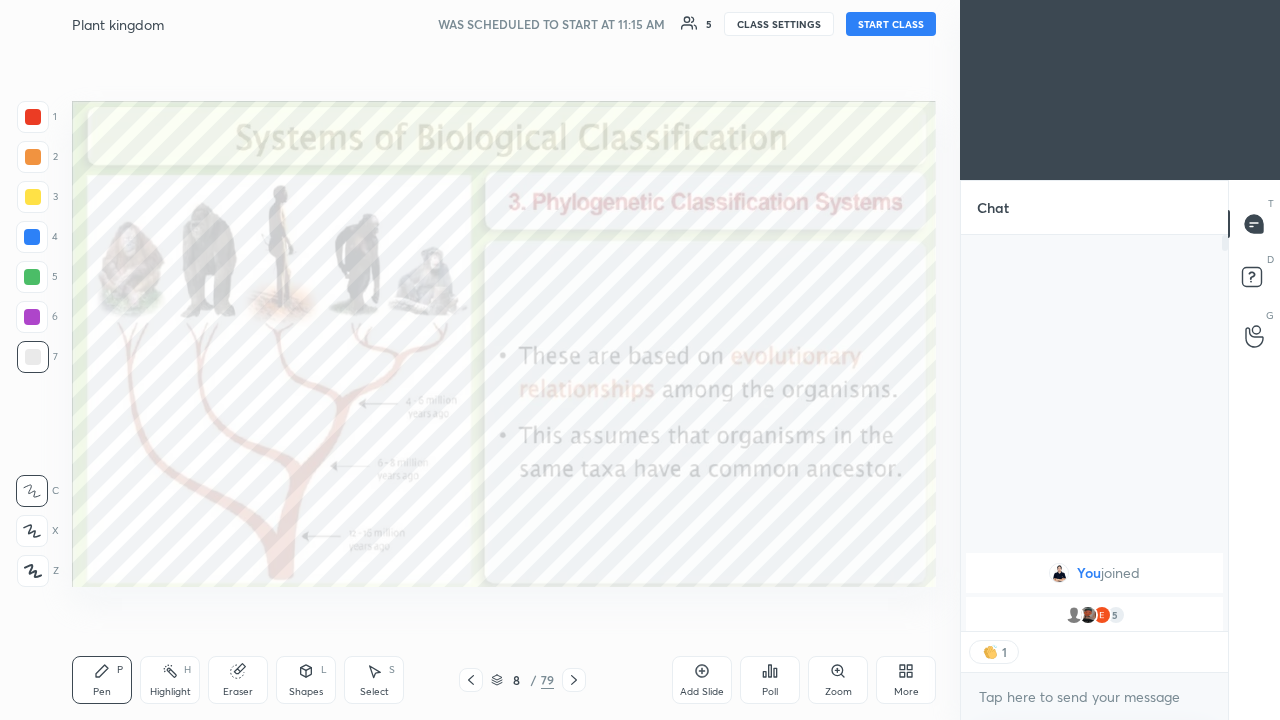 scroll, scrollTop: 390, scrollLeft: 261, axis: both 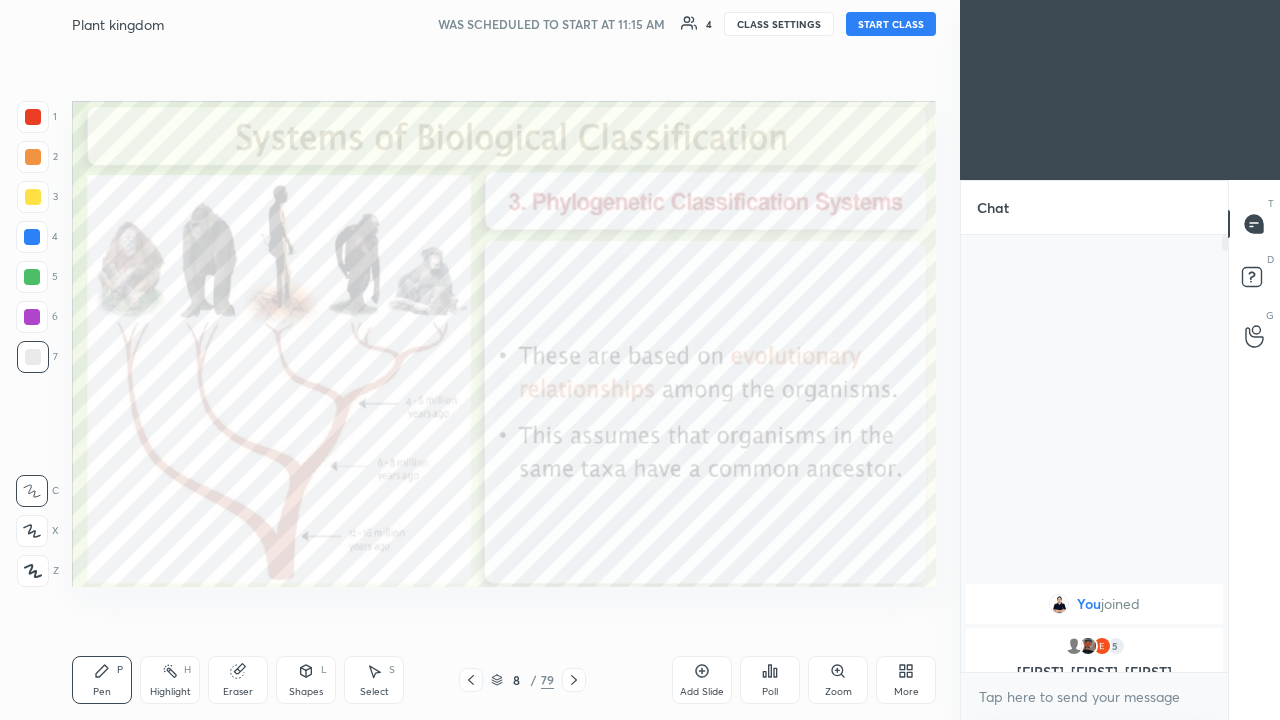 click 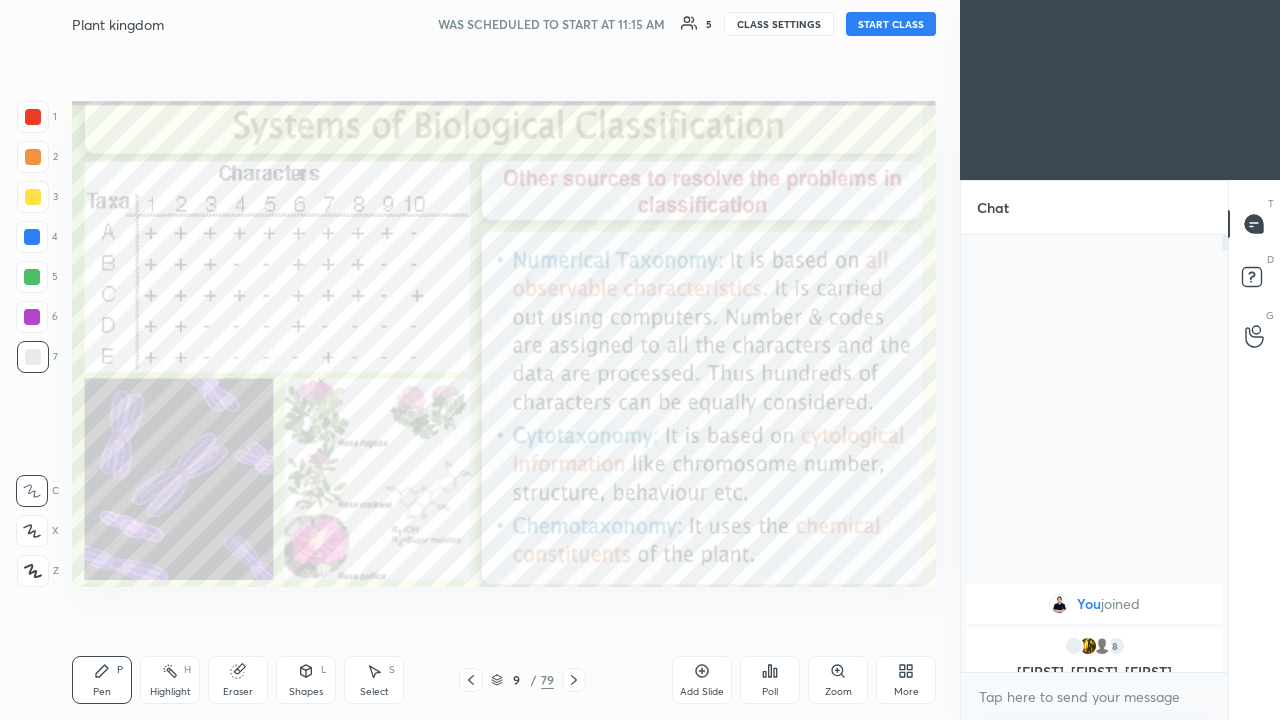 click 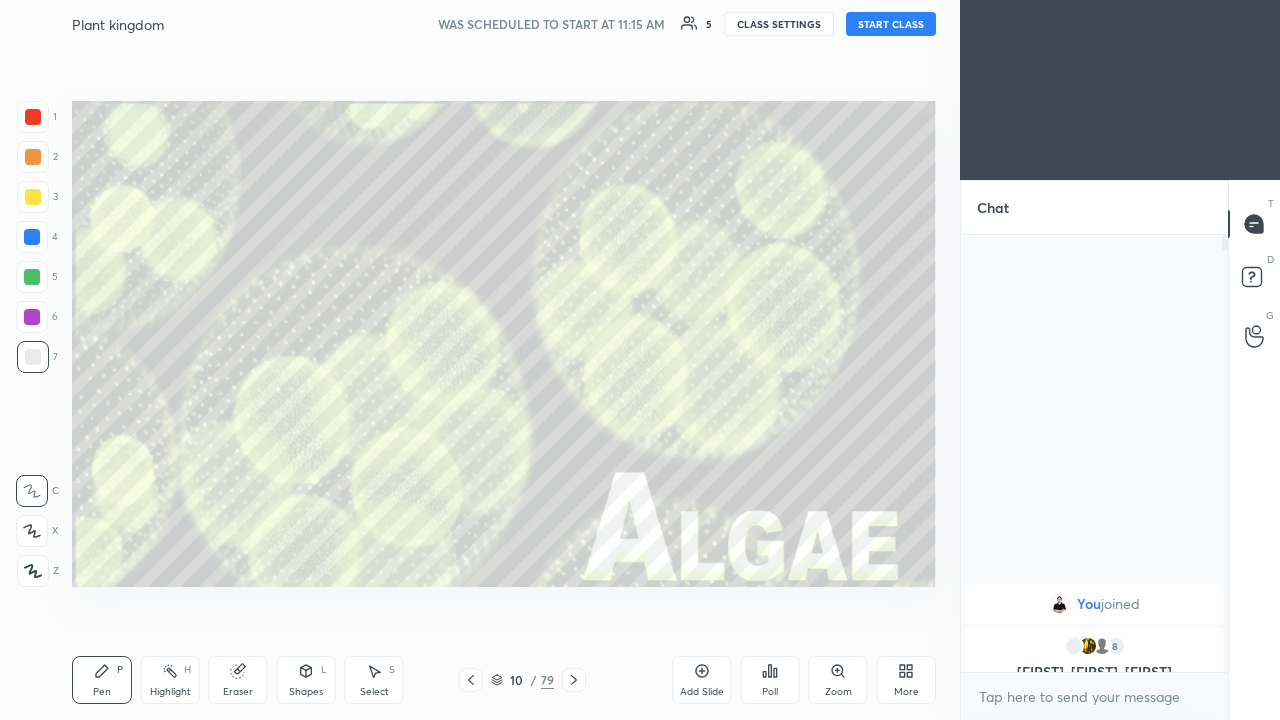 click 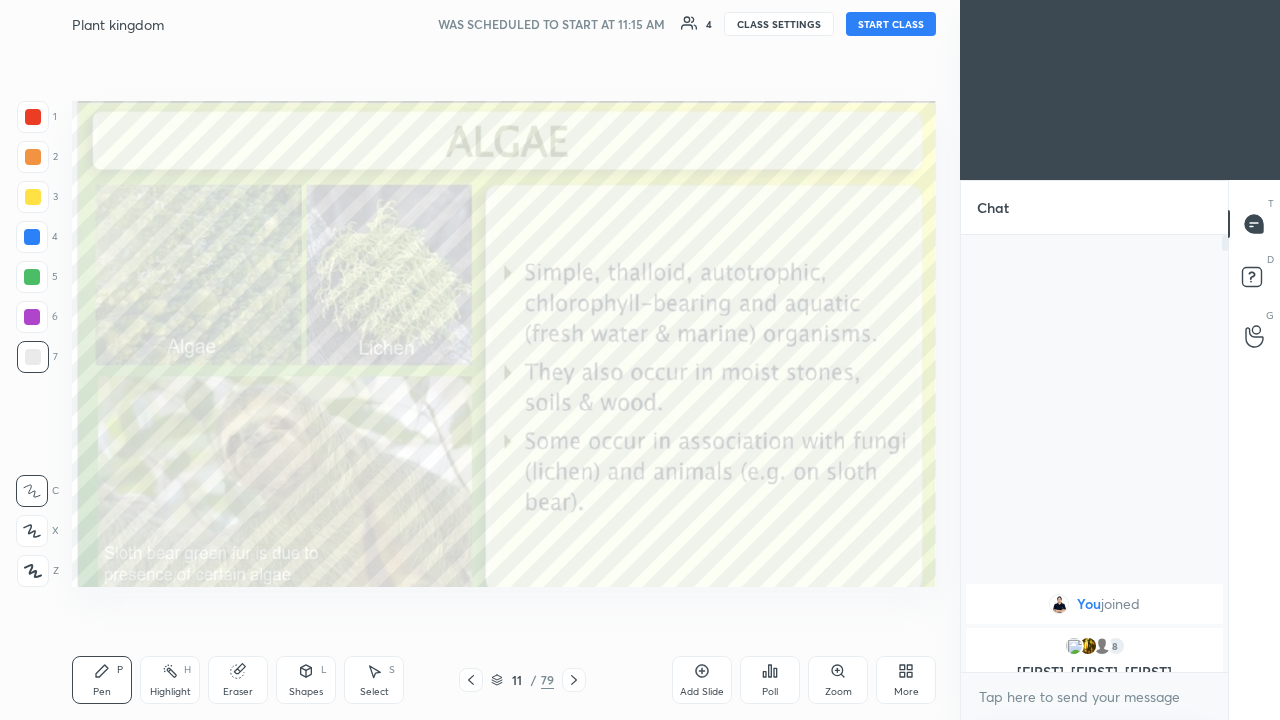 click 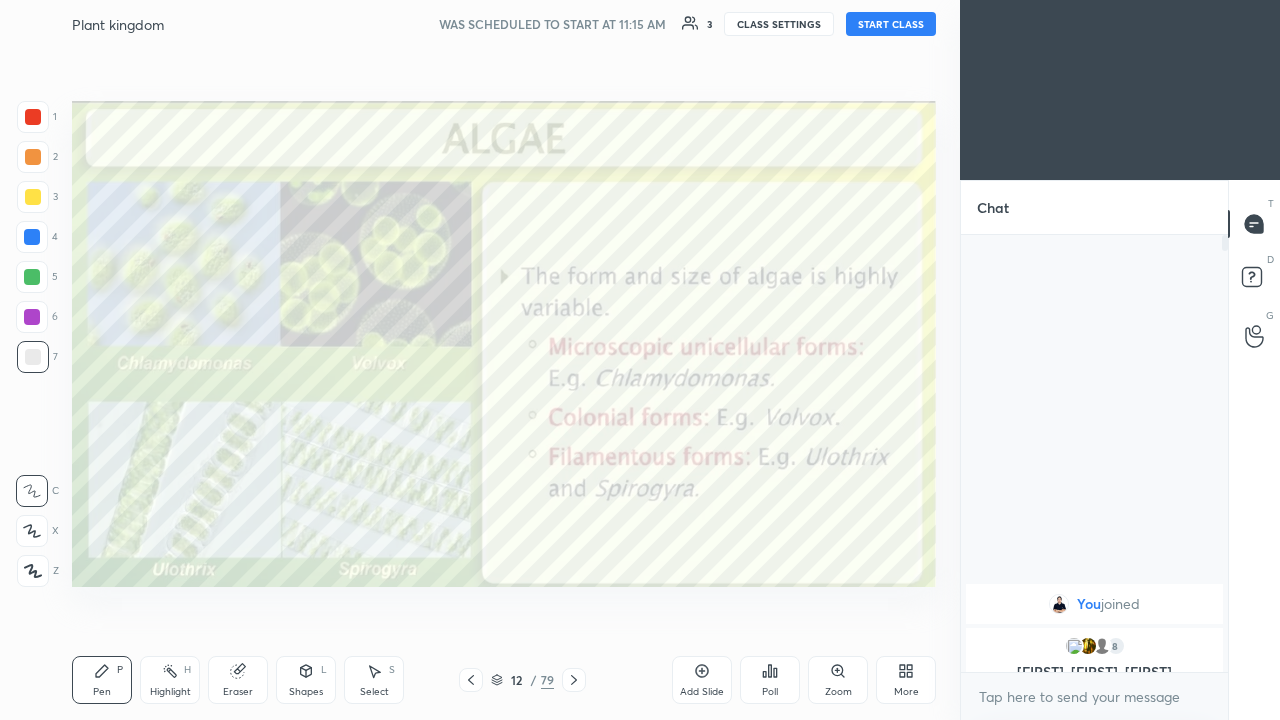 click 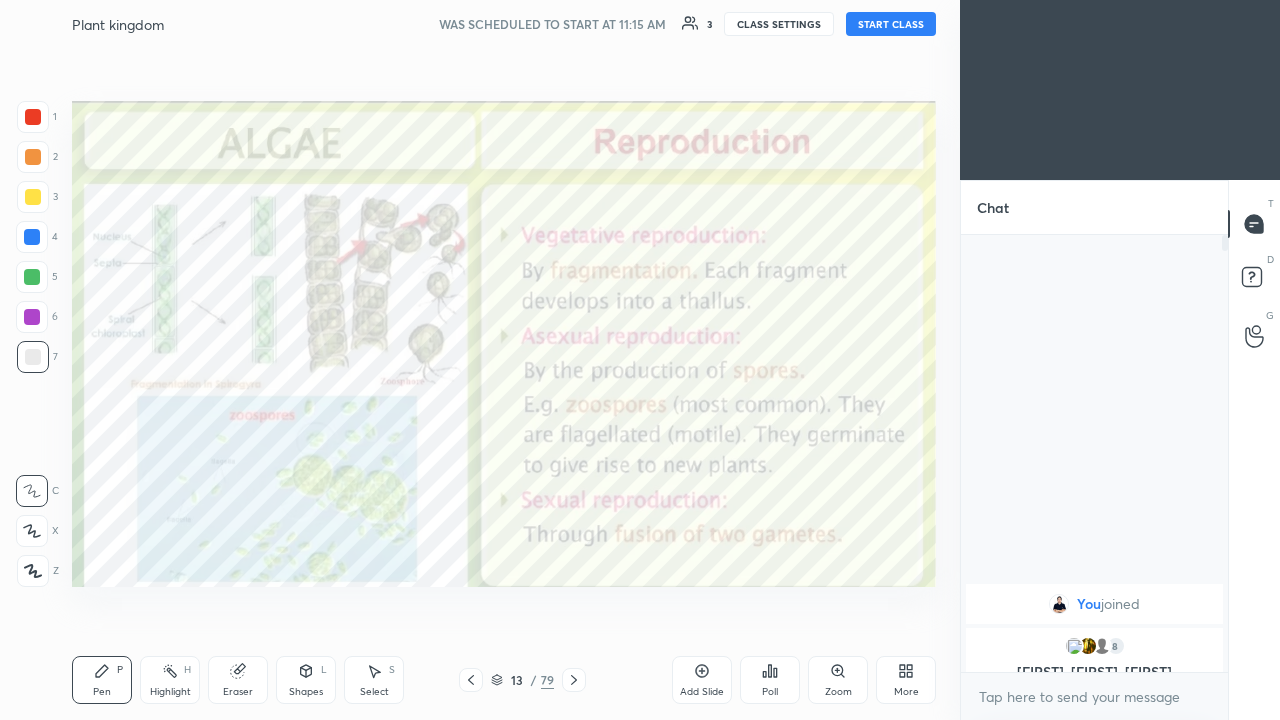 click 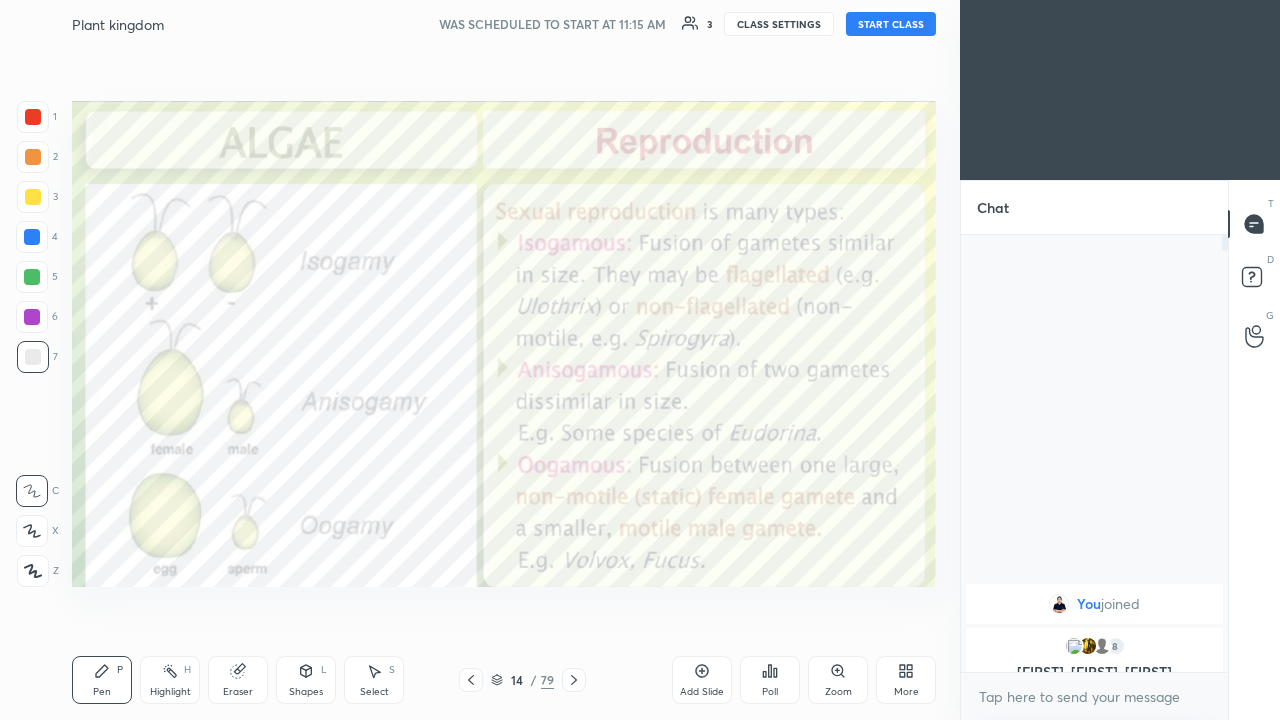 click on "START CLASS" at bounding box center (891, 24) 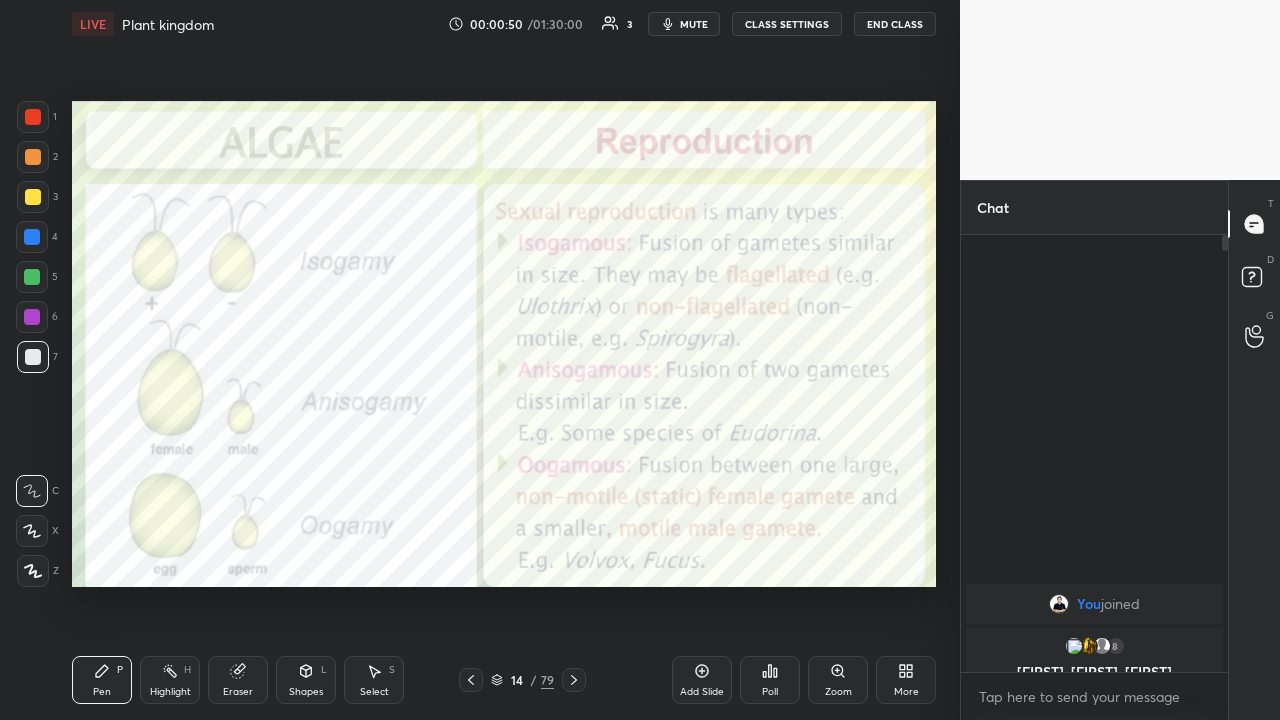 click 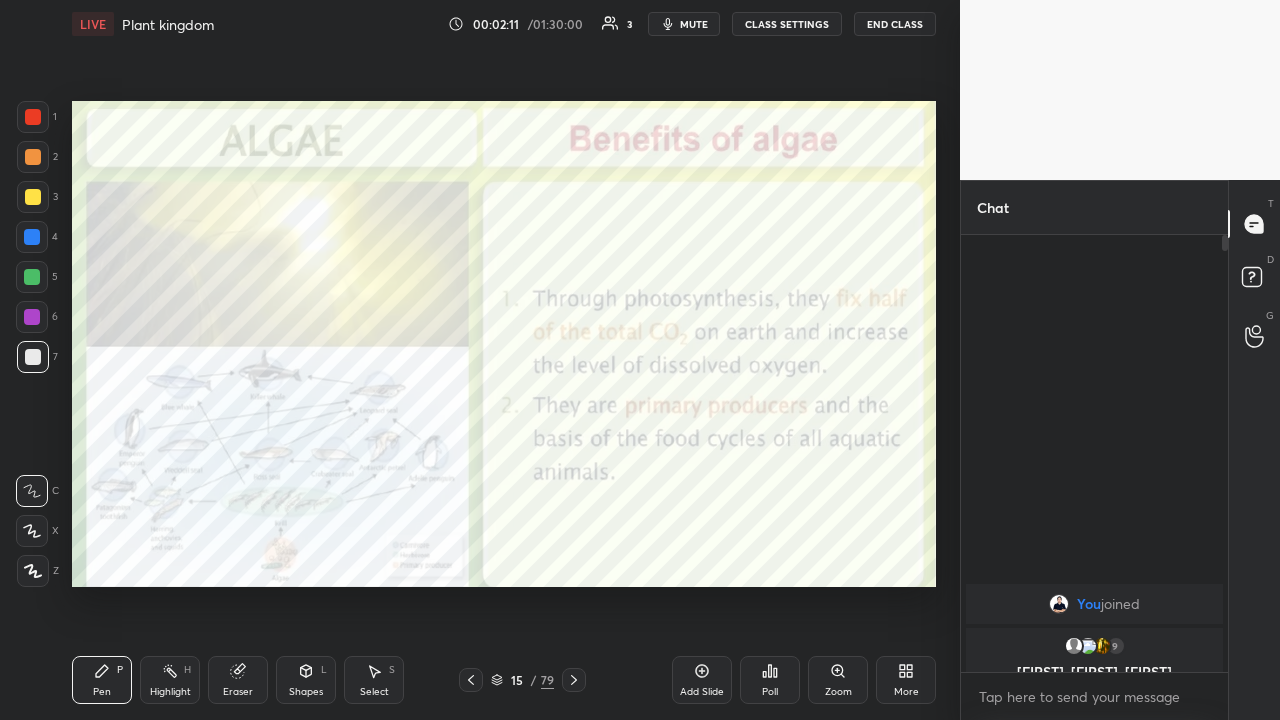 click 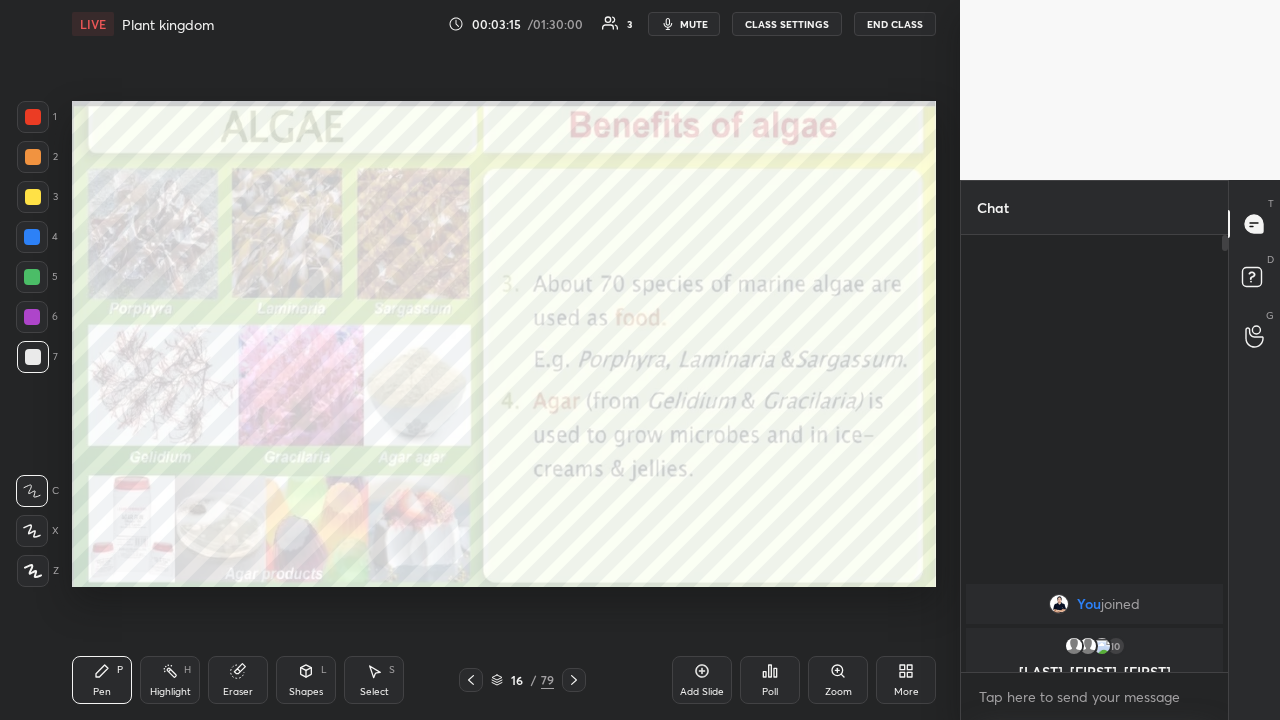 click 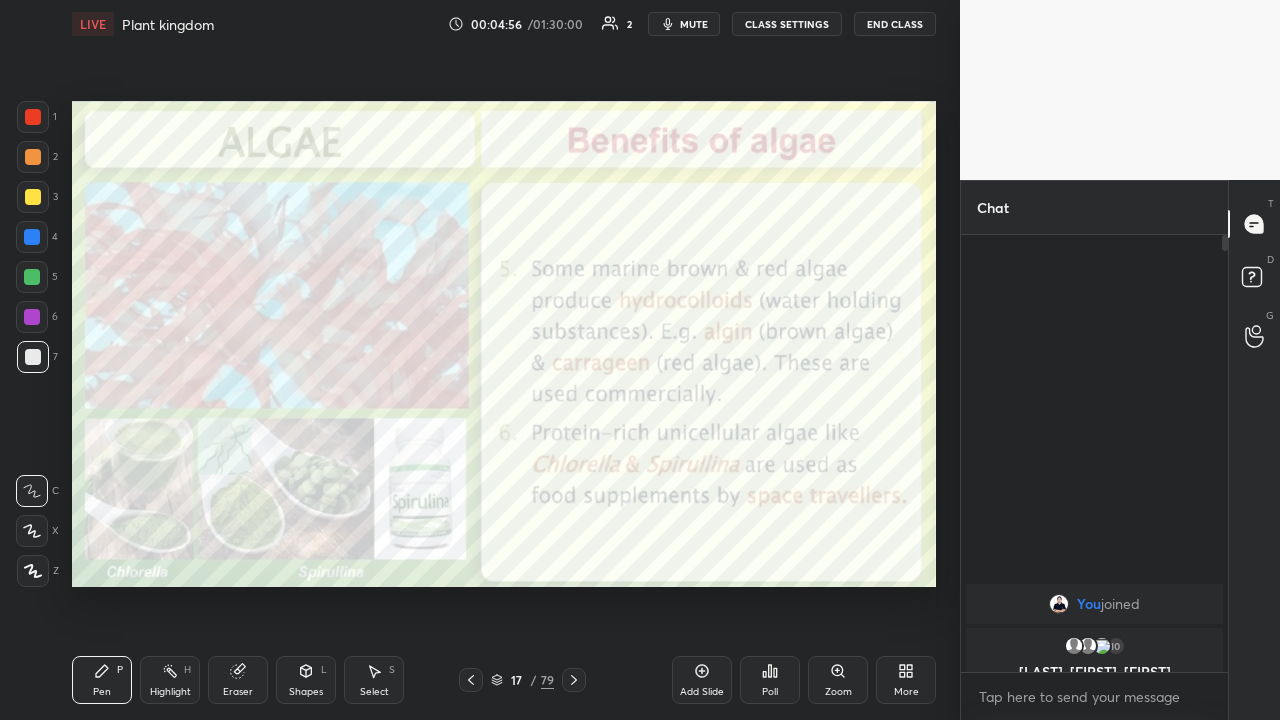 click 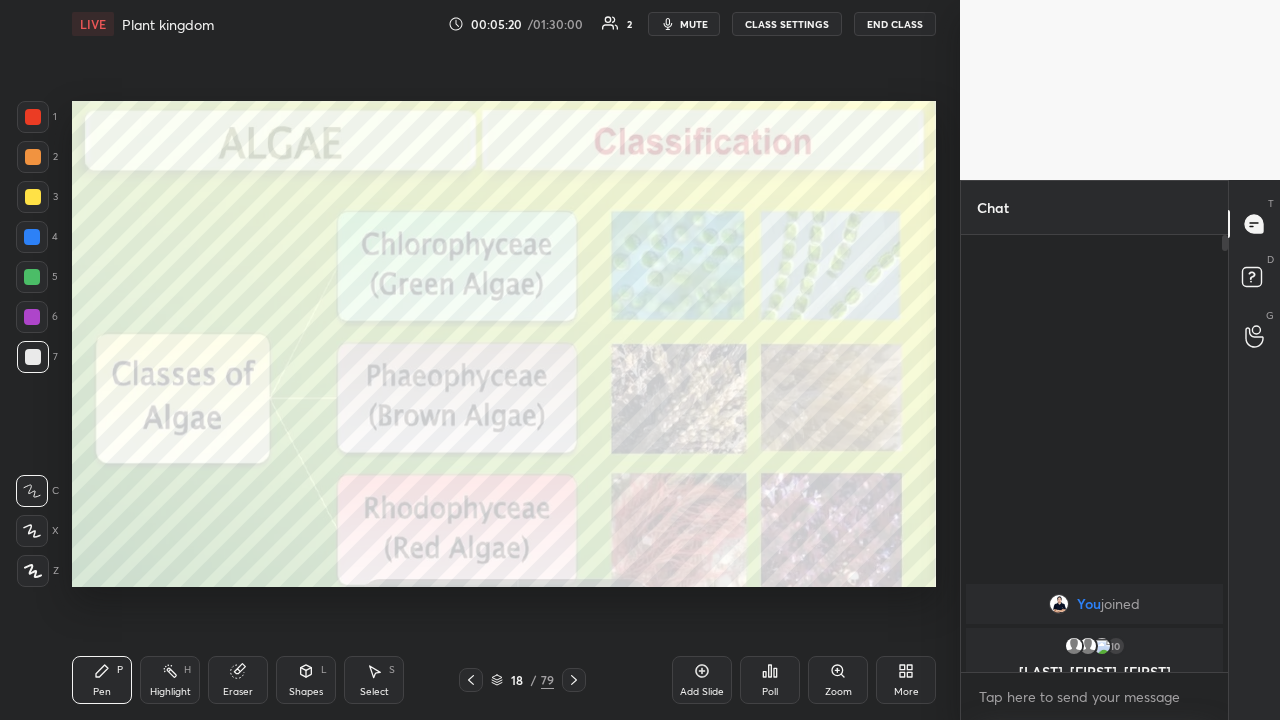 click 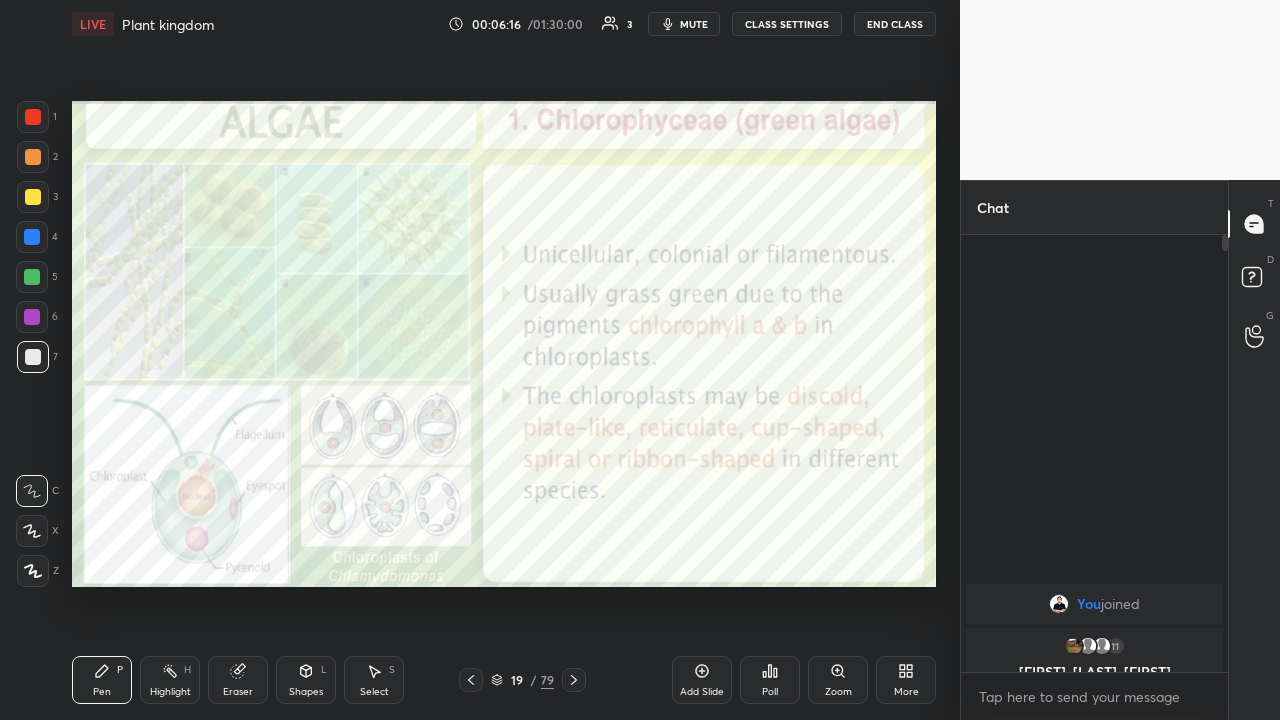 click 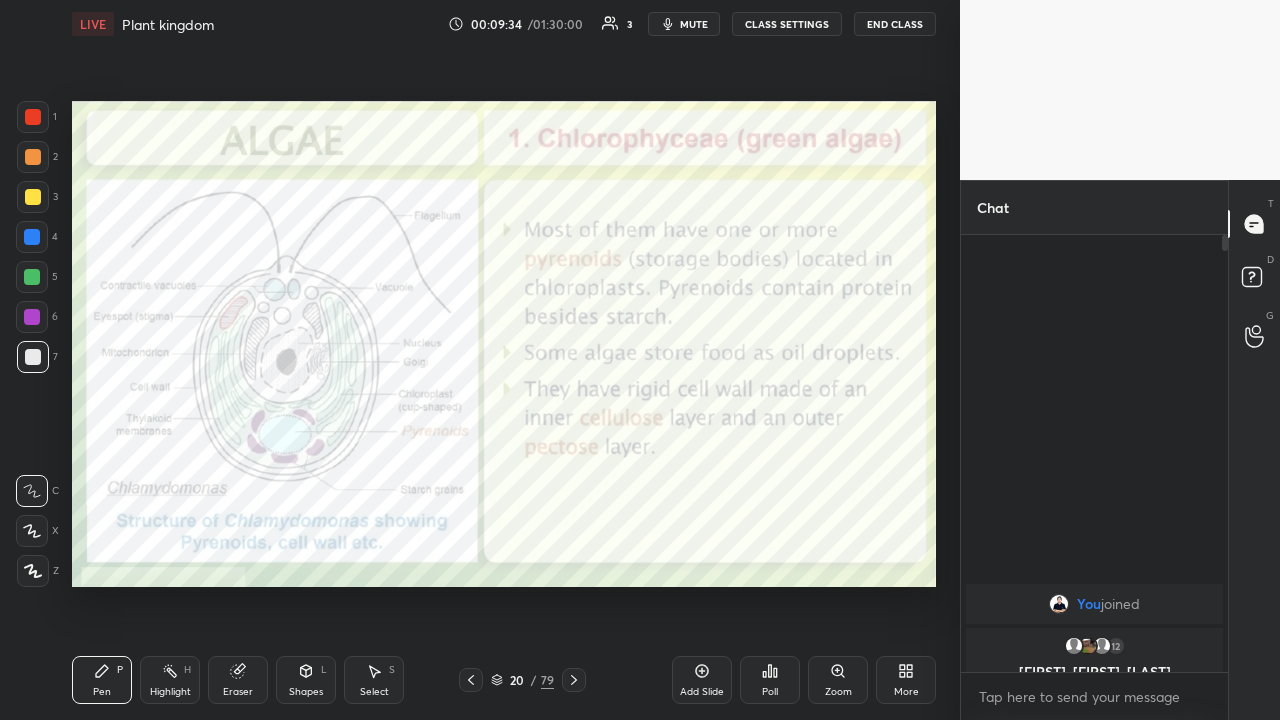 click 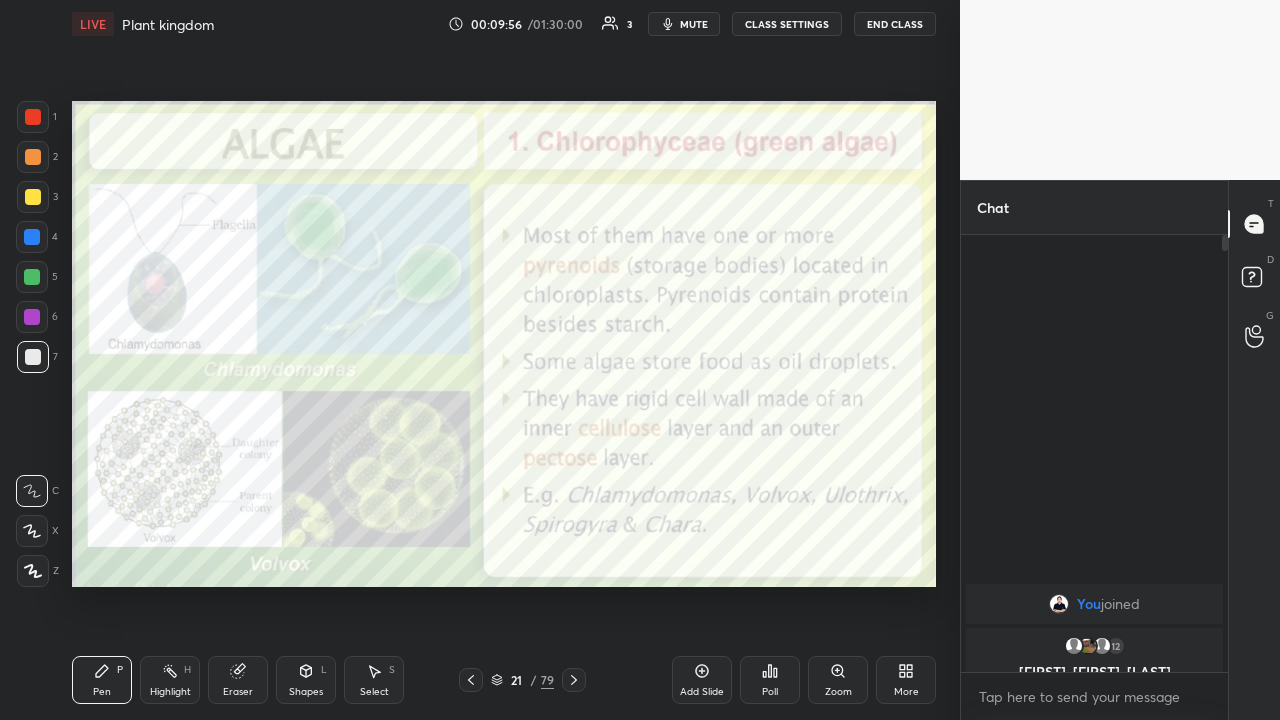 click 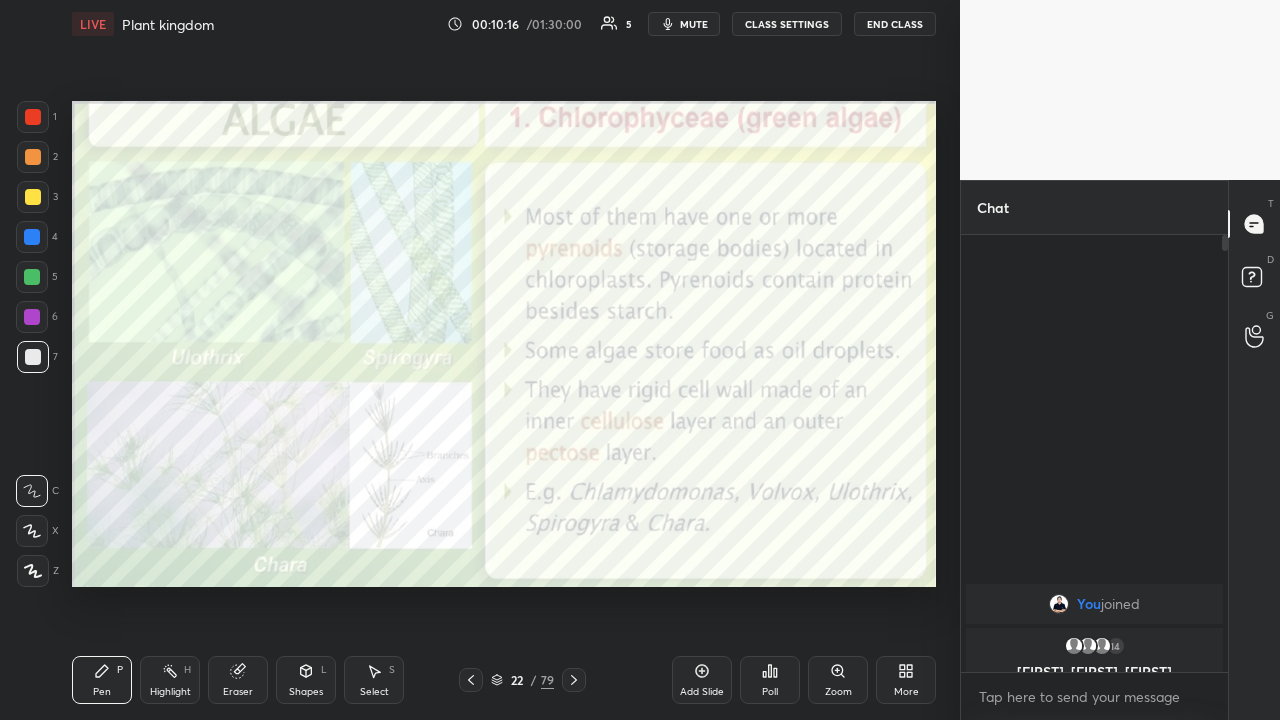 click 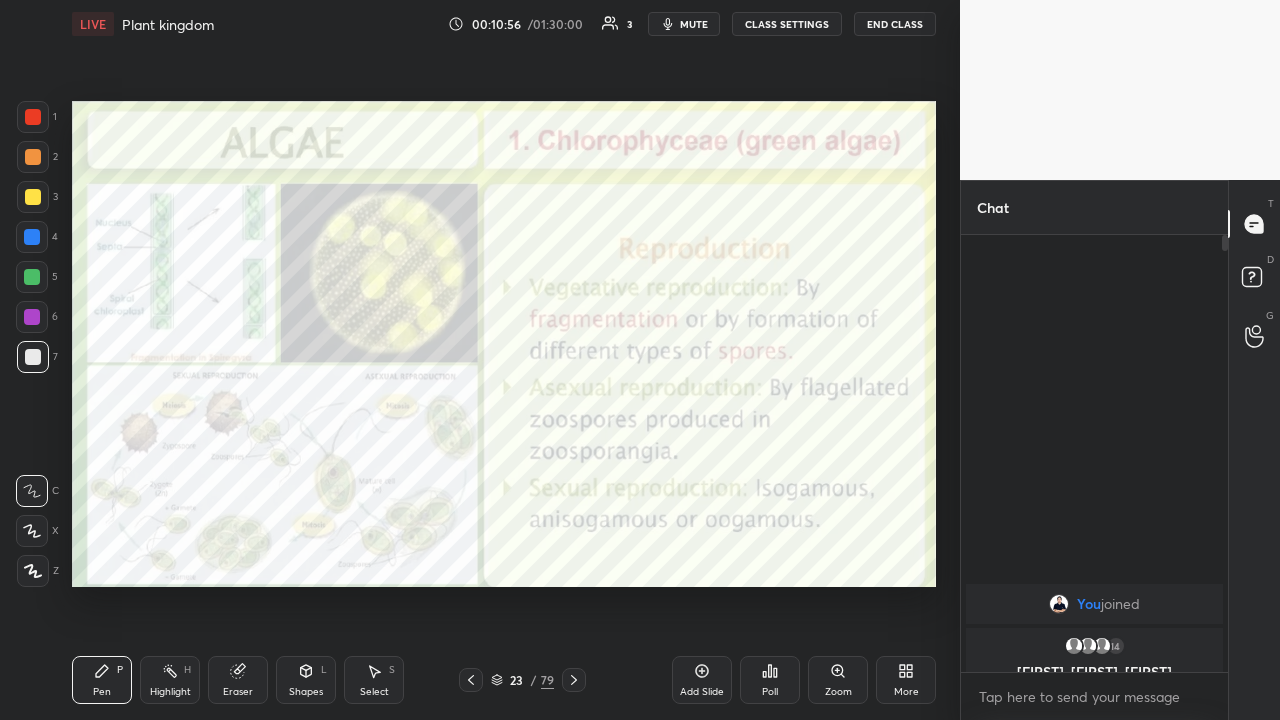 click 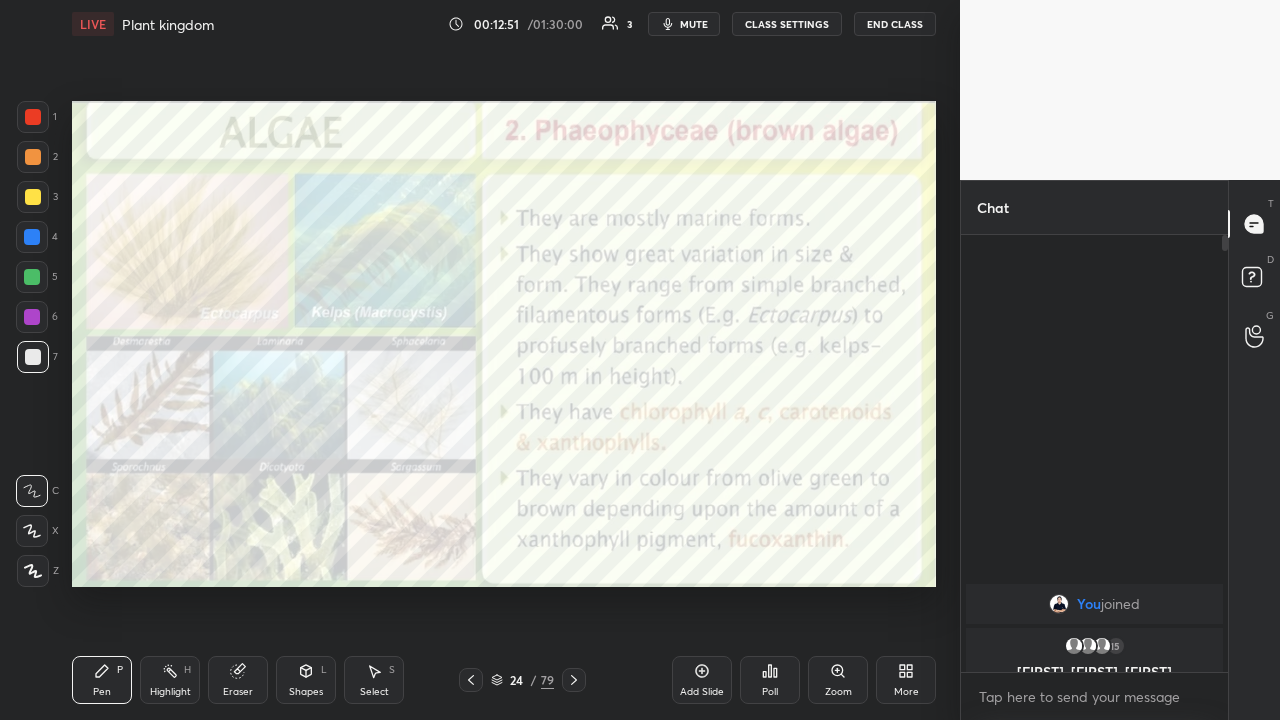 click at bounding box center (574, 680) 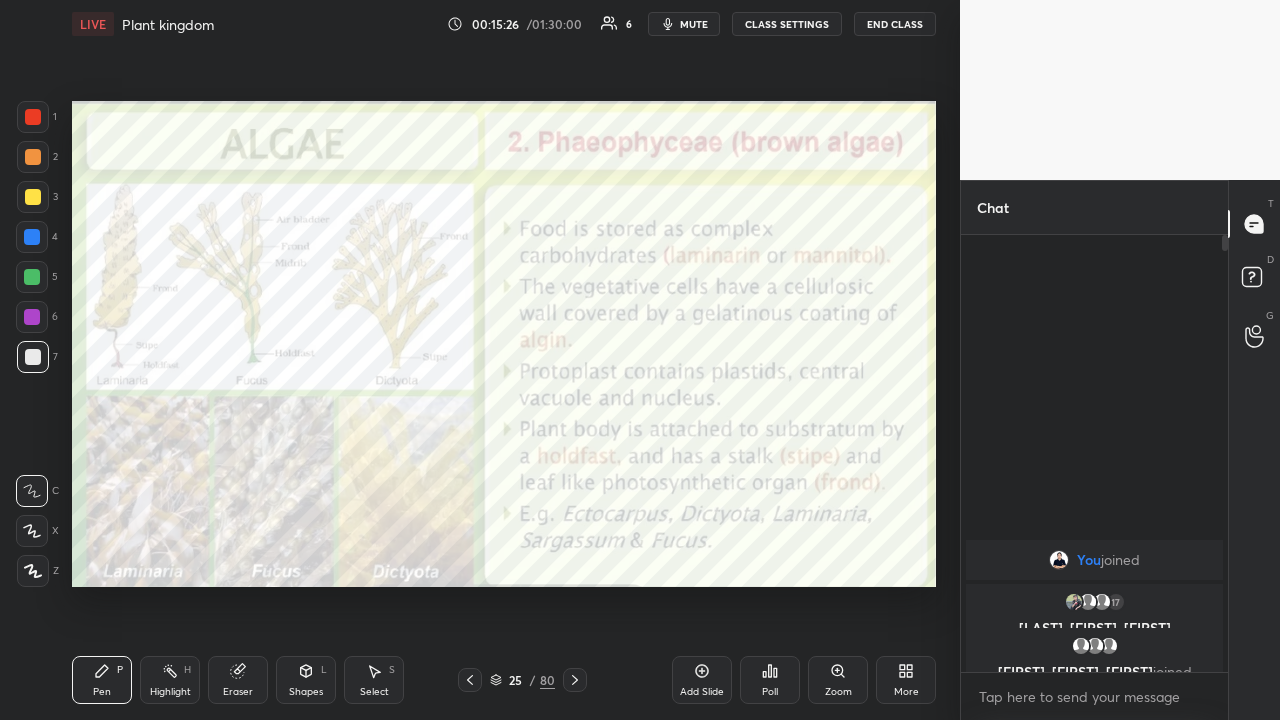 click 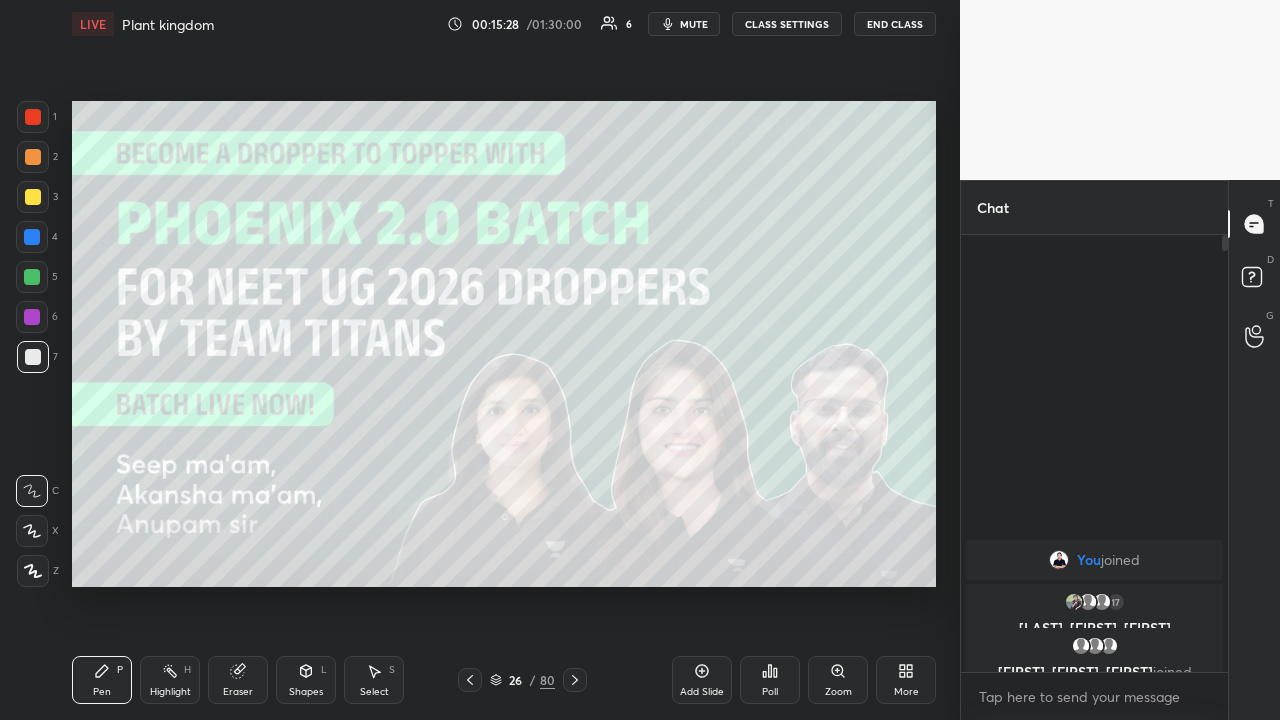 click 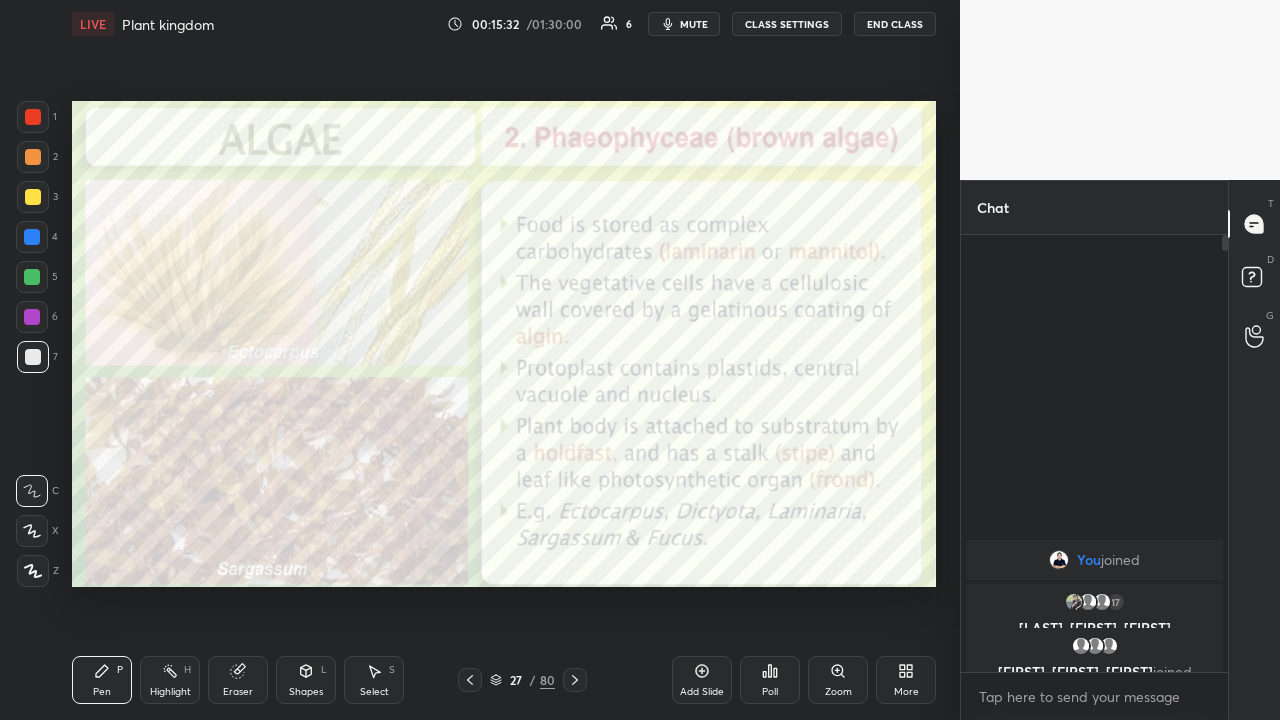 click 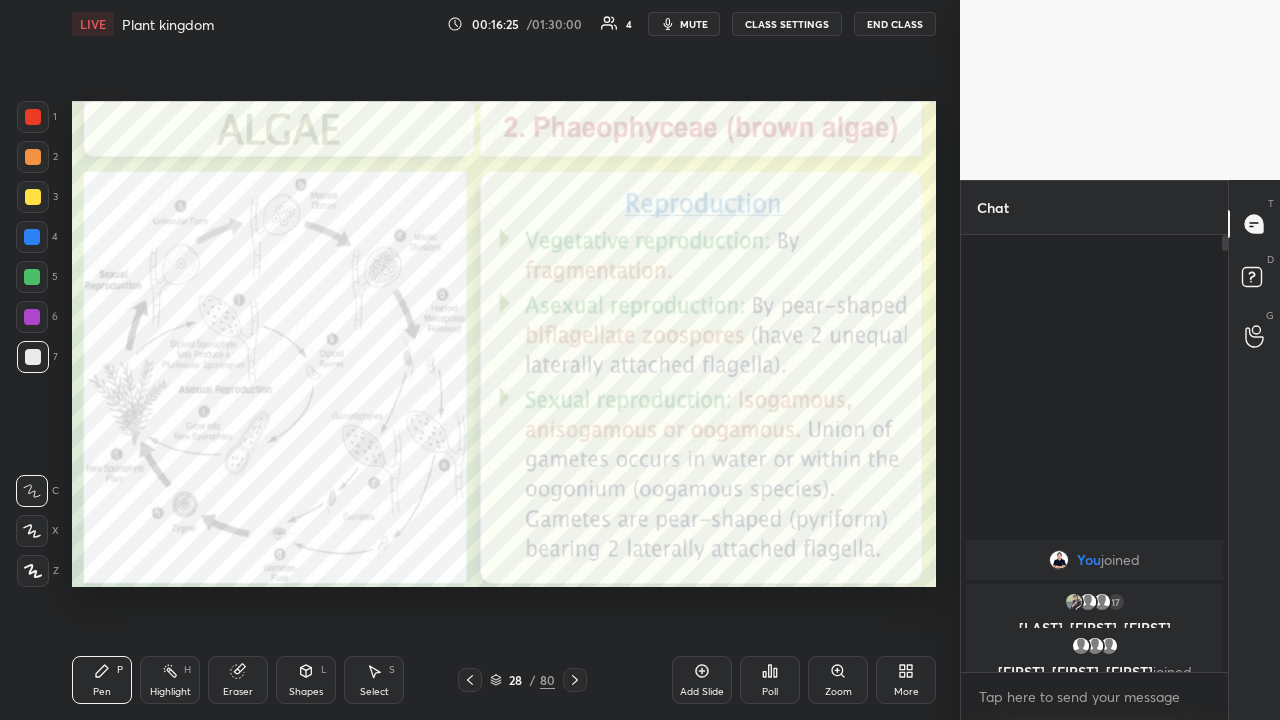 click 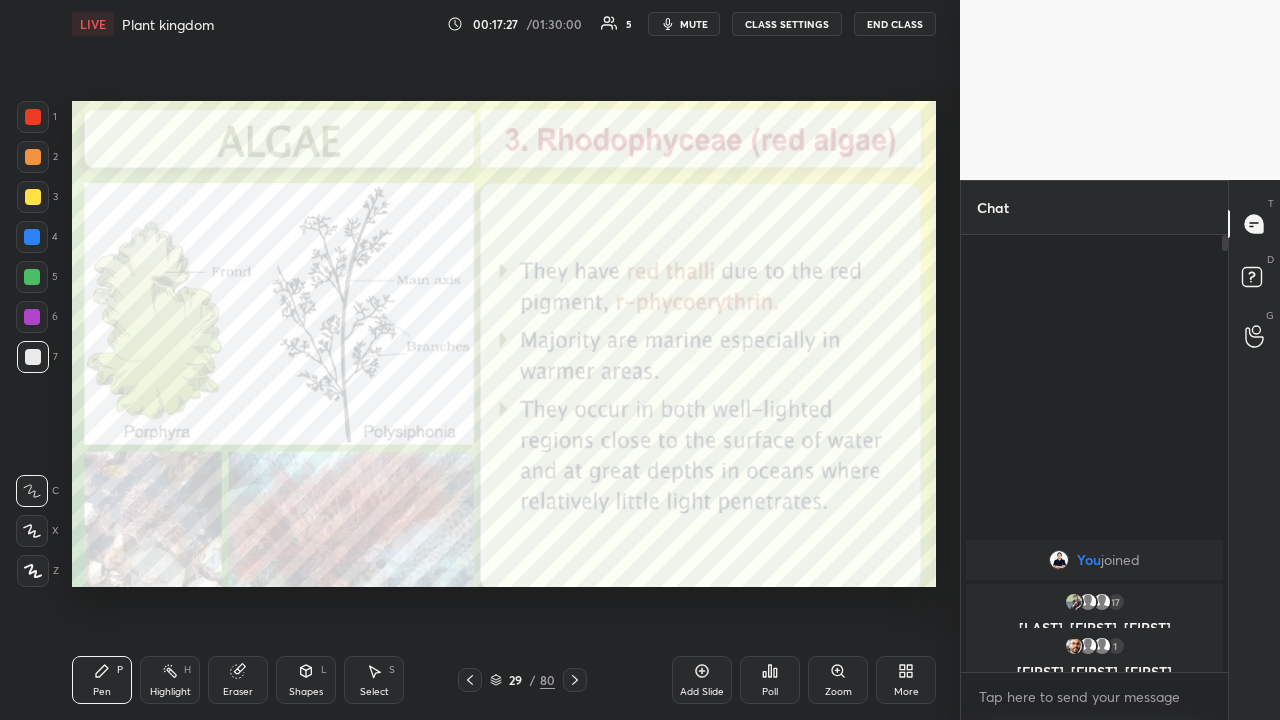 click 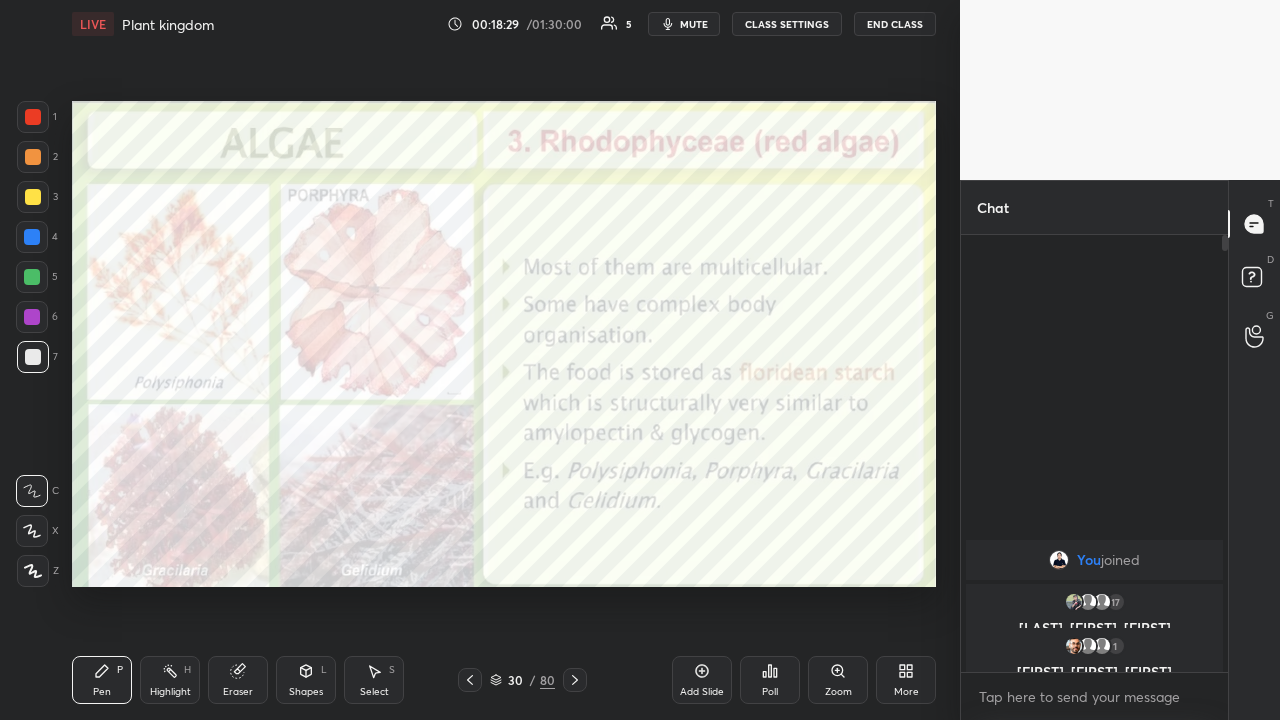 click 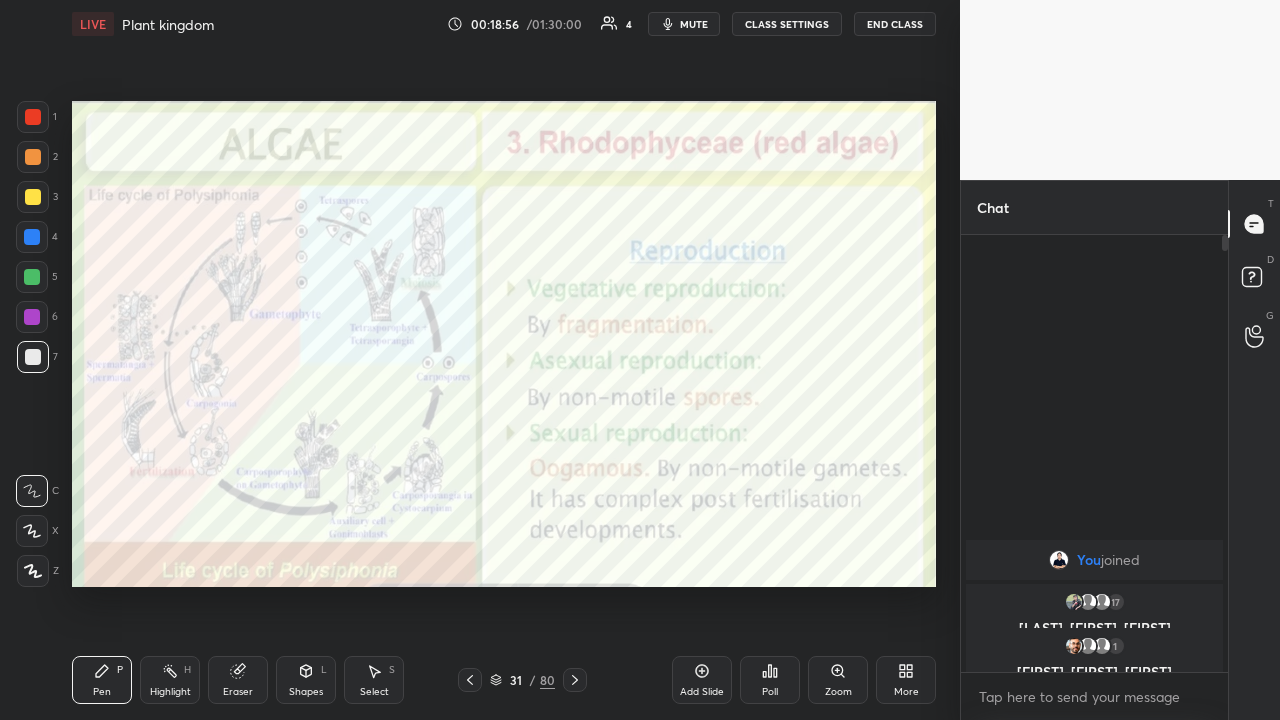 click 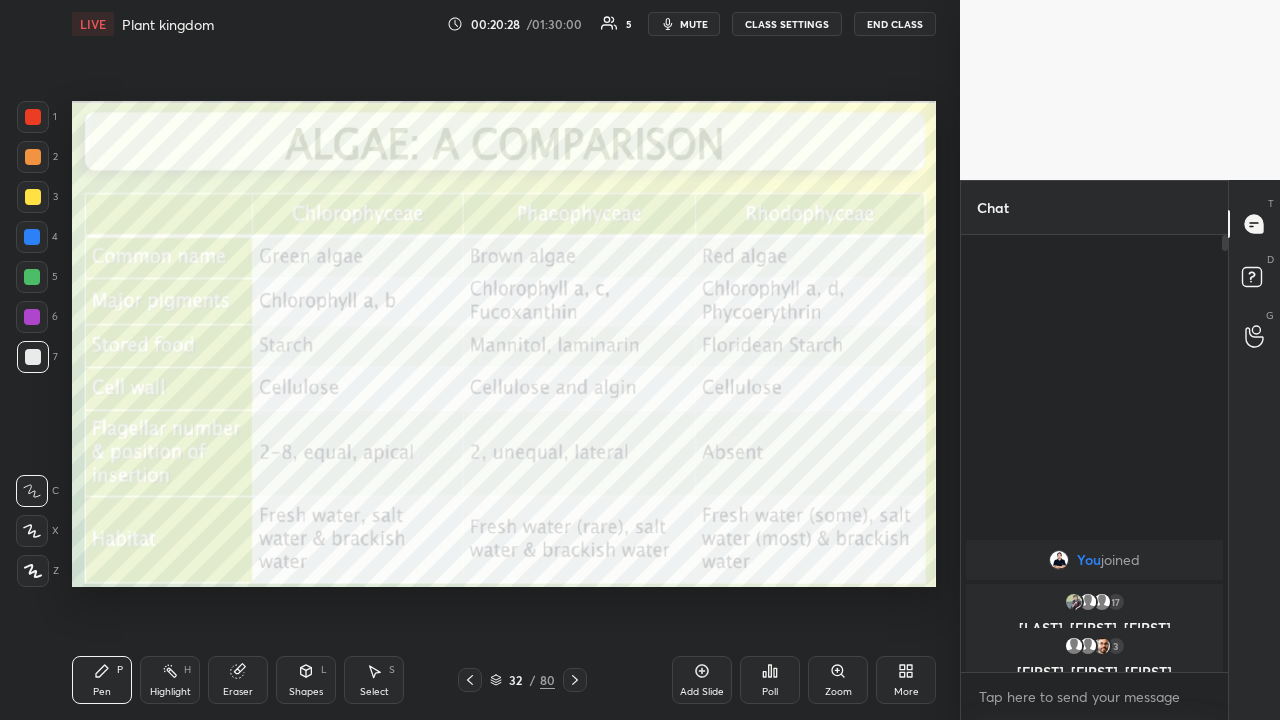 click 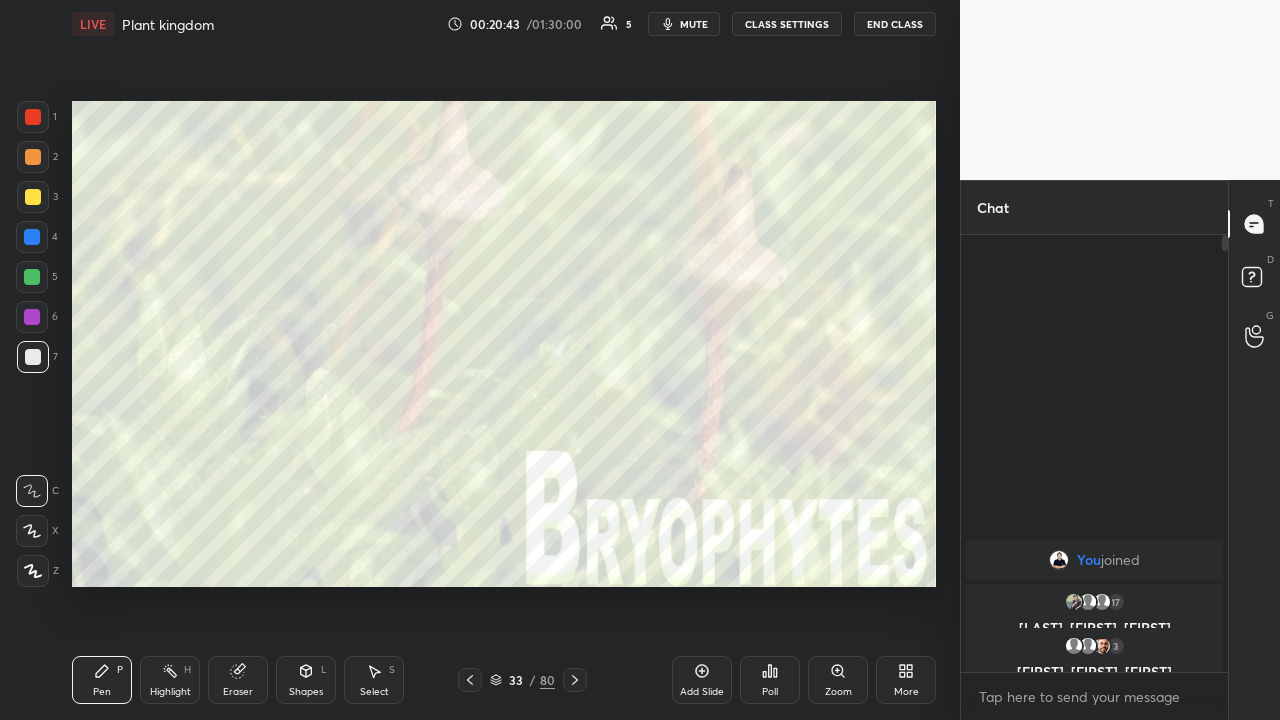 click at bounding box center (575, 680) 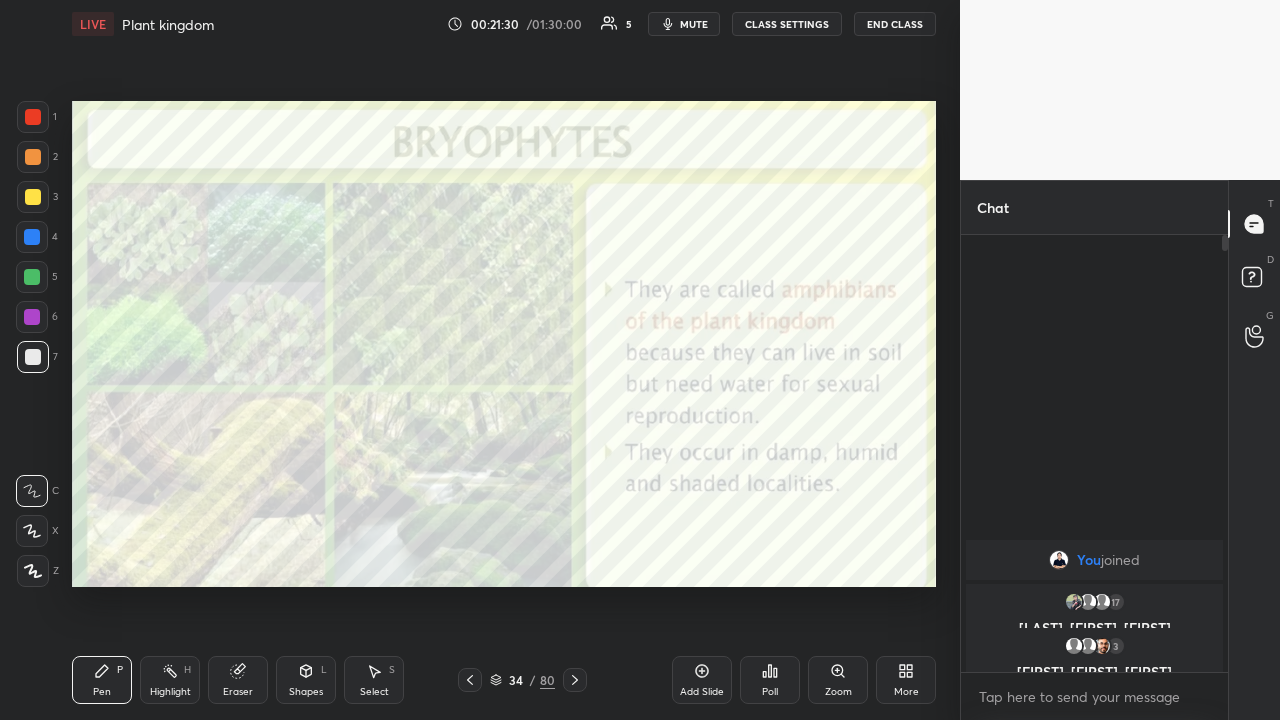 click 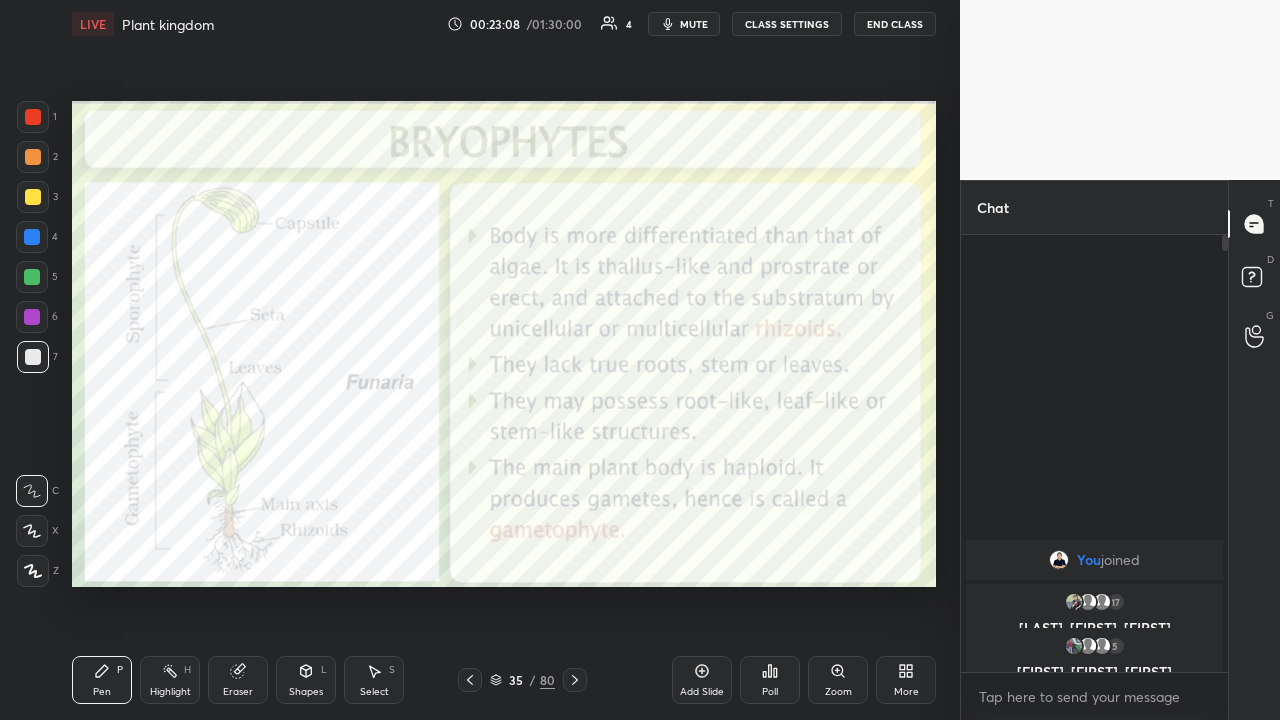 click 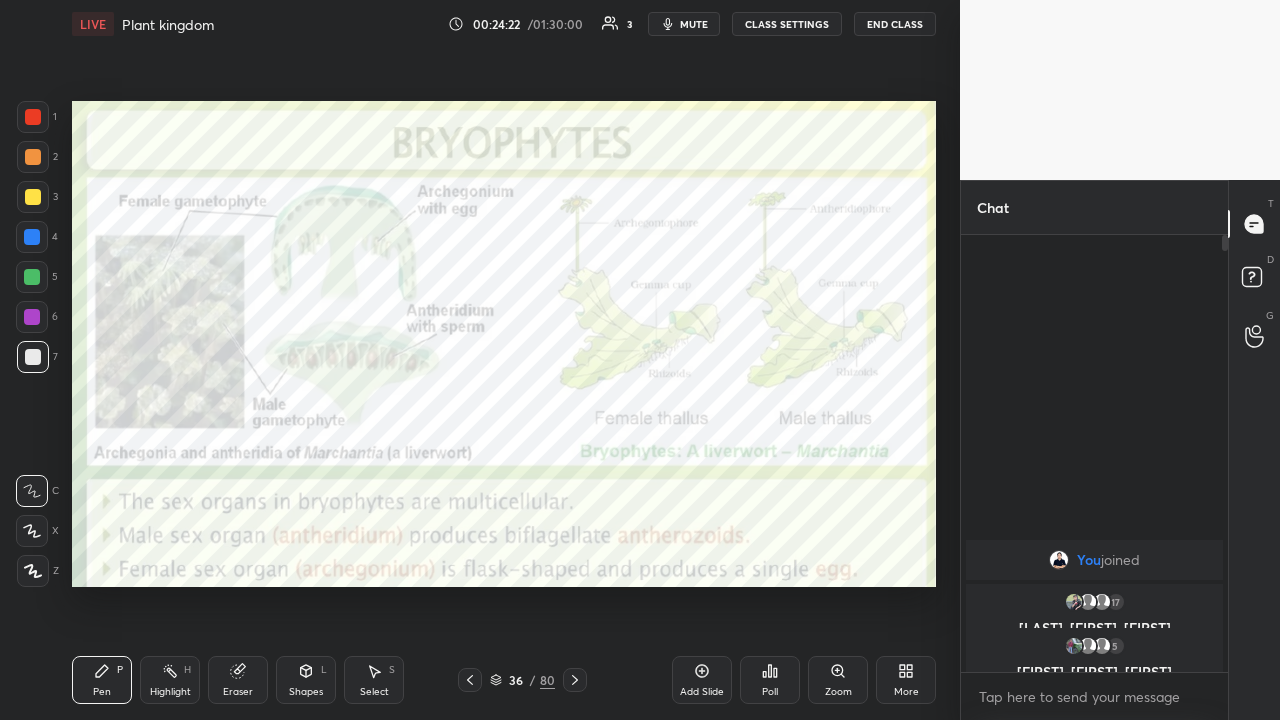 click 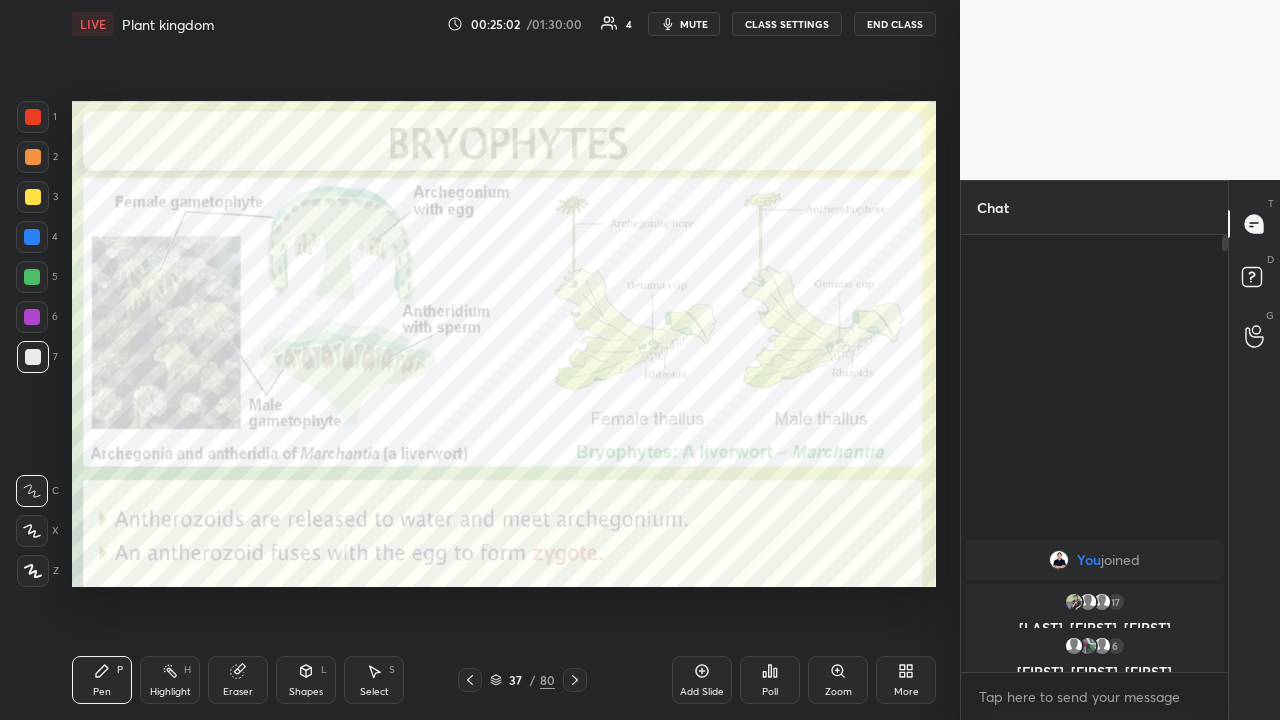click 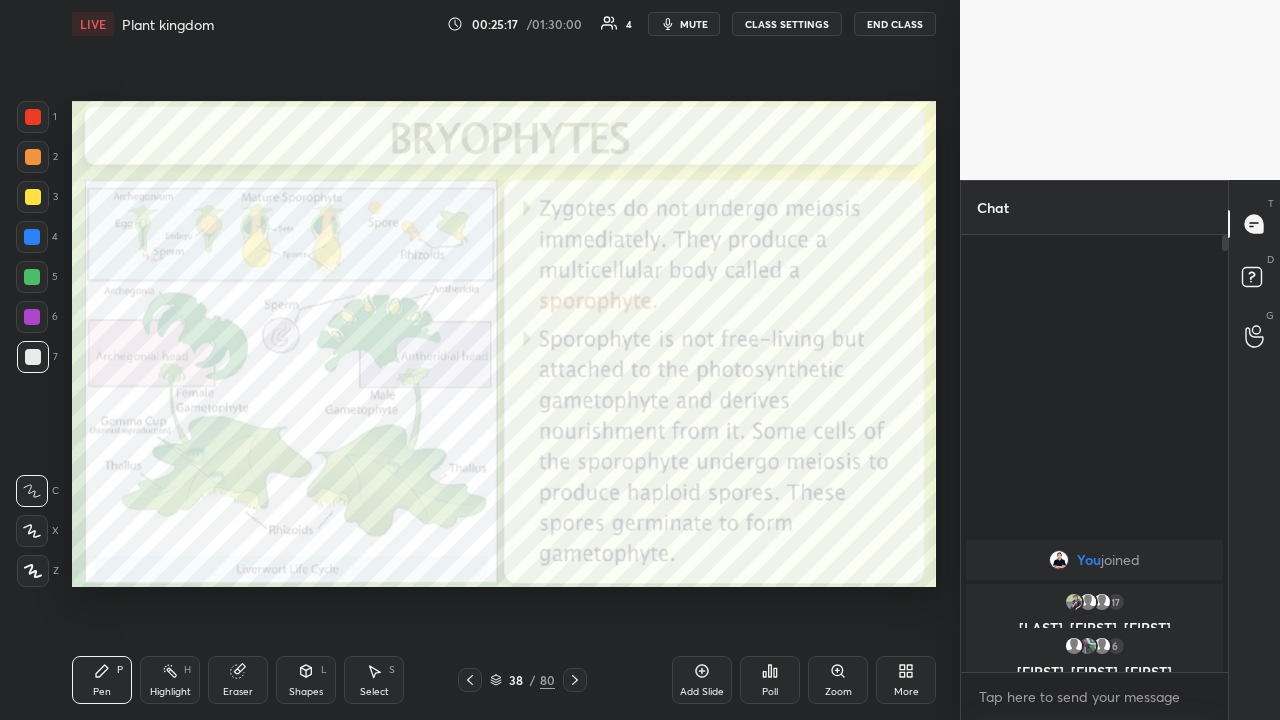 click 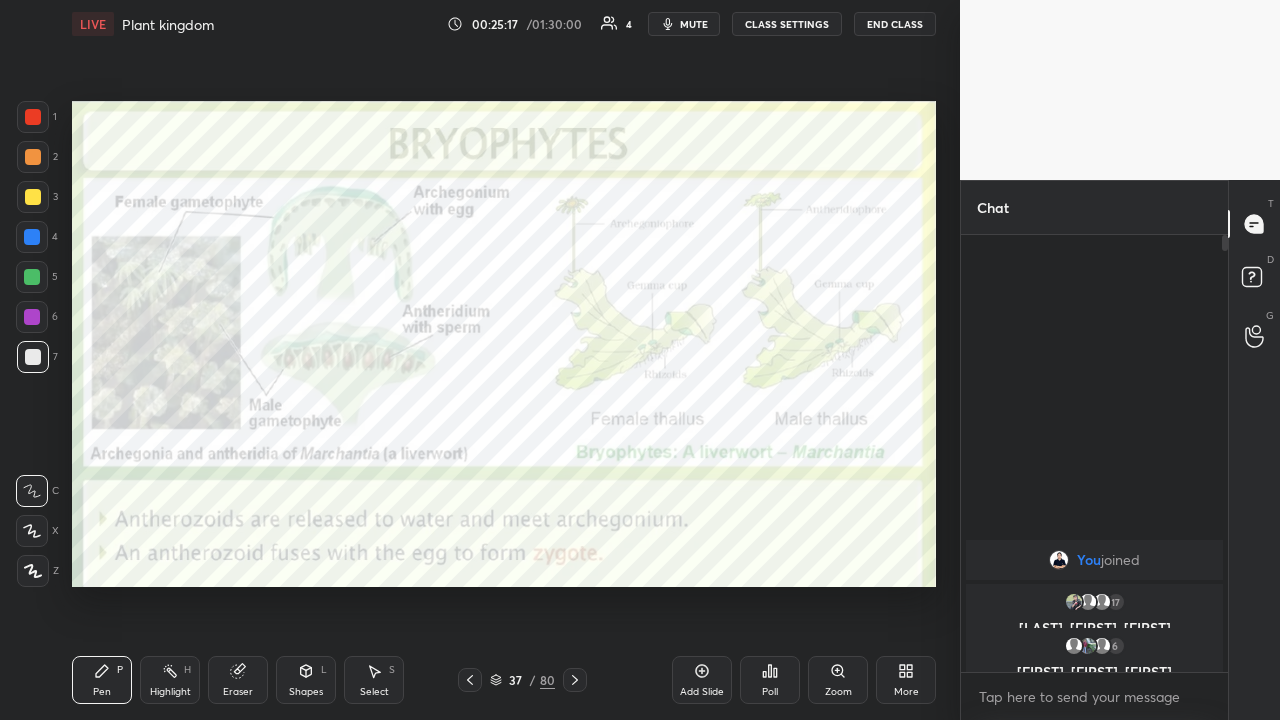 click 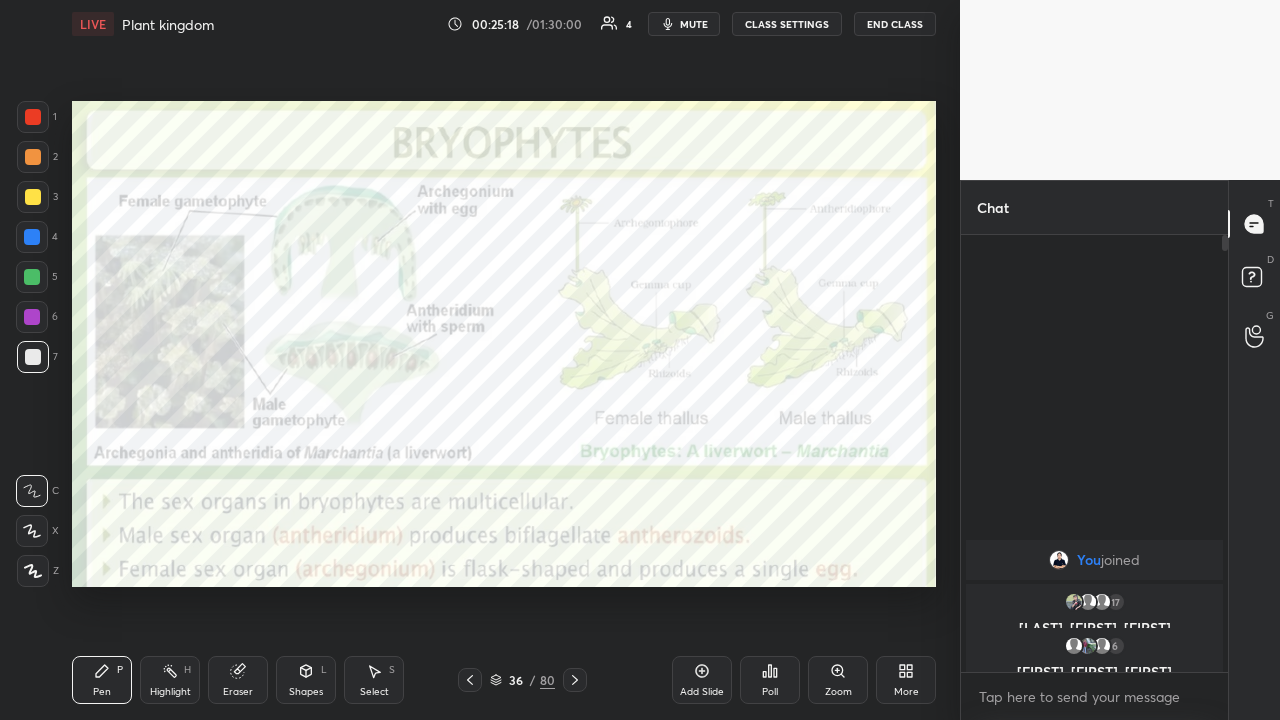 click 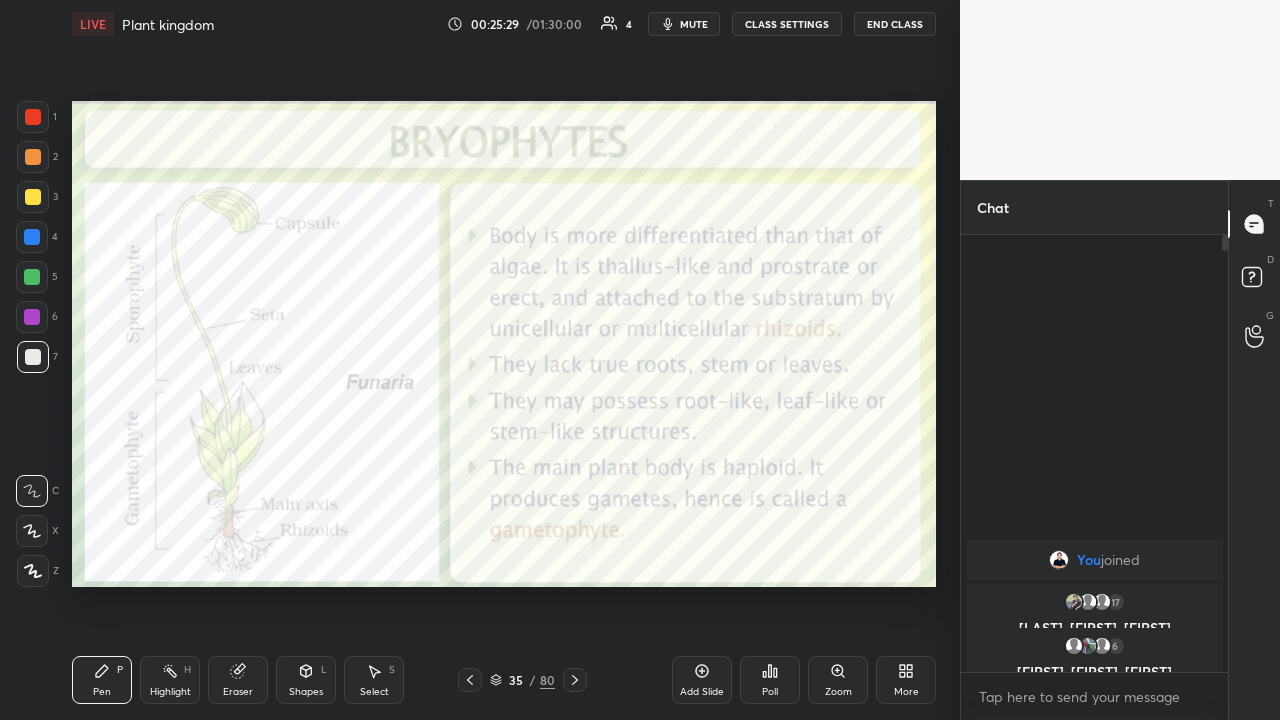 click at bounding box center [575, 680] 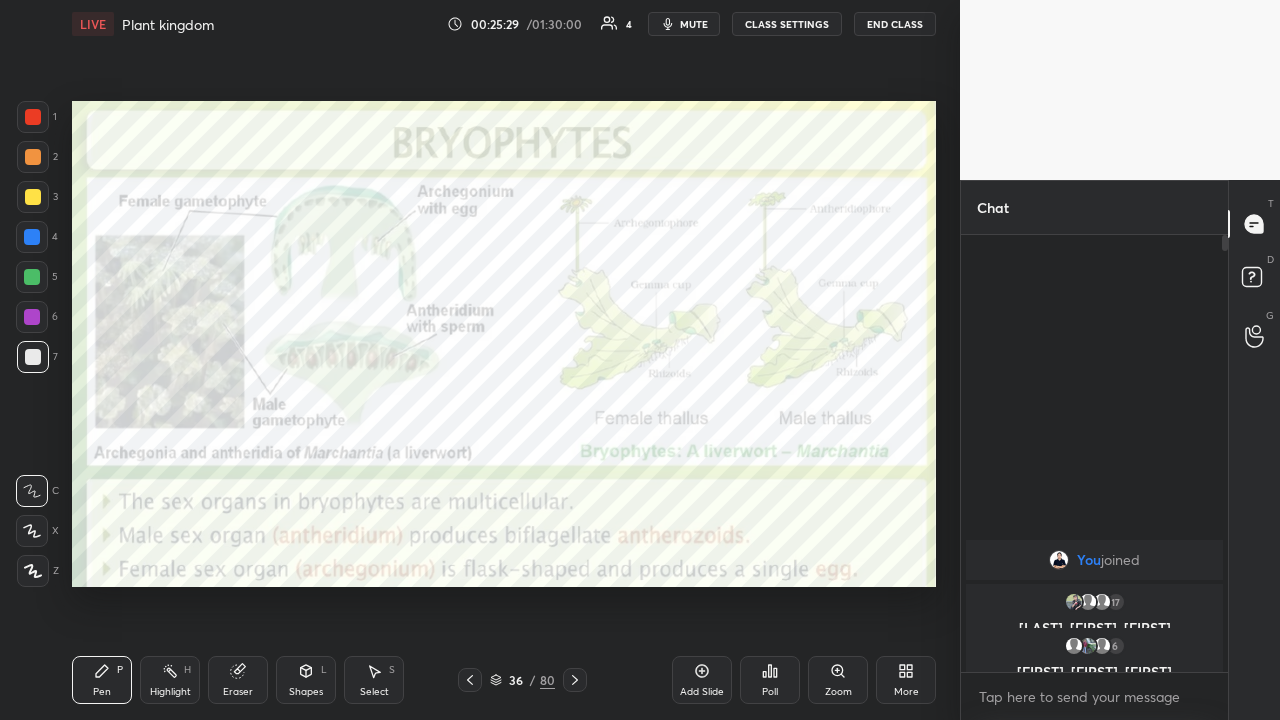 click 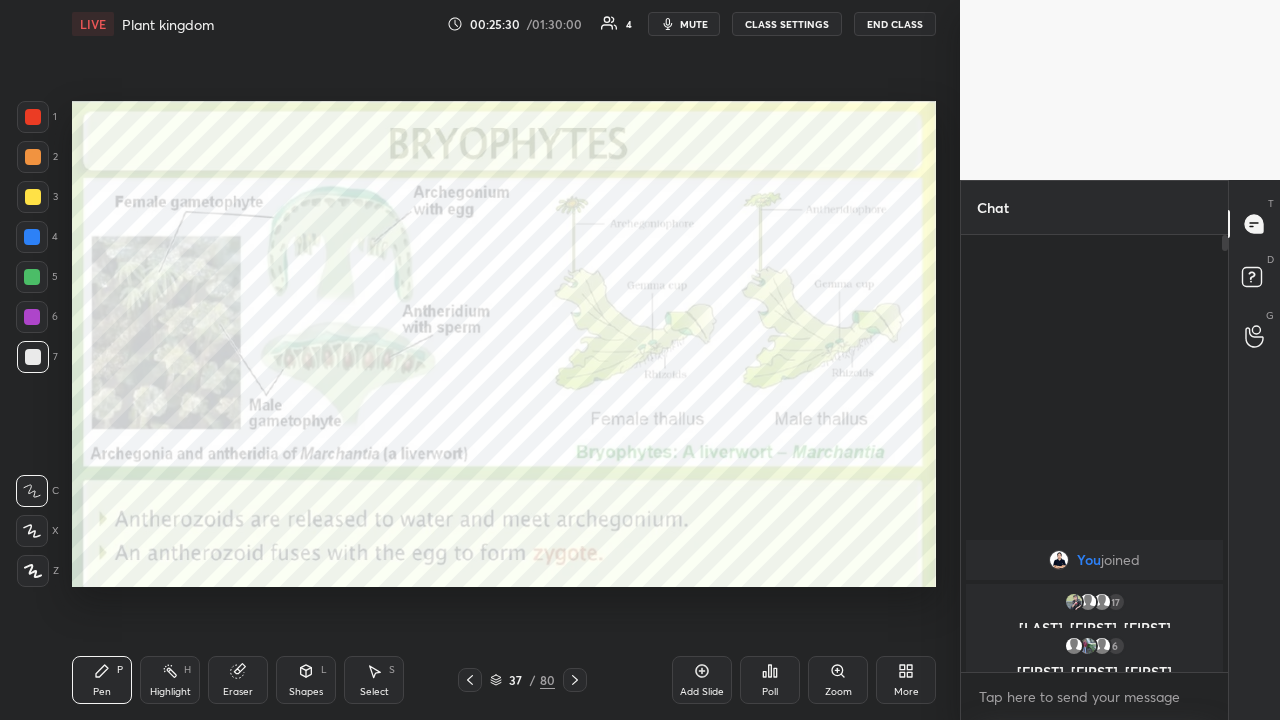 click 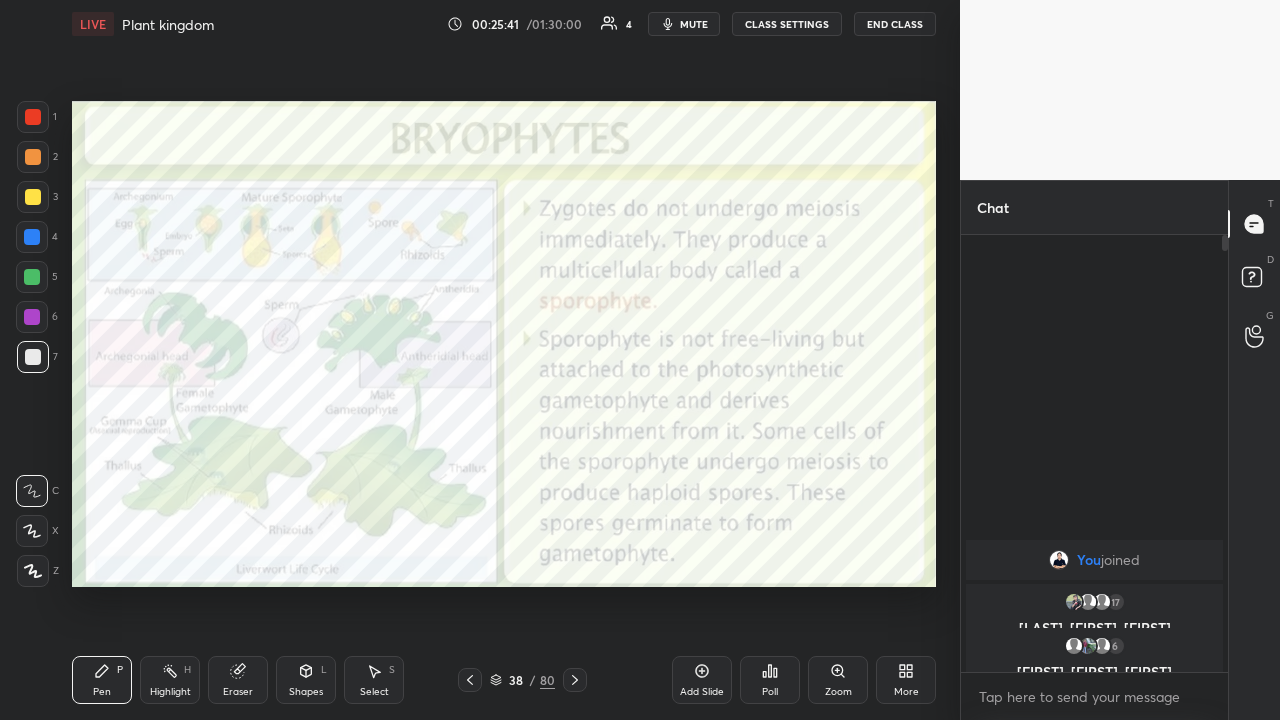 click 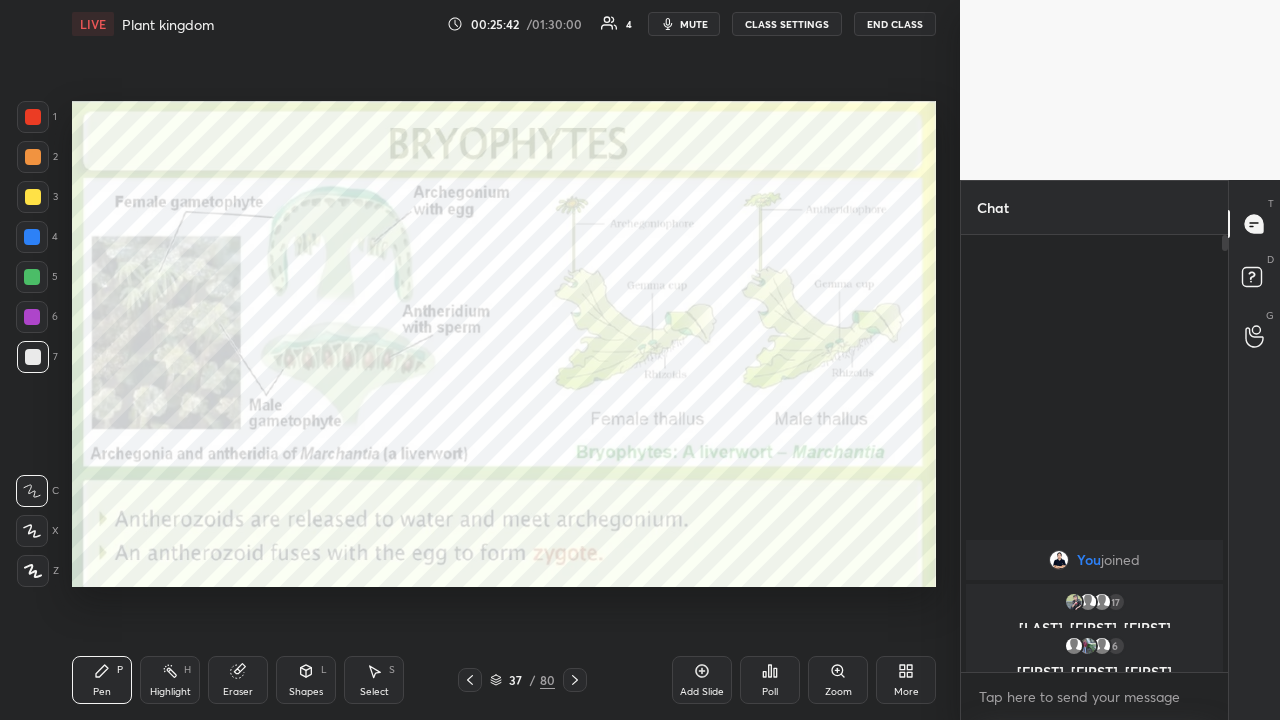 click 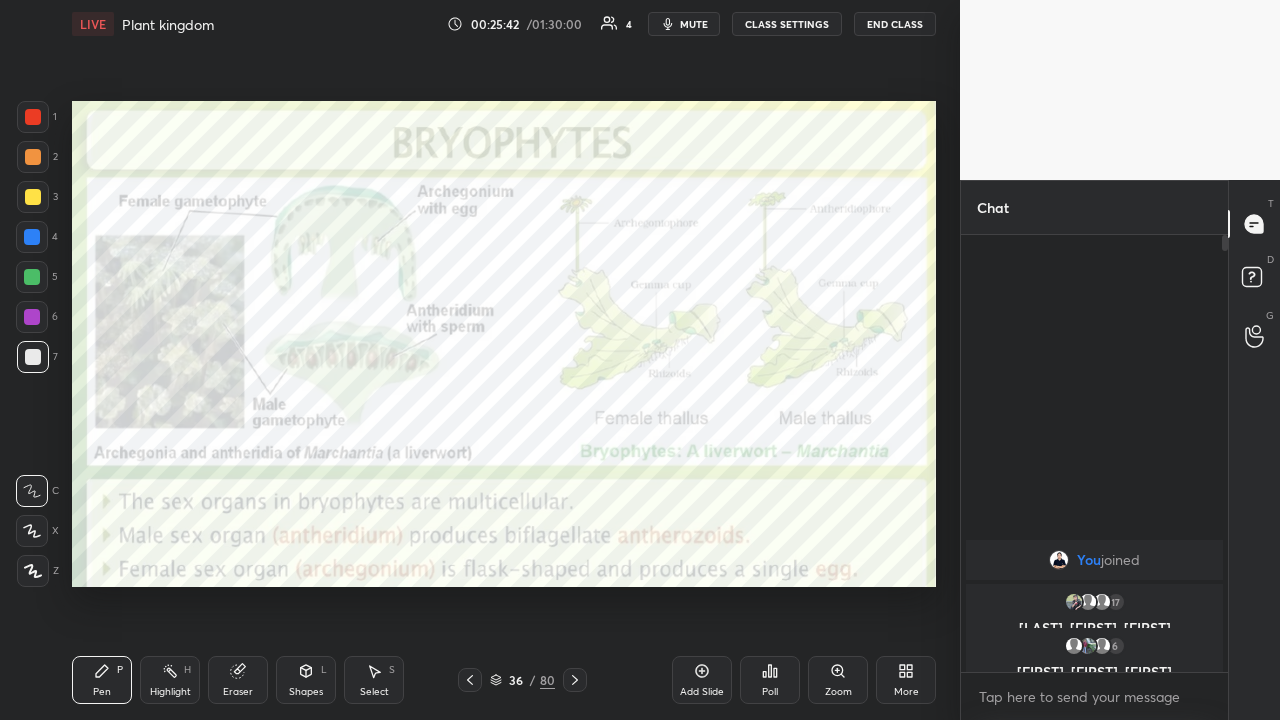 click 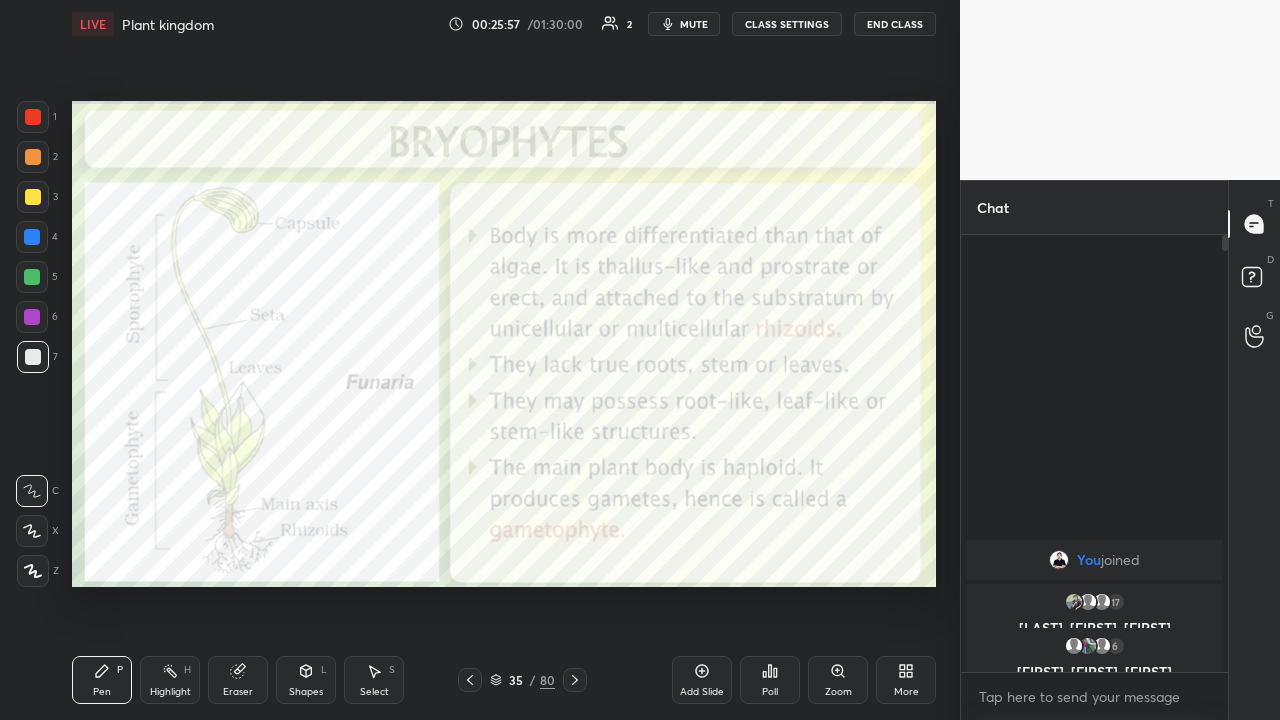click at bounding box center [575, 680] 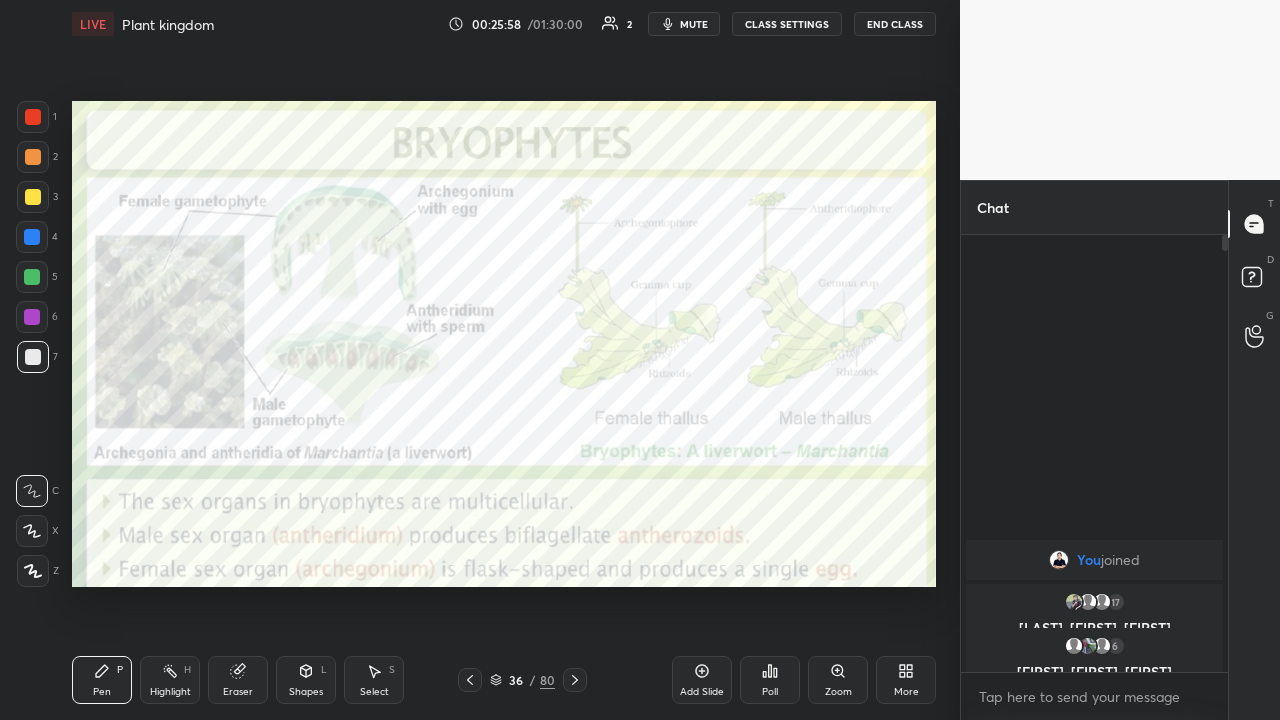 click 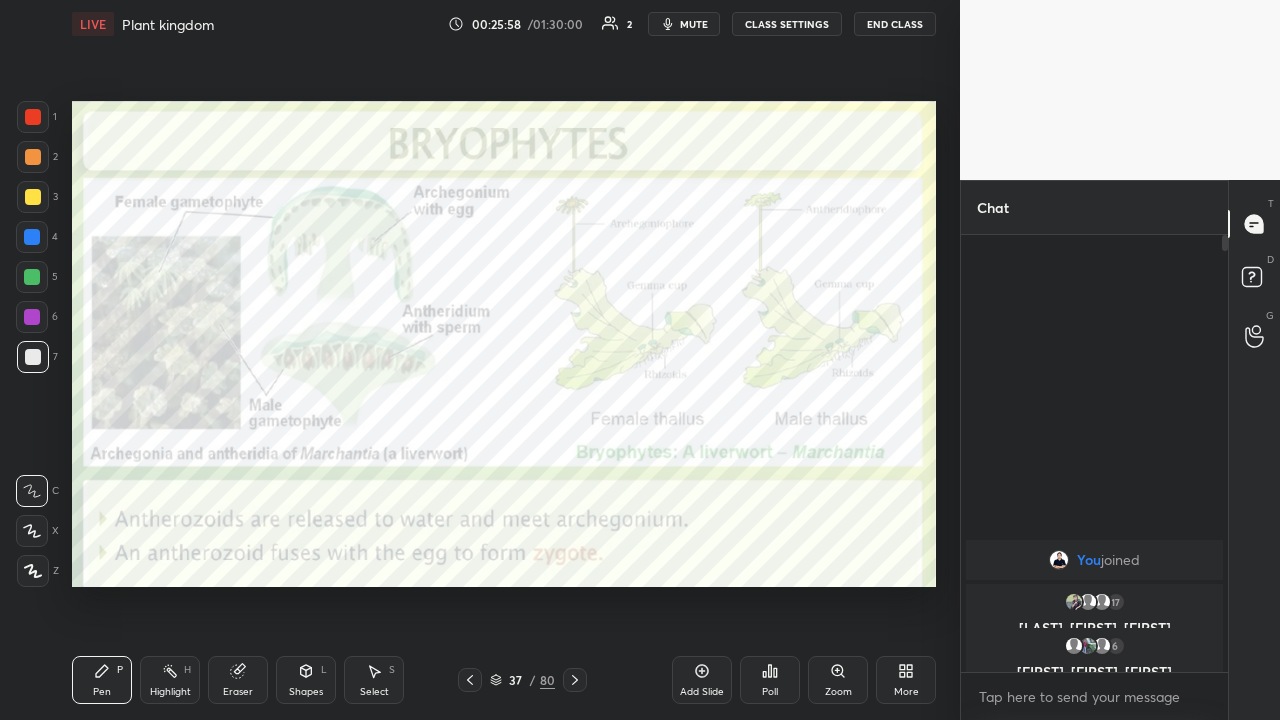click 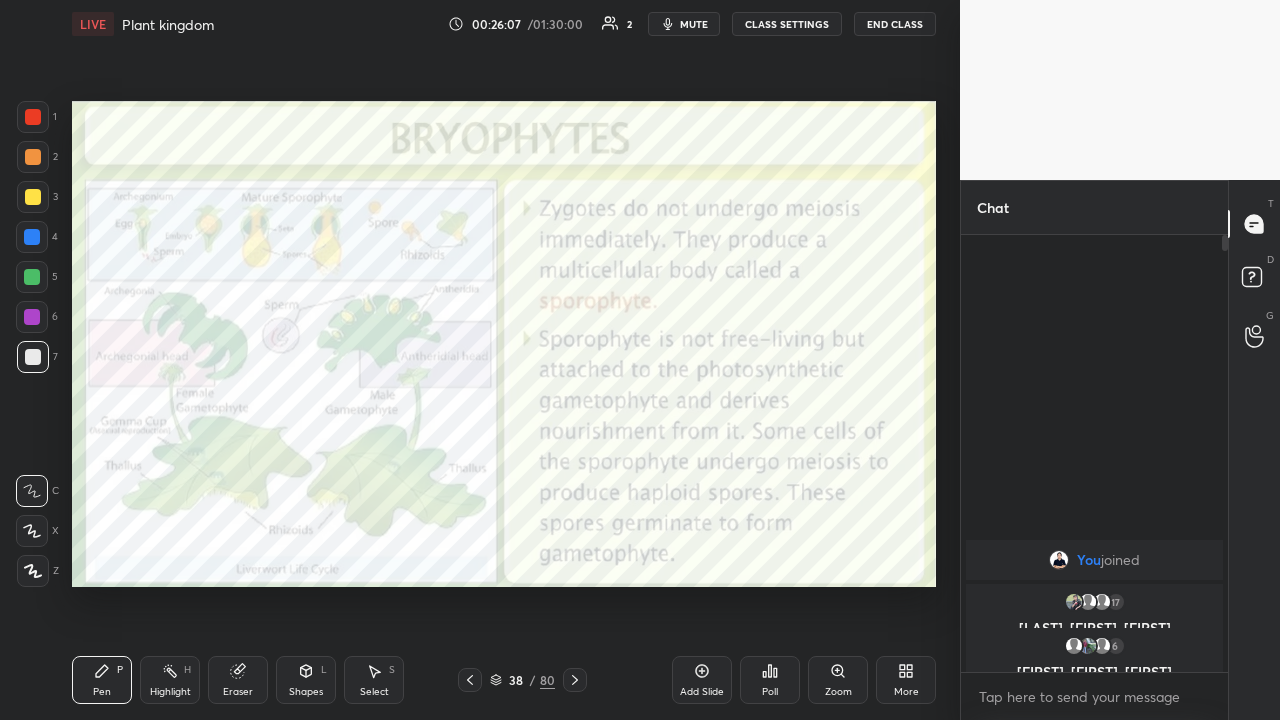 click 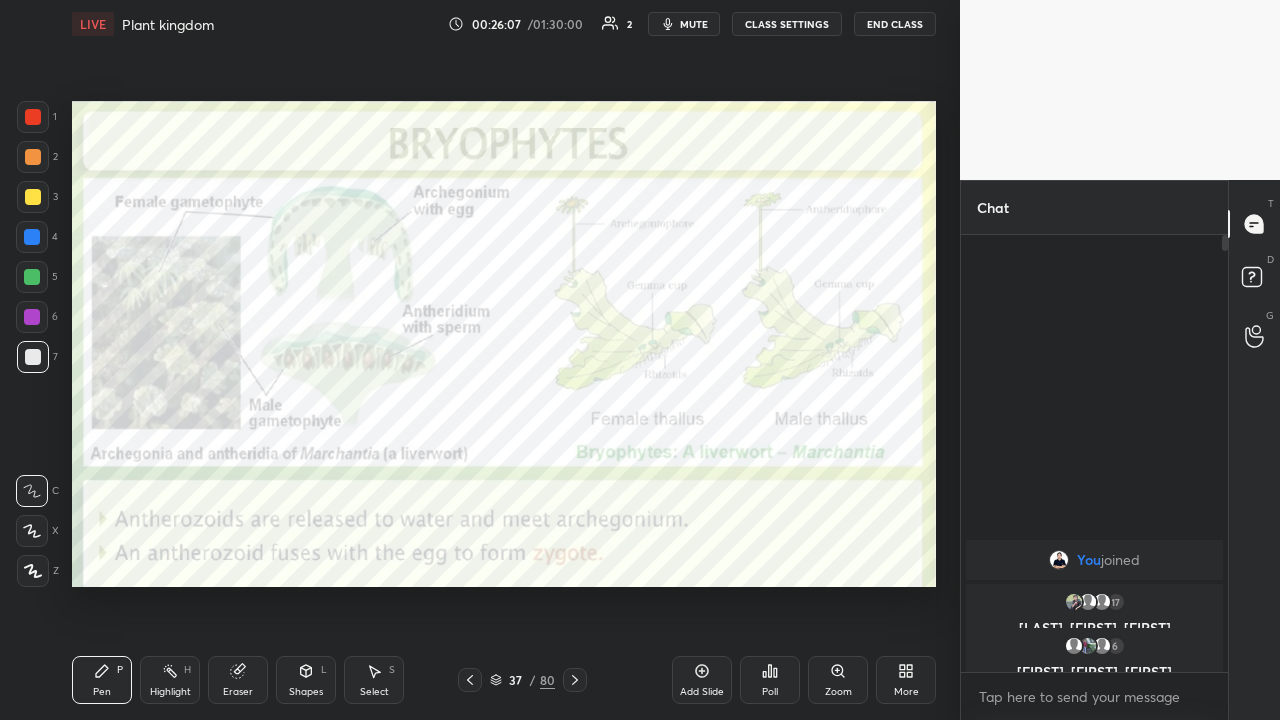 click 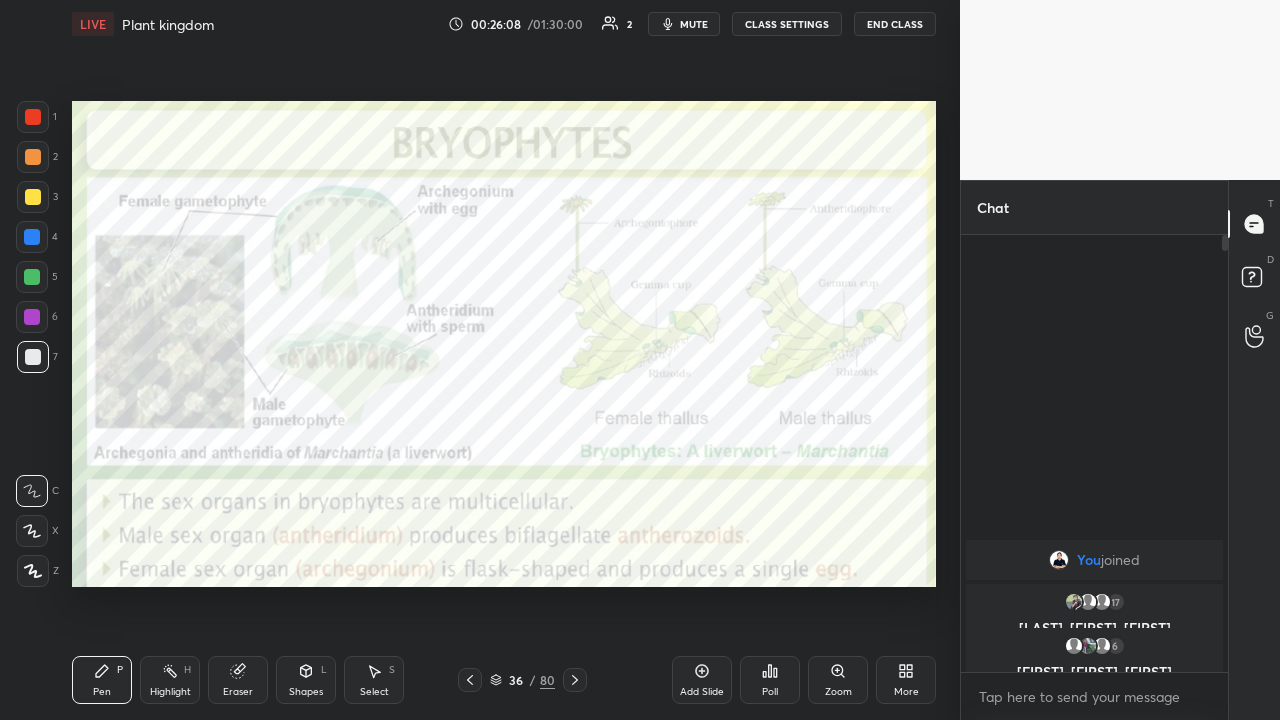 click 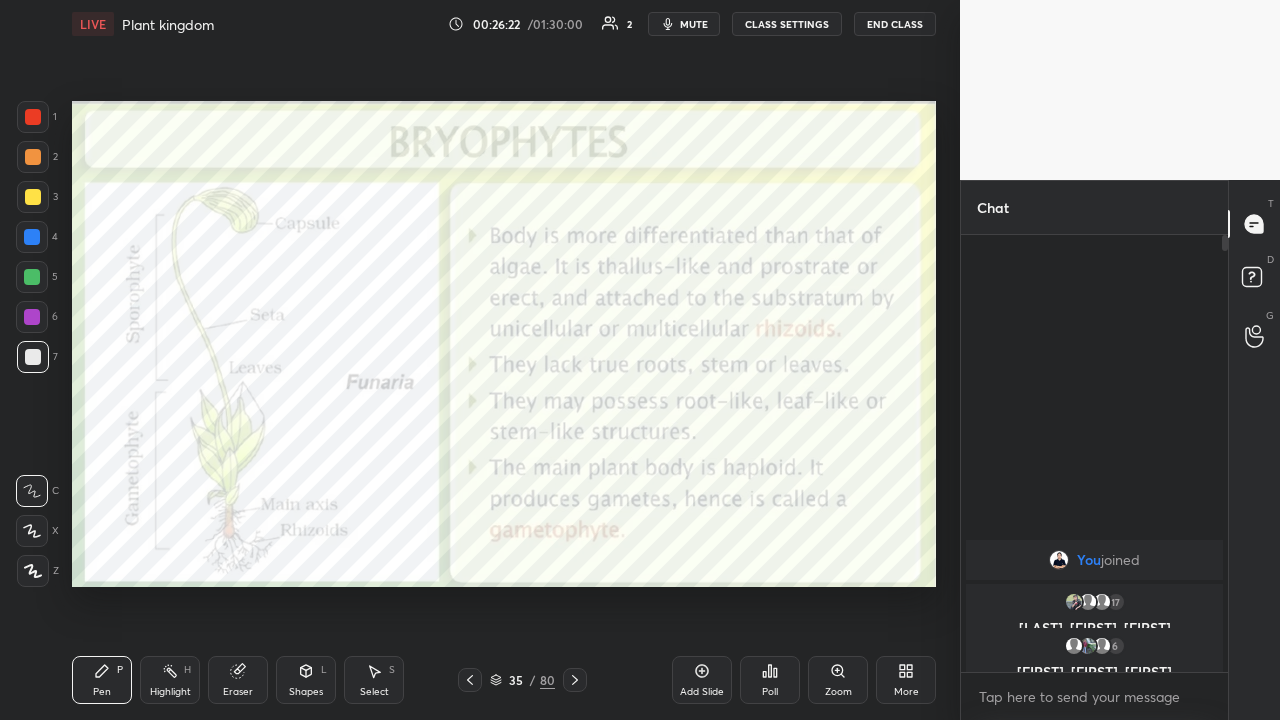 click at bounding box center (32, 237) 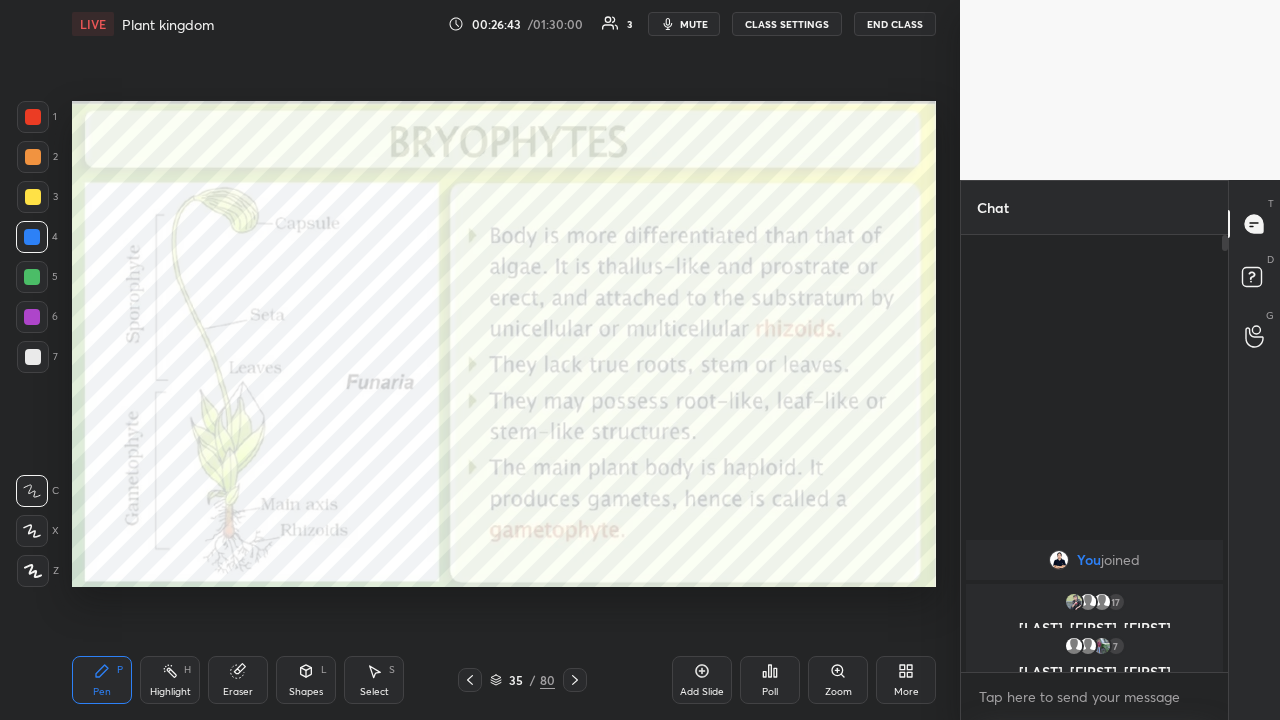 click 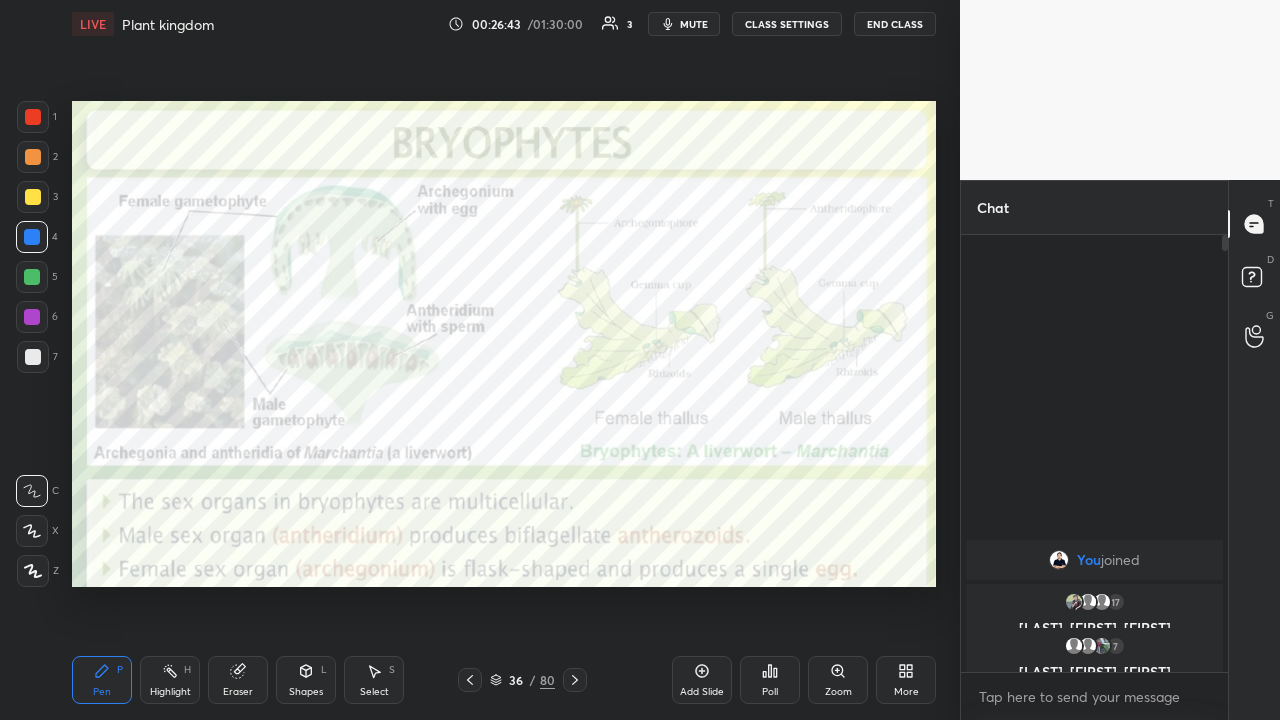 click 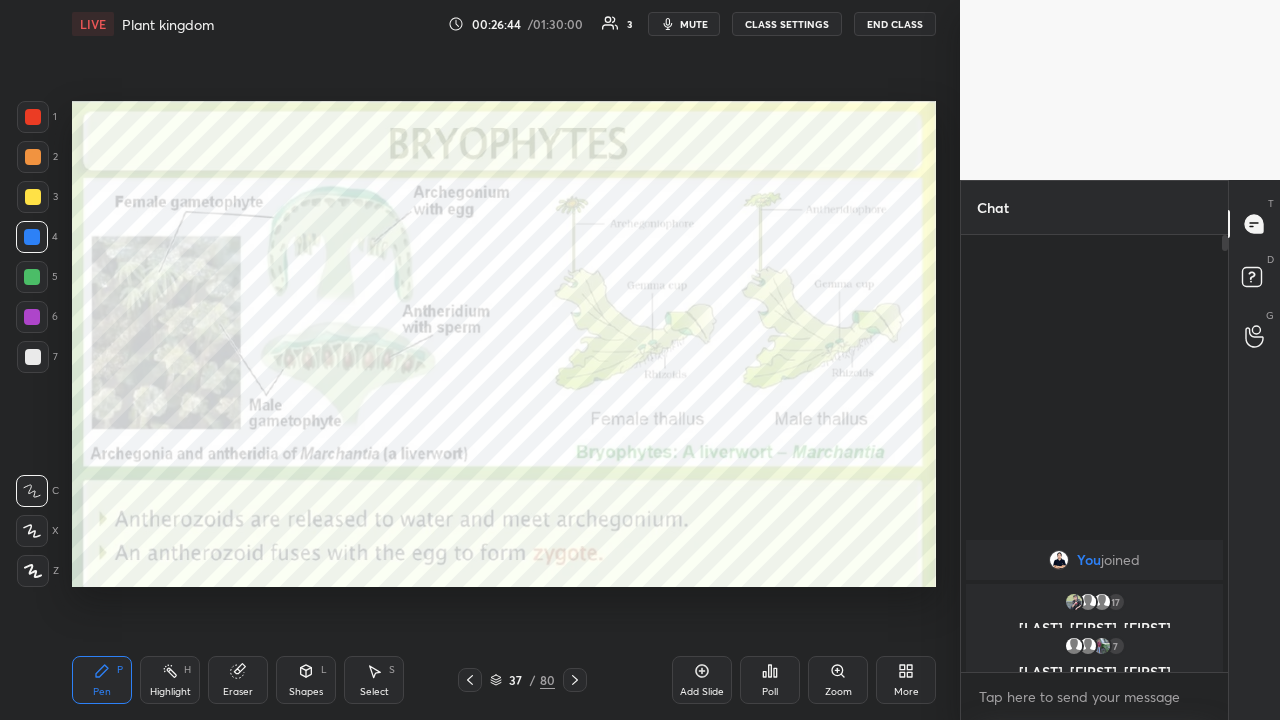 click 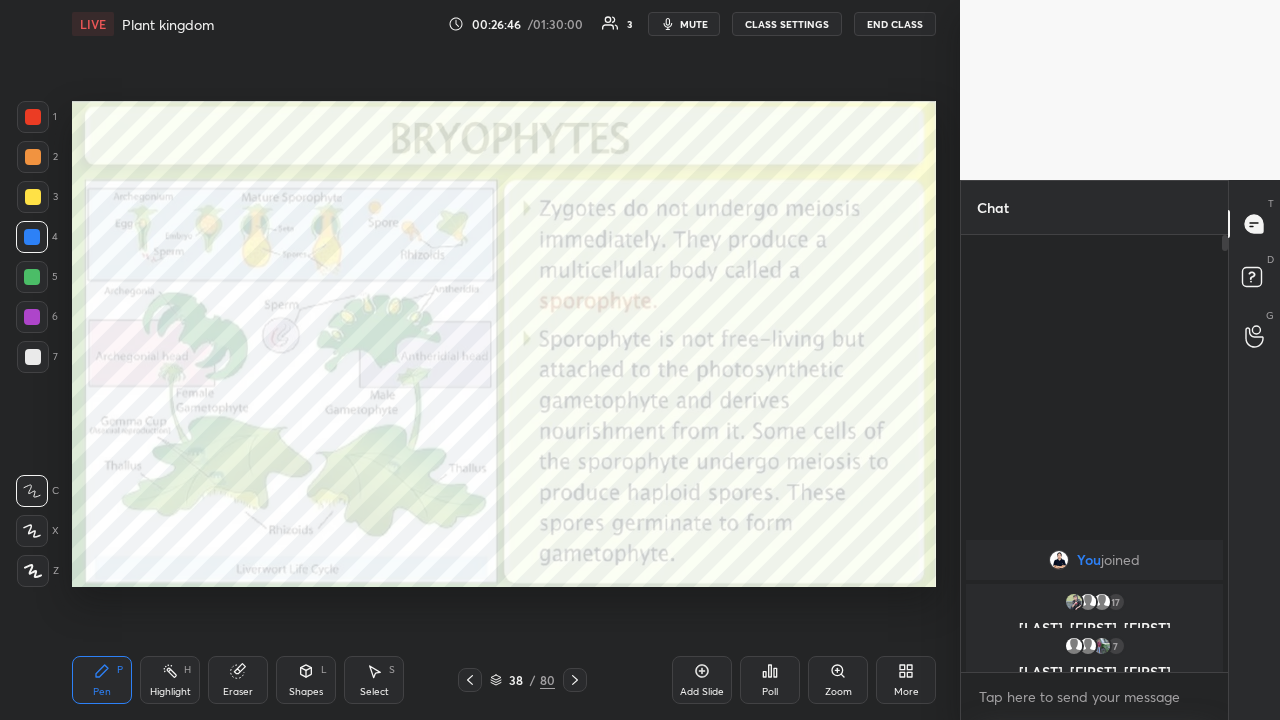 click 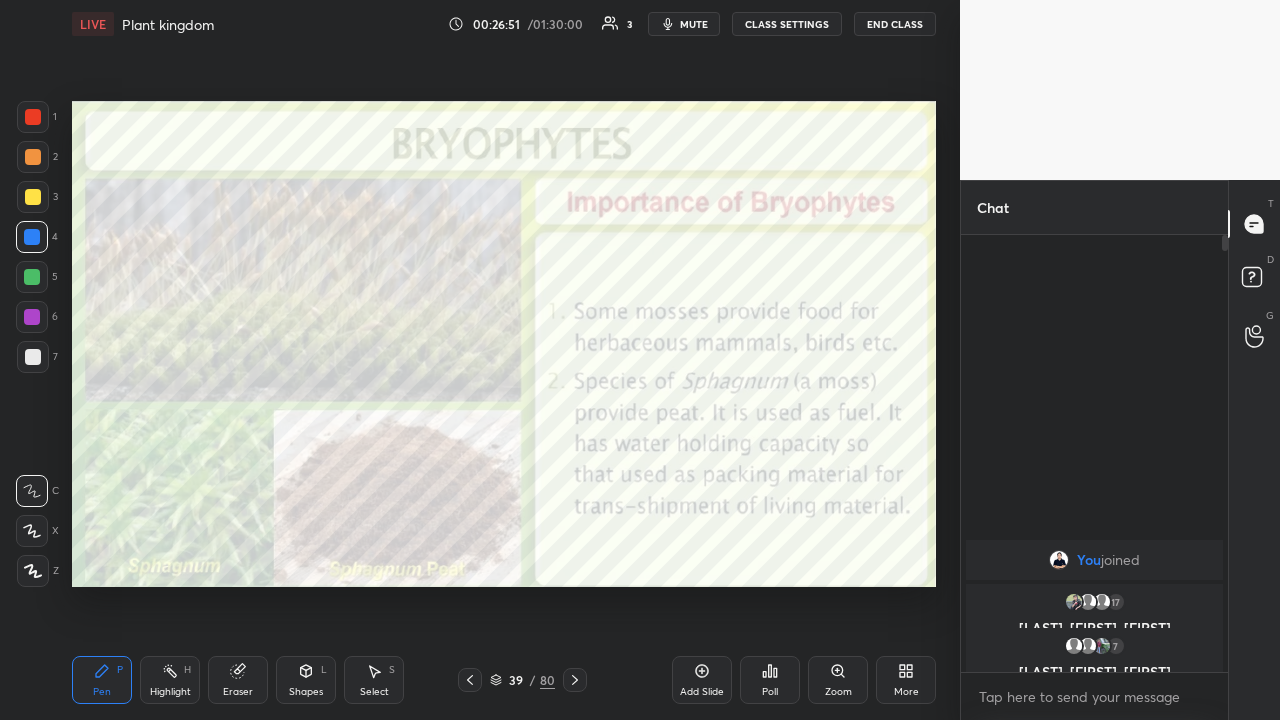 click 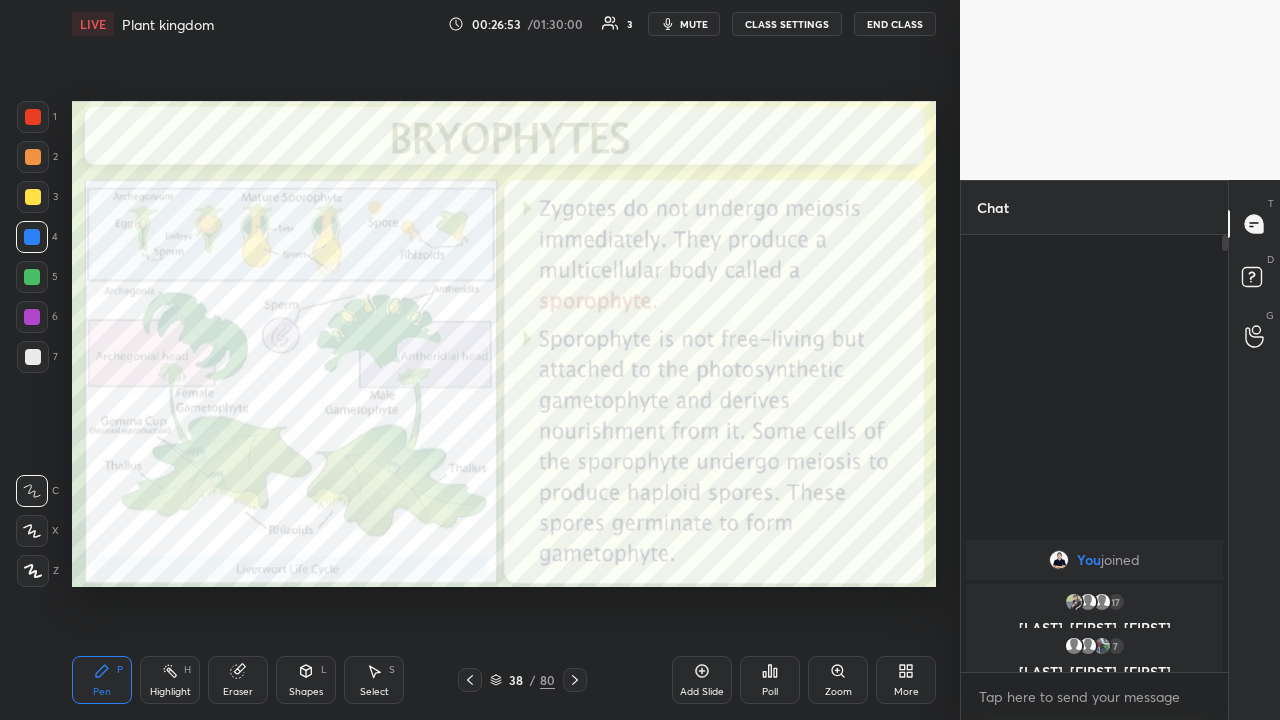 click 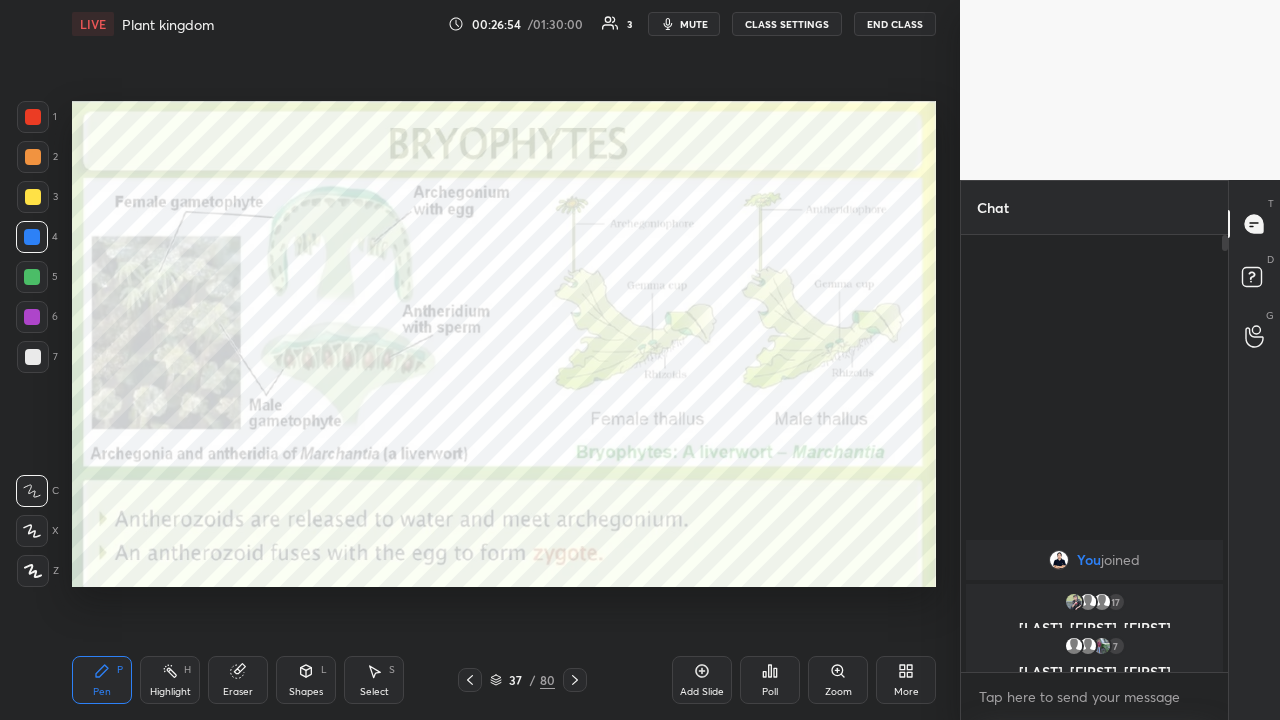 click at bounding box center [575, 680] 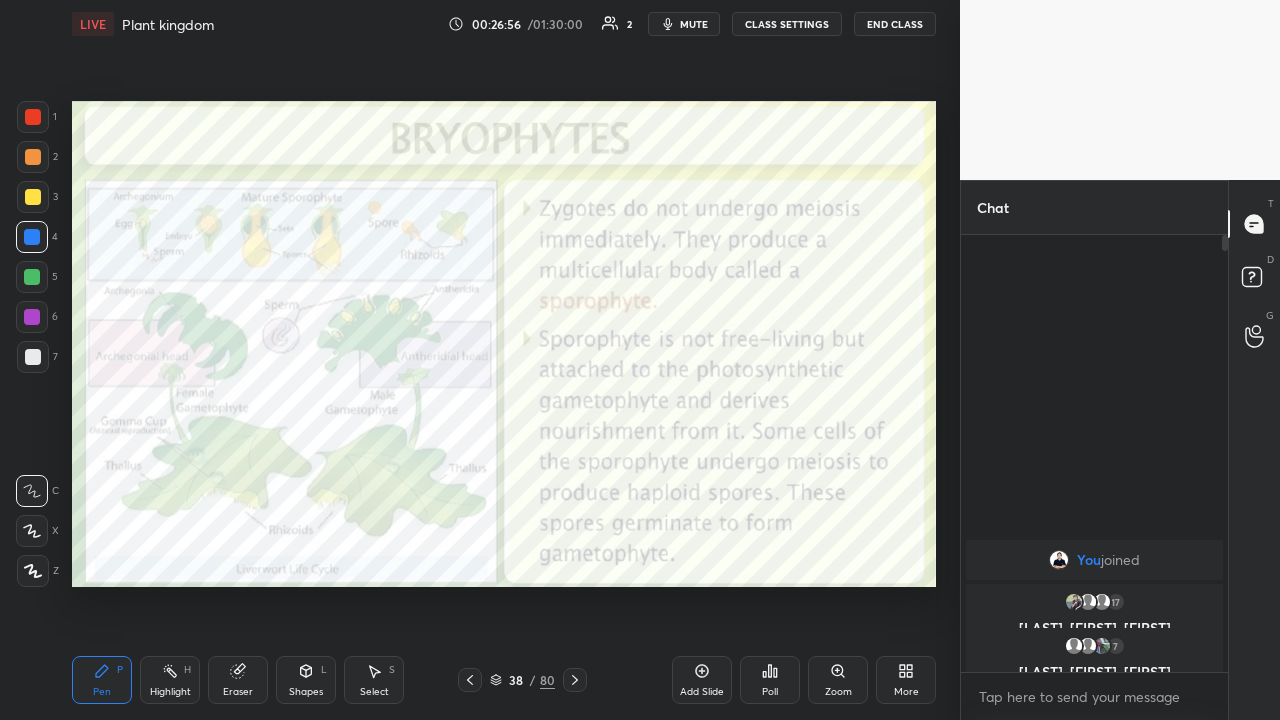 click 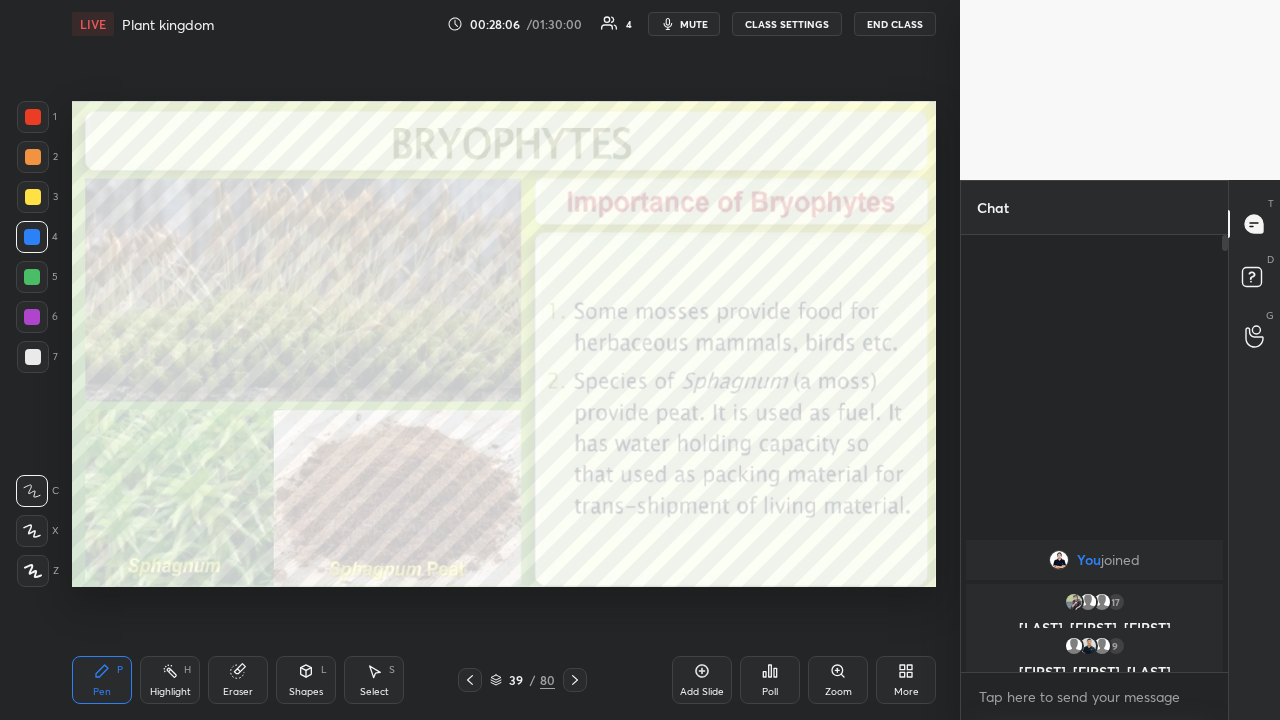 click 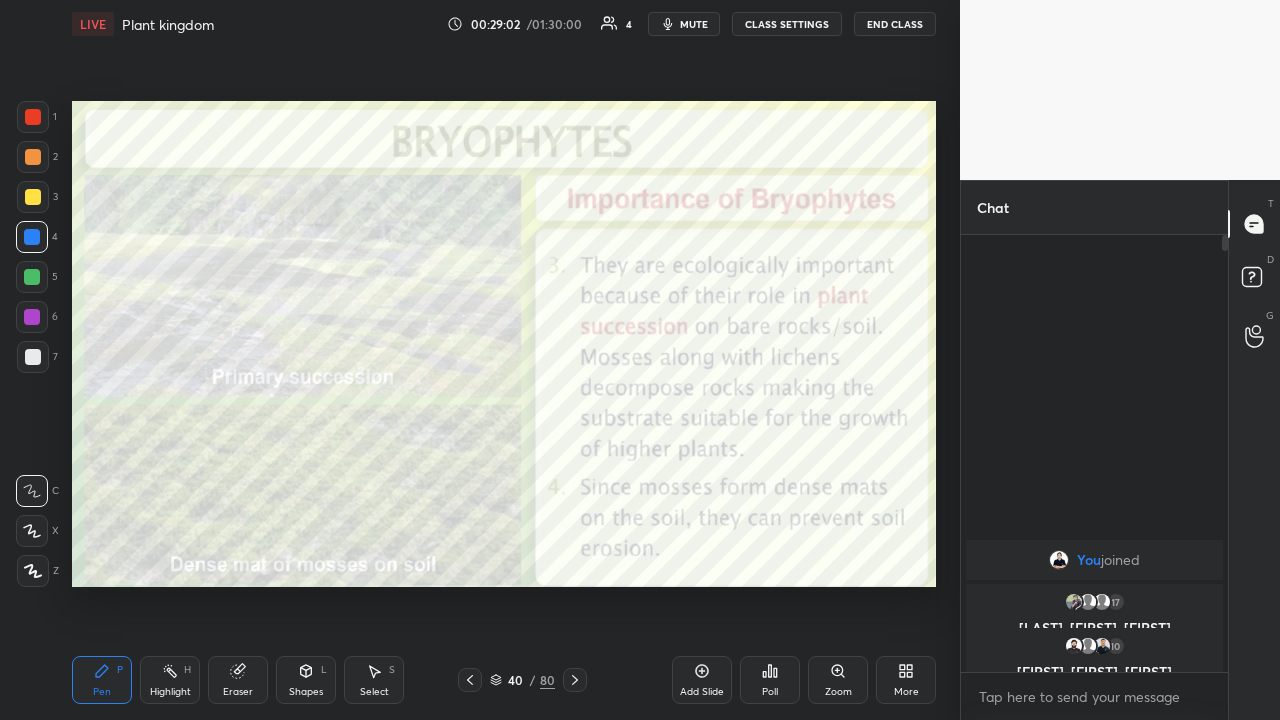 click 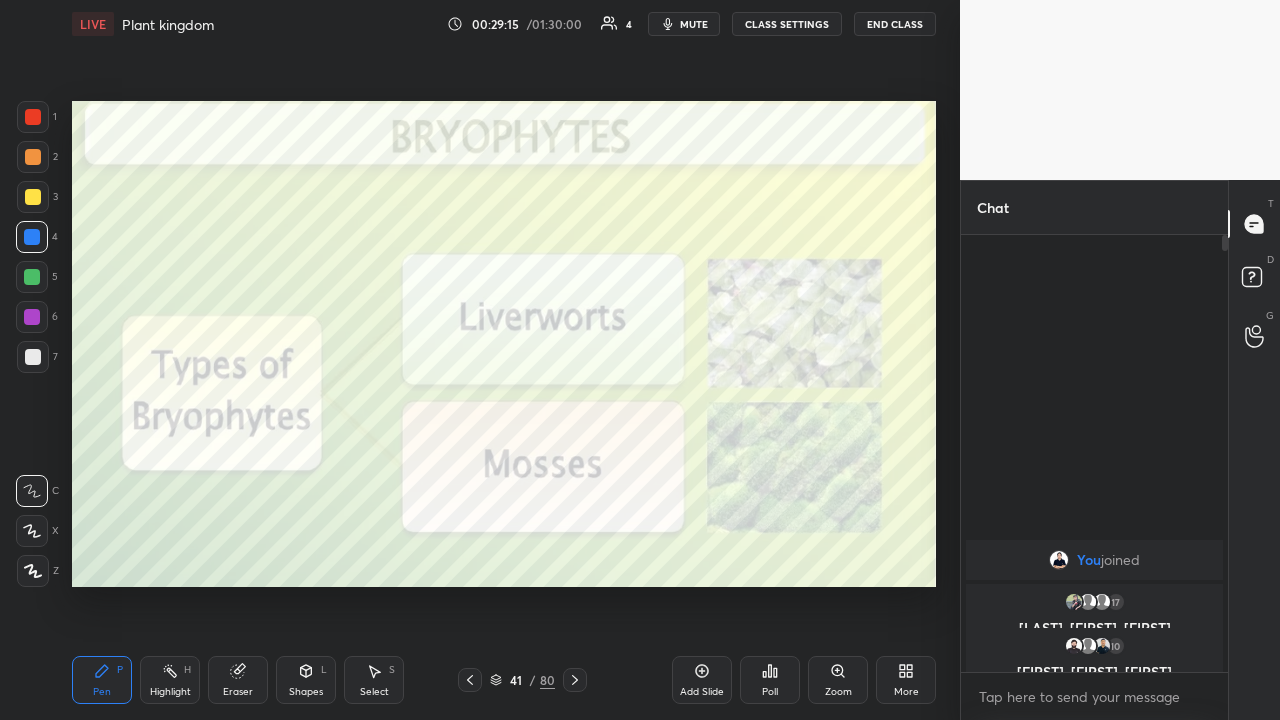 click on "80" at bounding box center [547, 680] 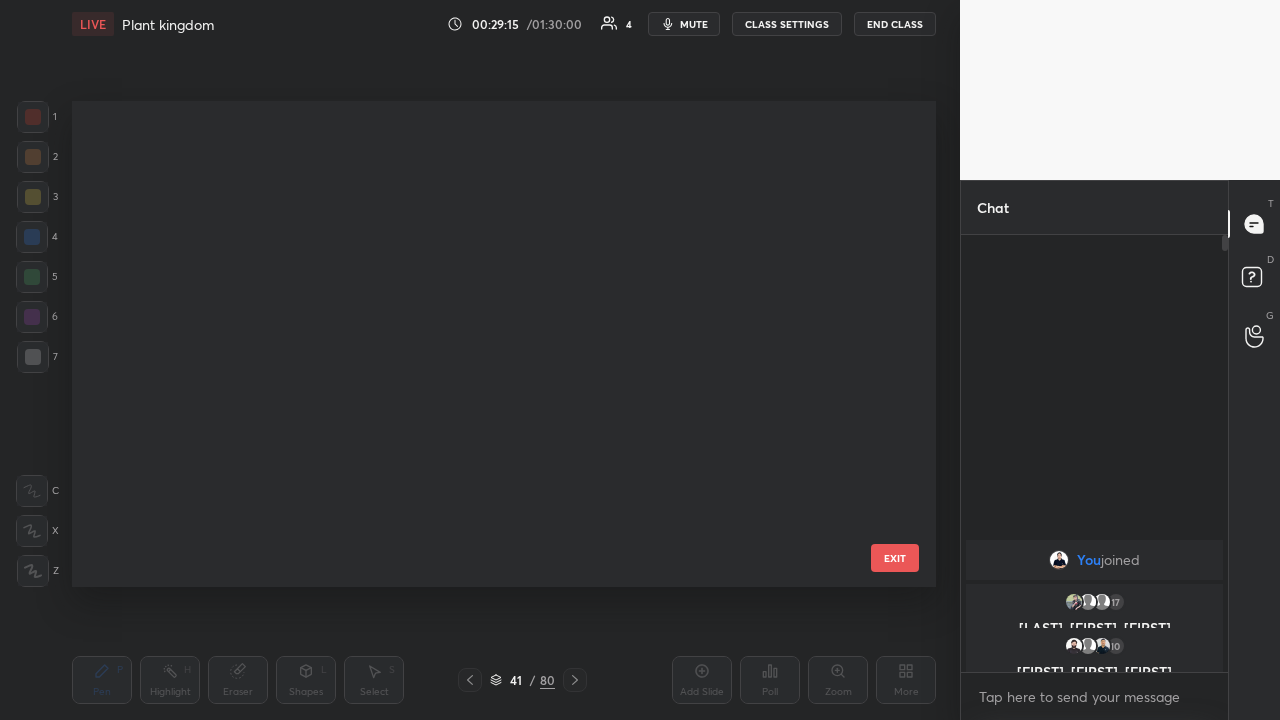 scroll, scrollTop: 1572, scrollLeft: 0, axis: vertical 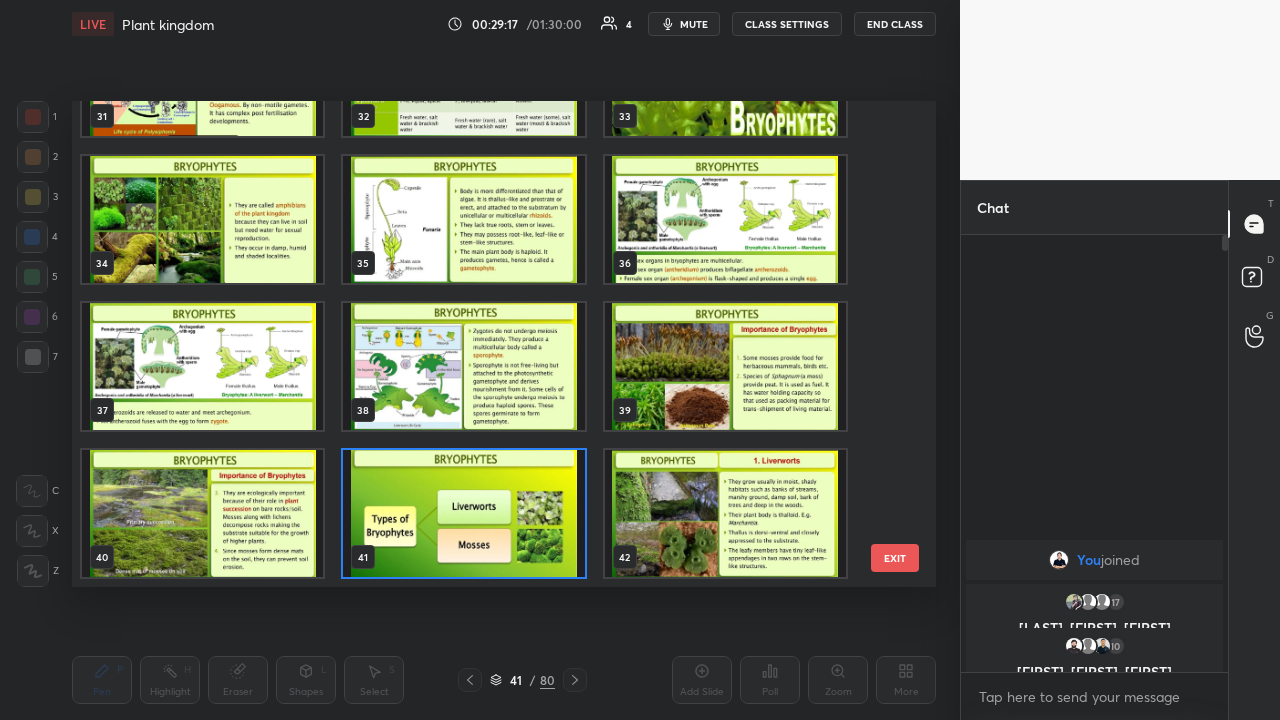 click at bounding box center (725, 513) 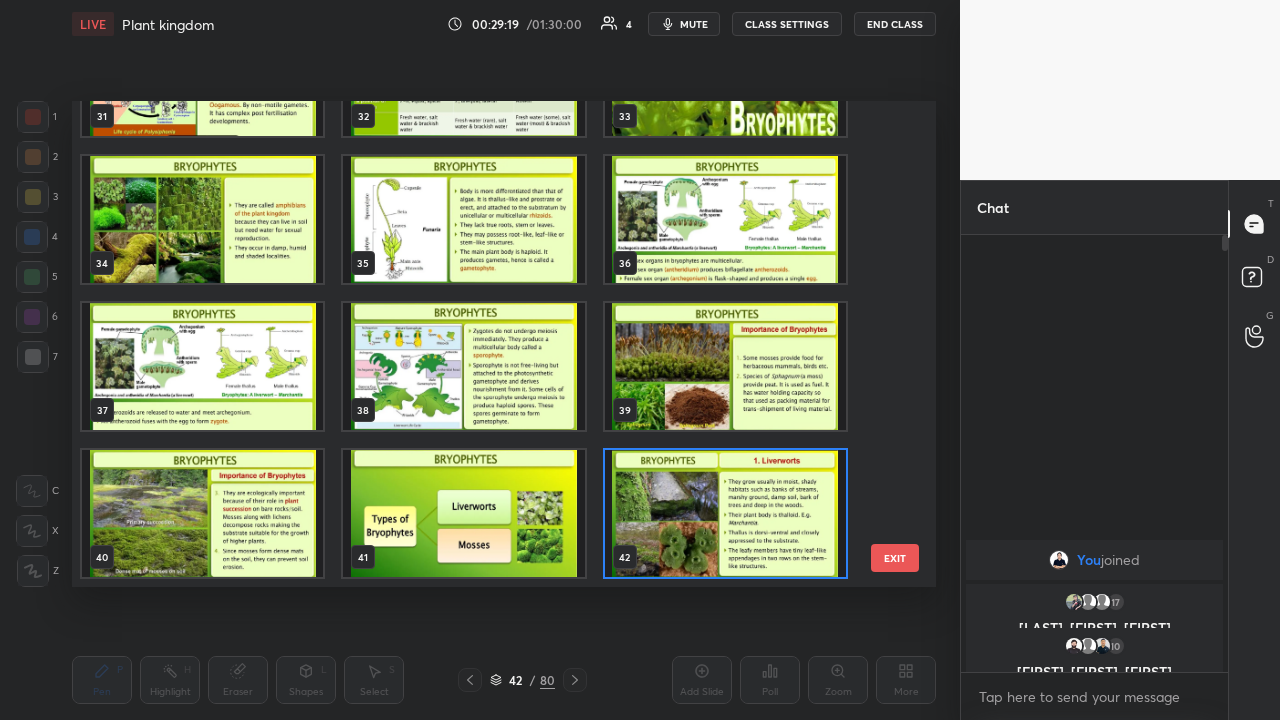 click at bounding box center (725, 513) 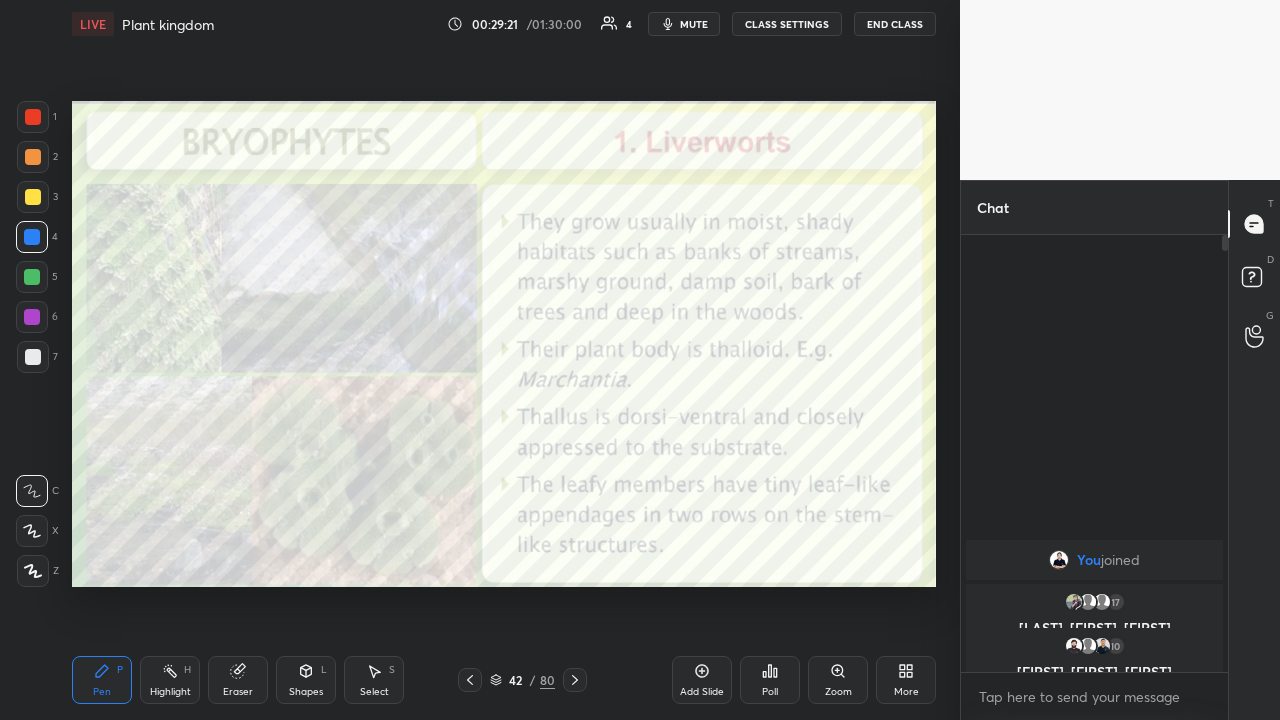 click 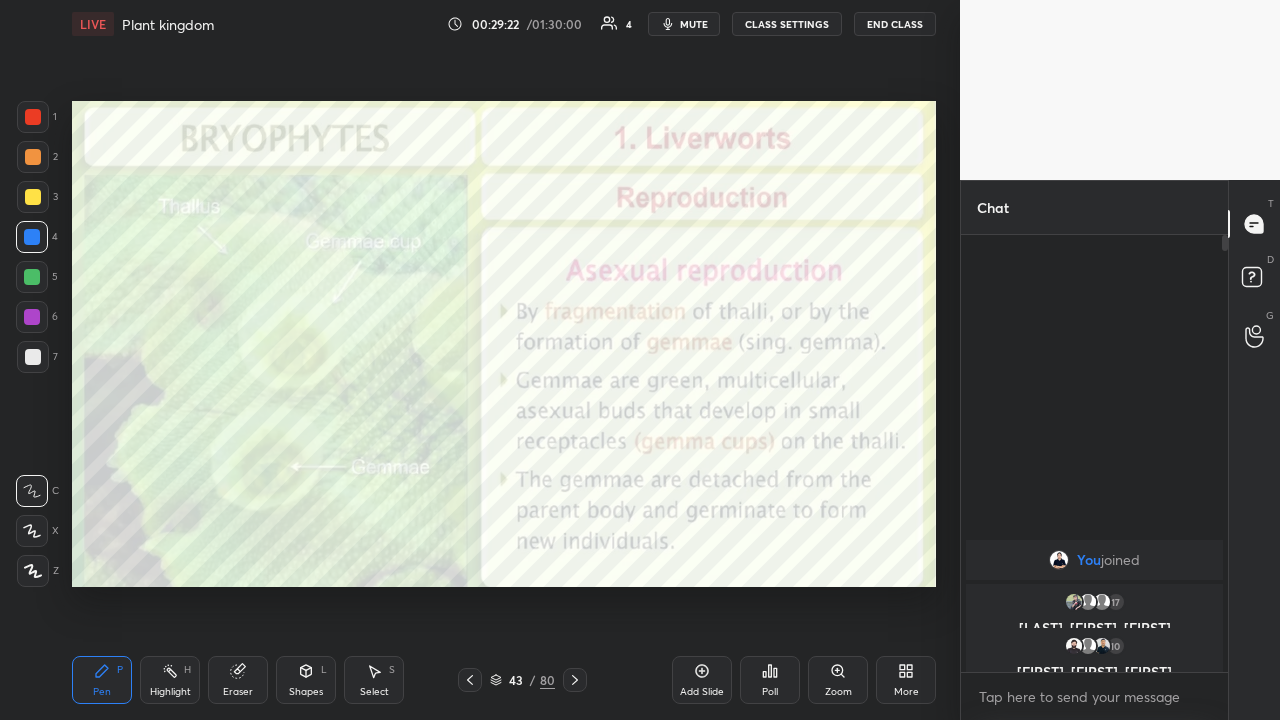 click 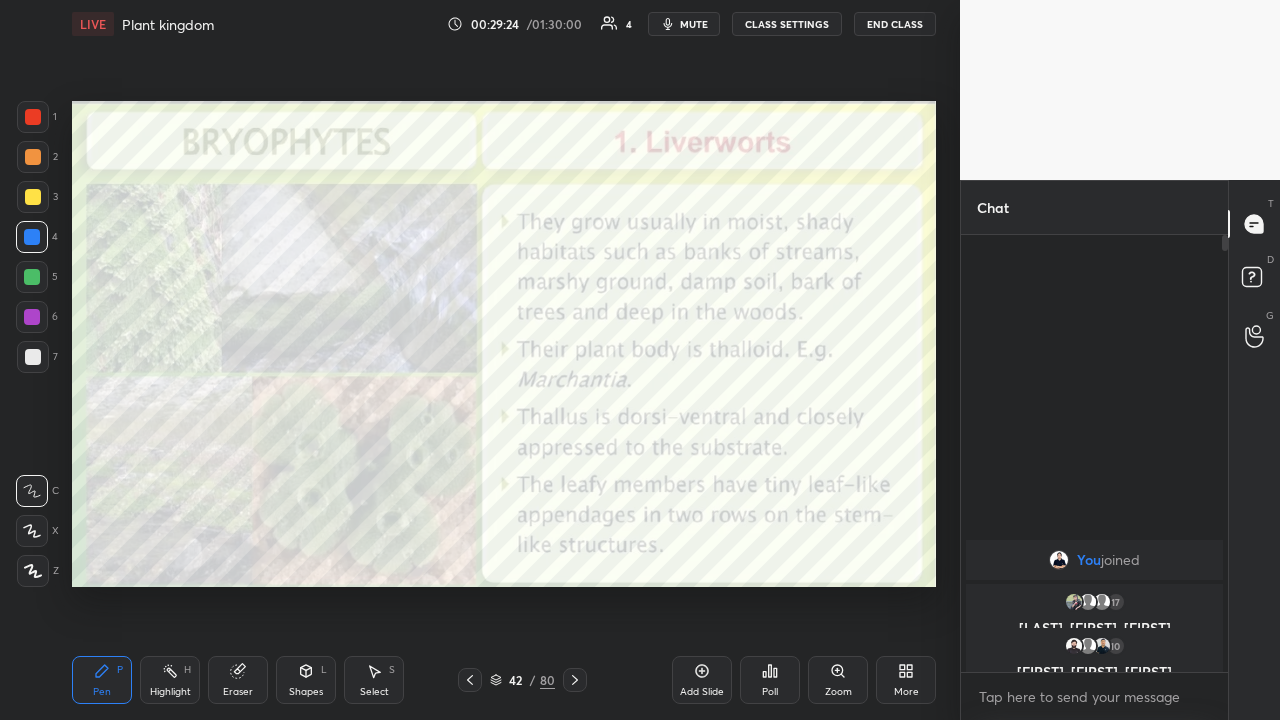 click 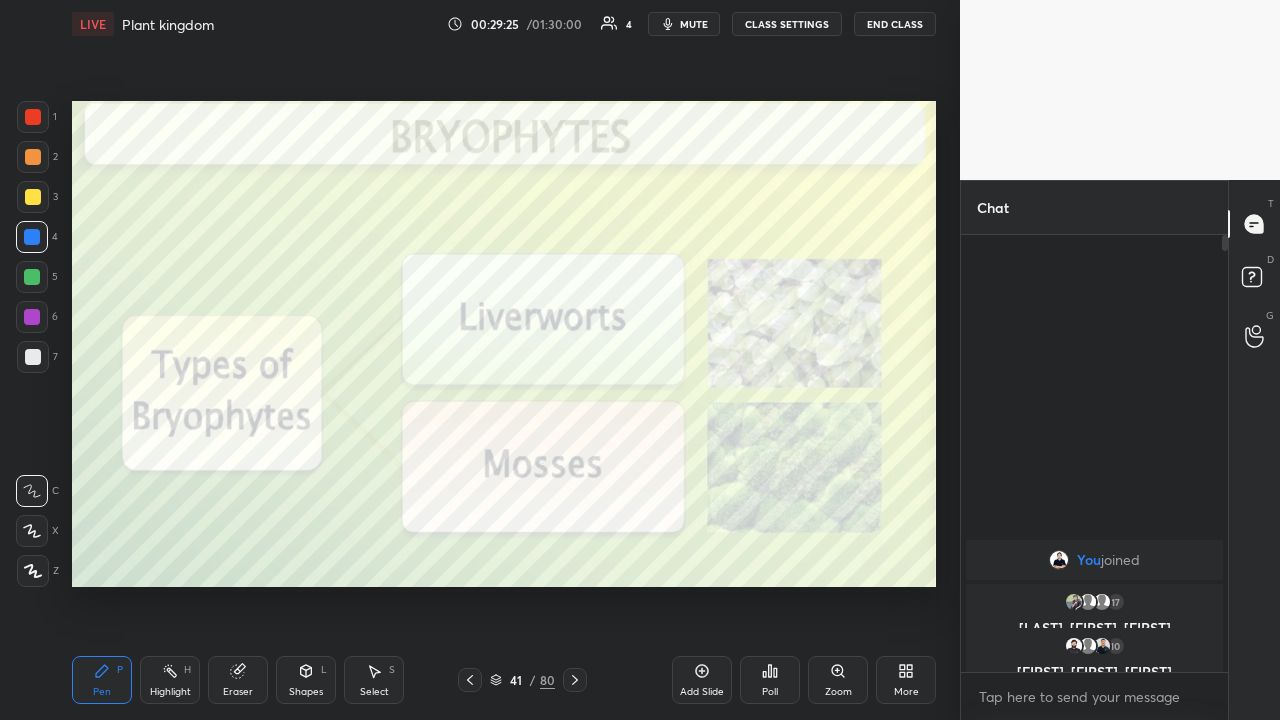 click 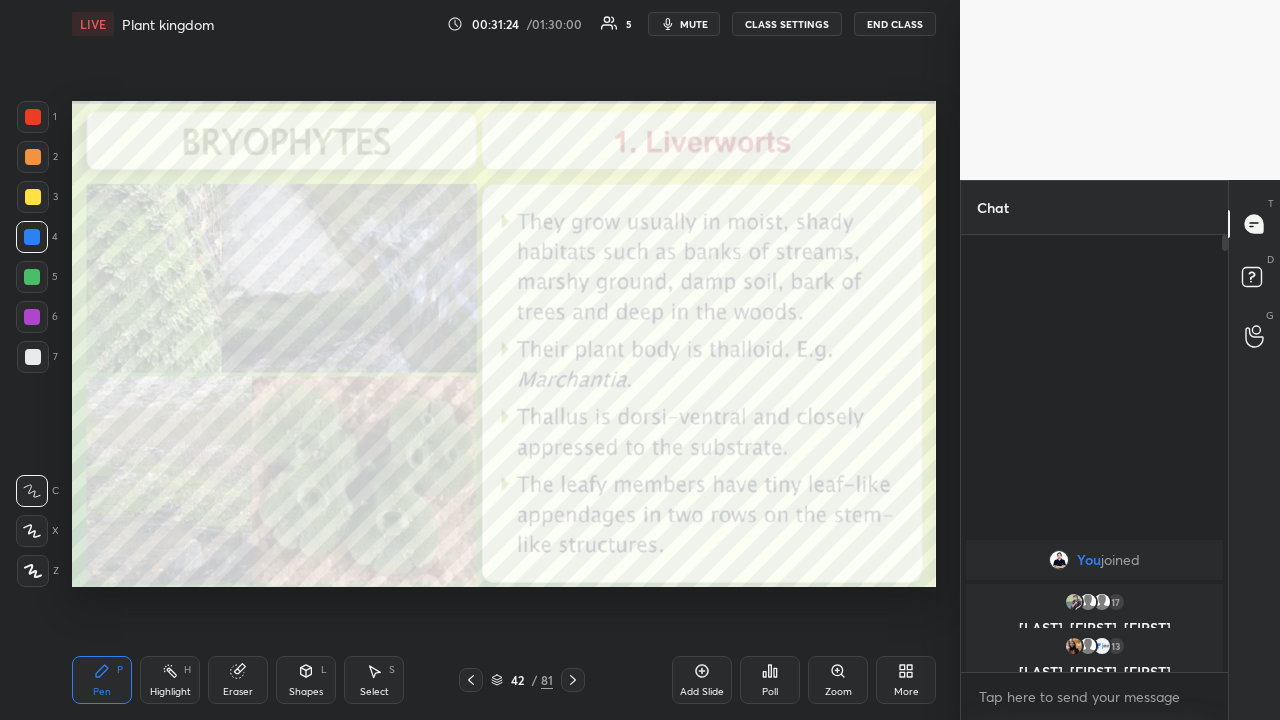 click 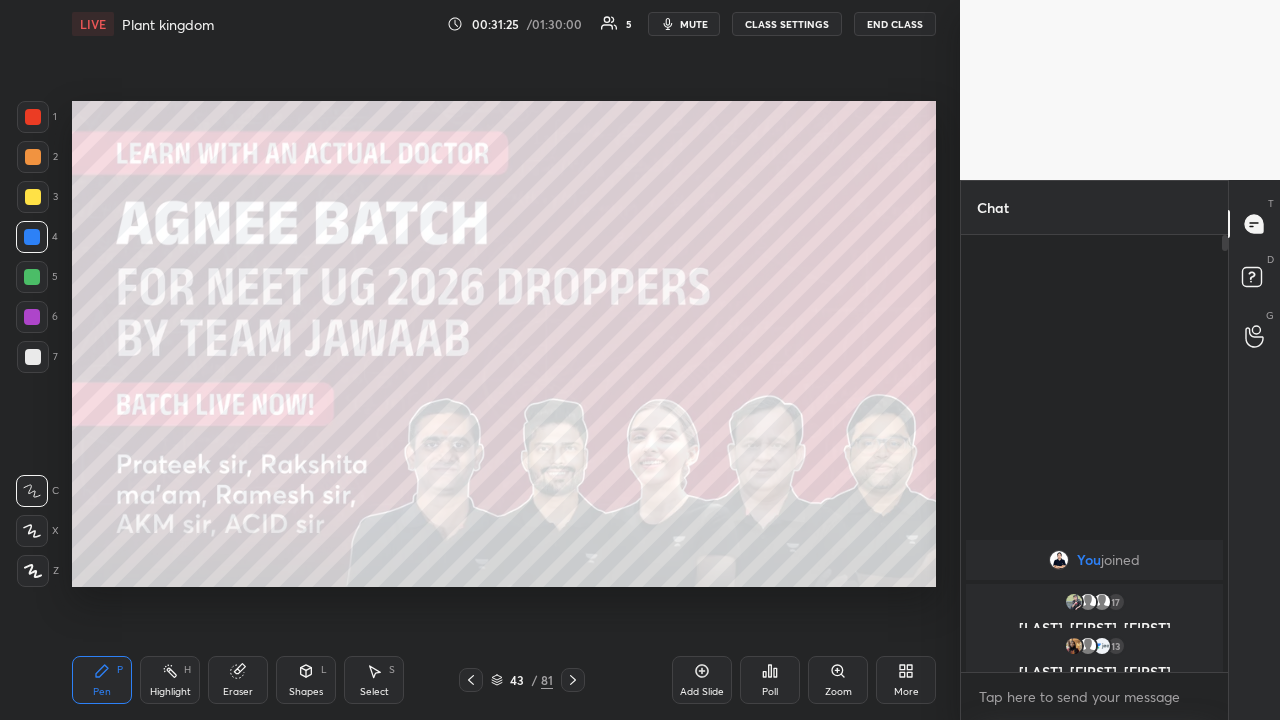 click 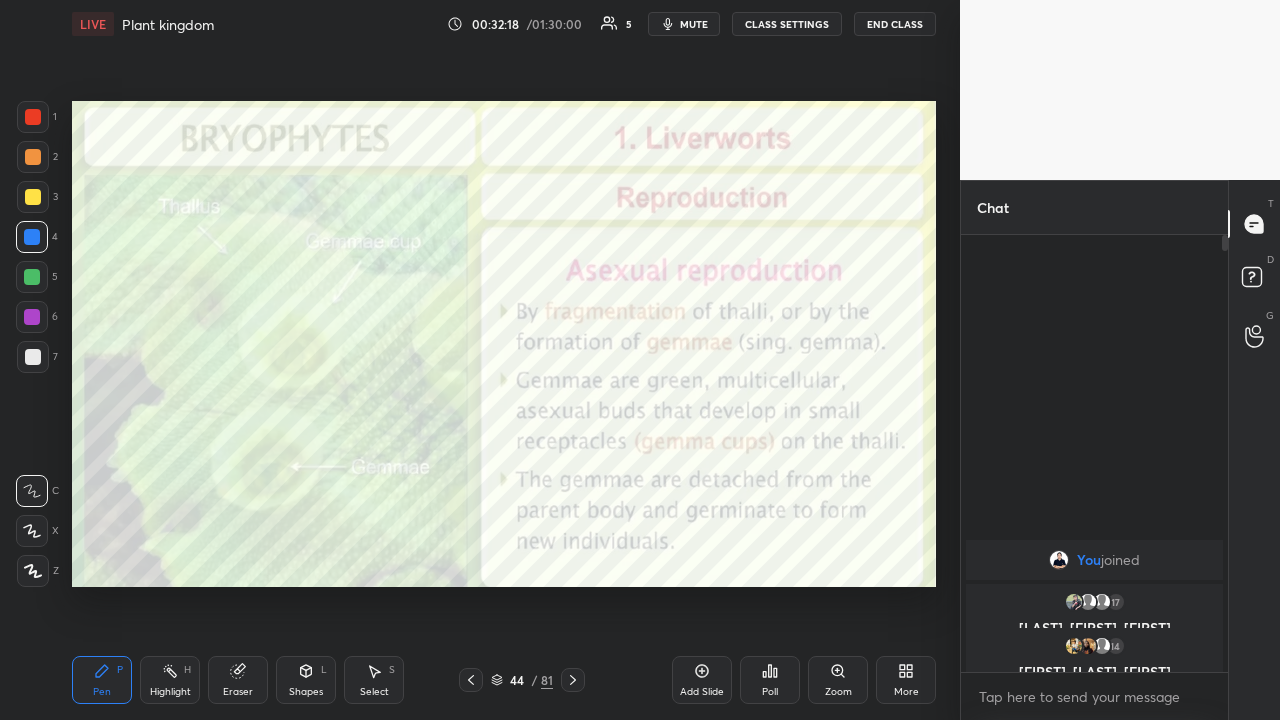 click 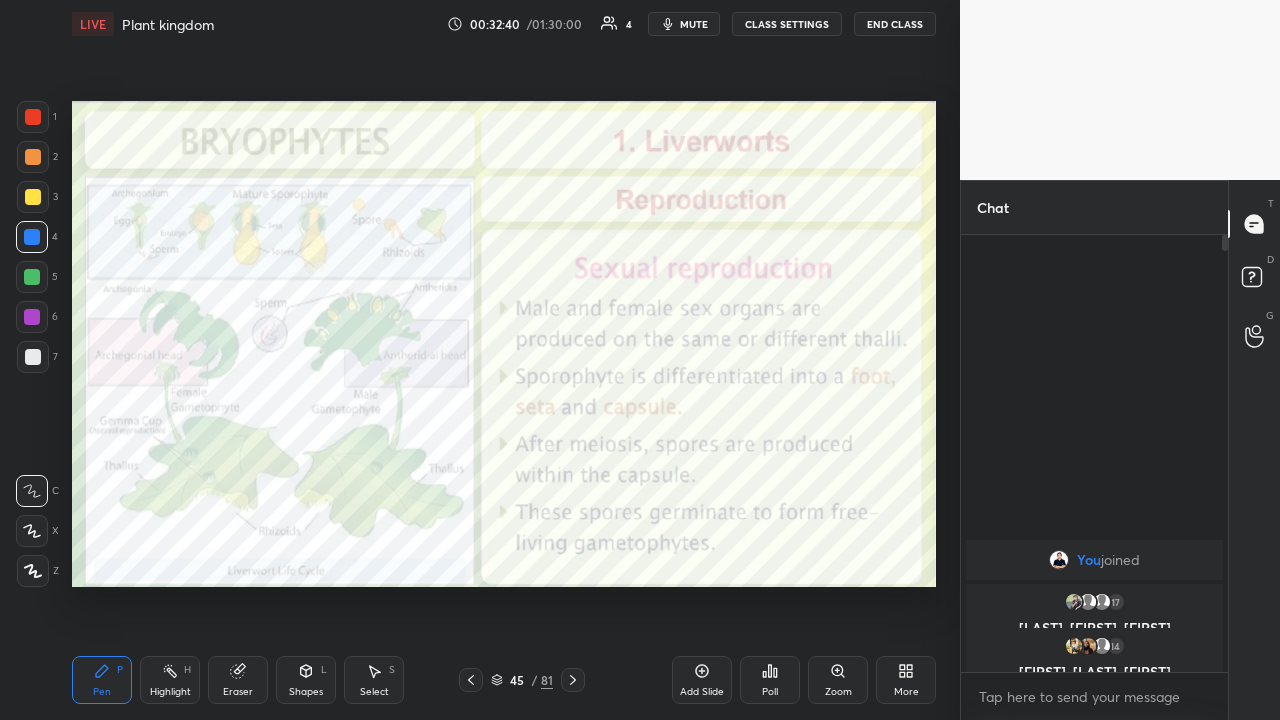 click 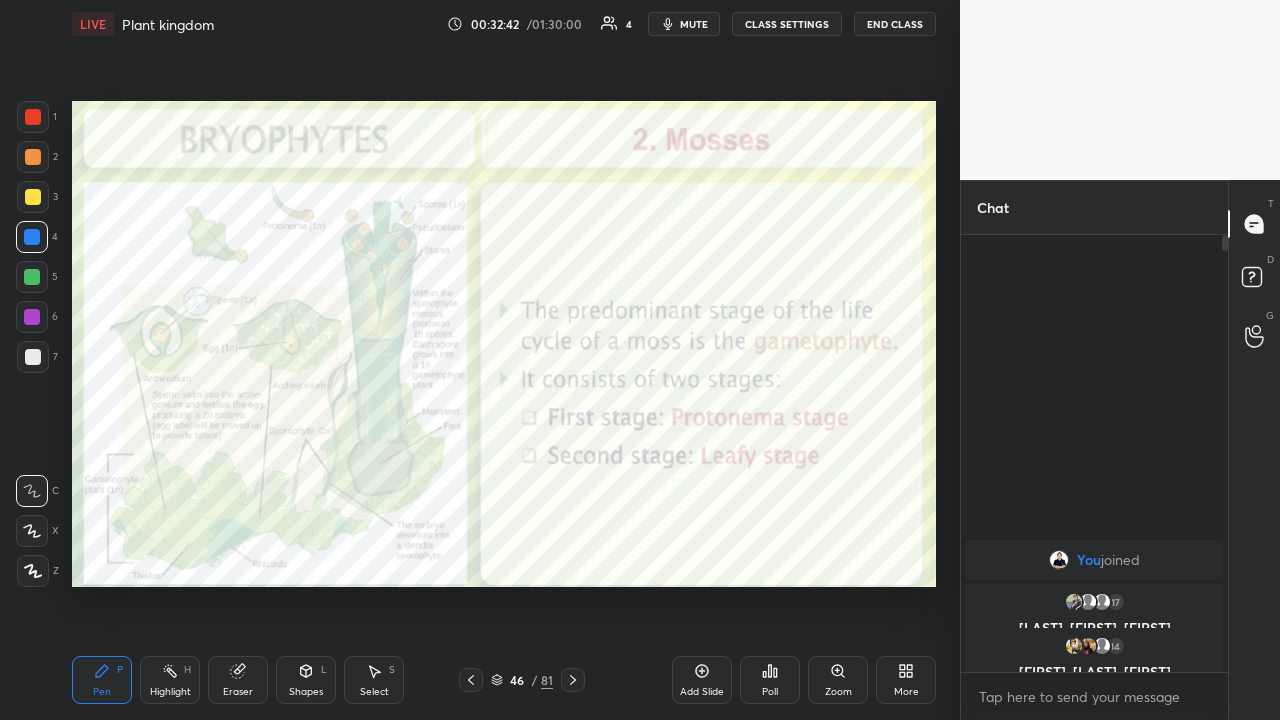 click 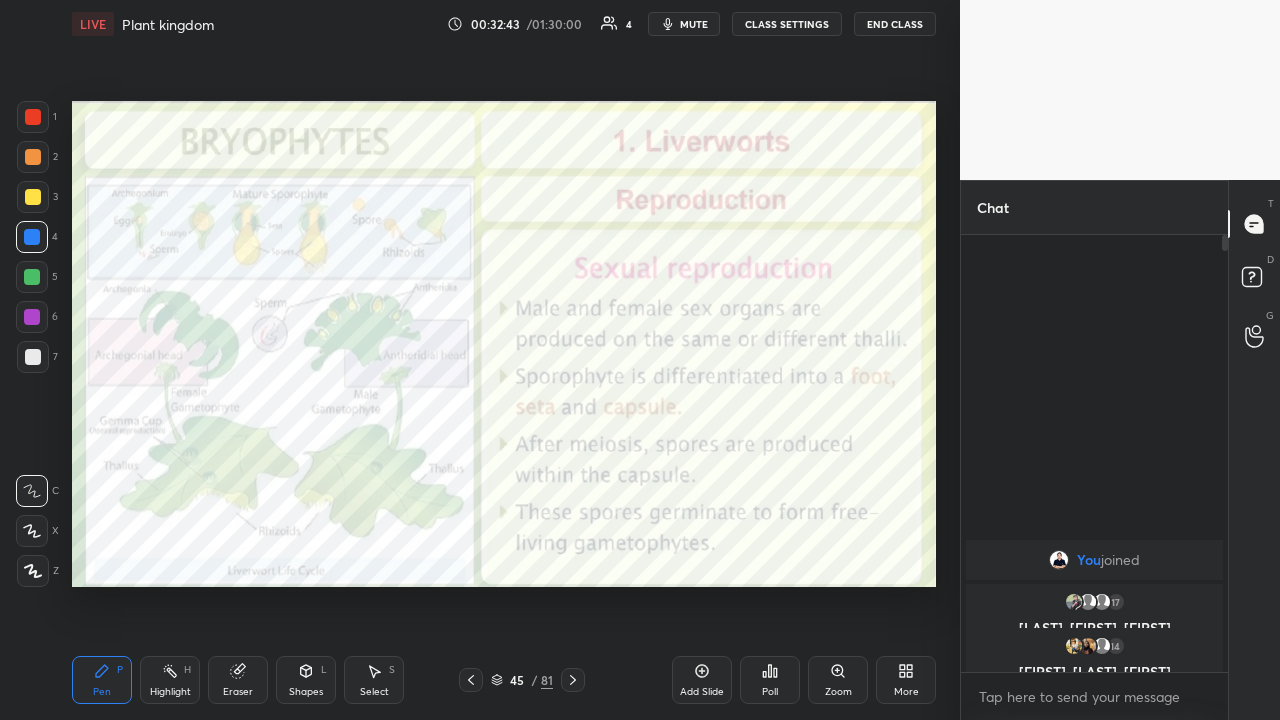click 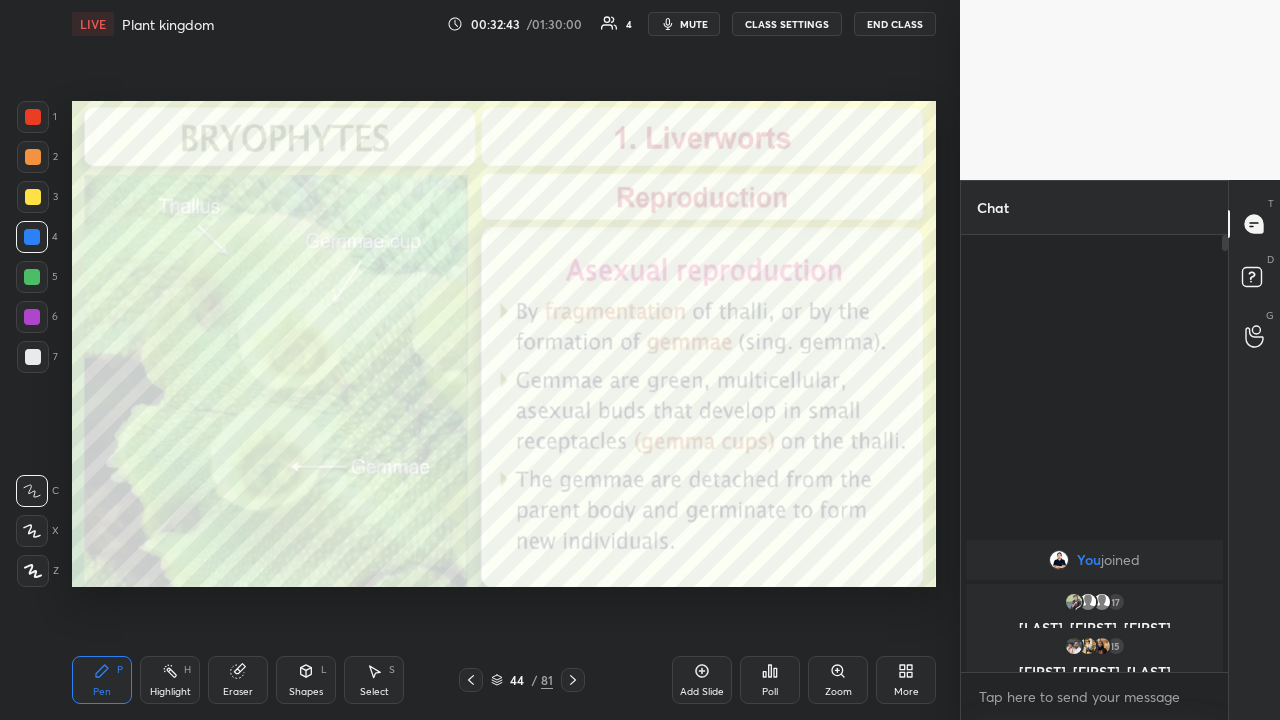 click 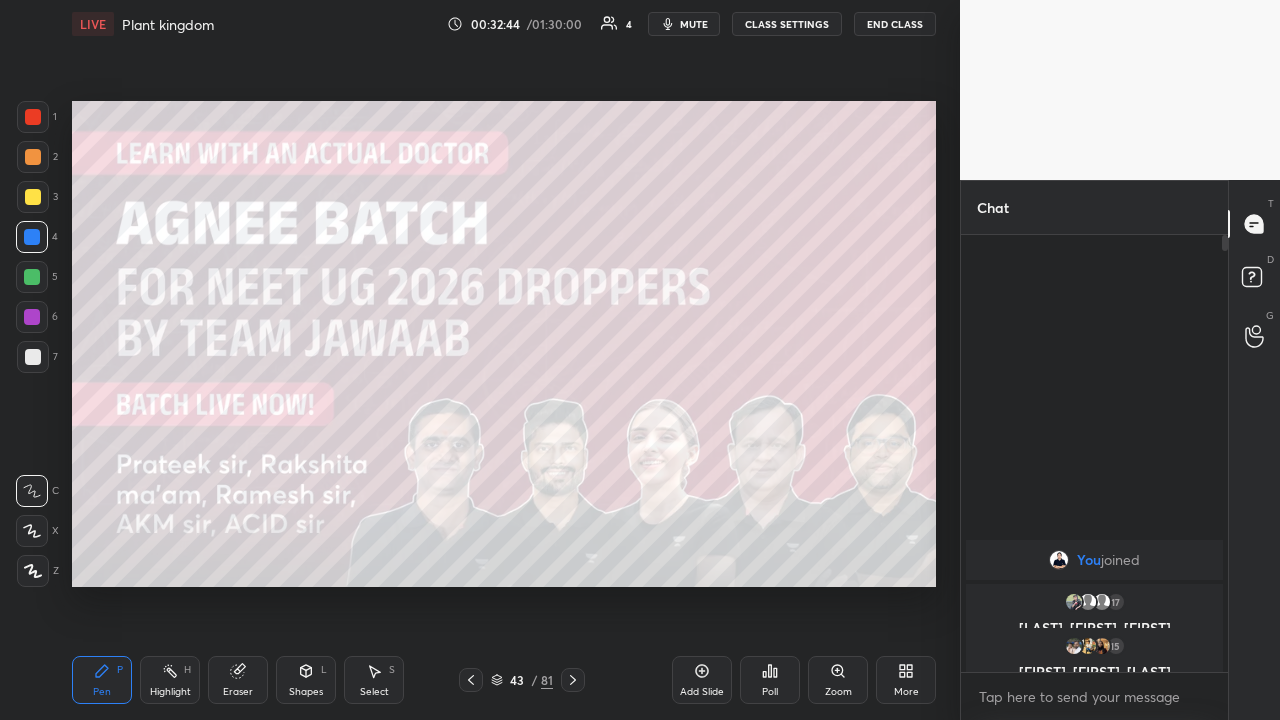 click 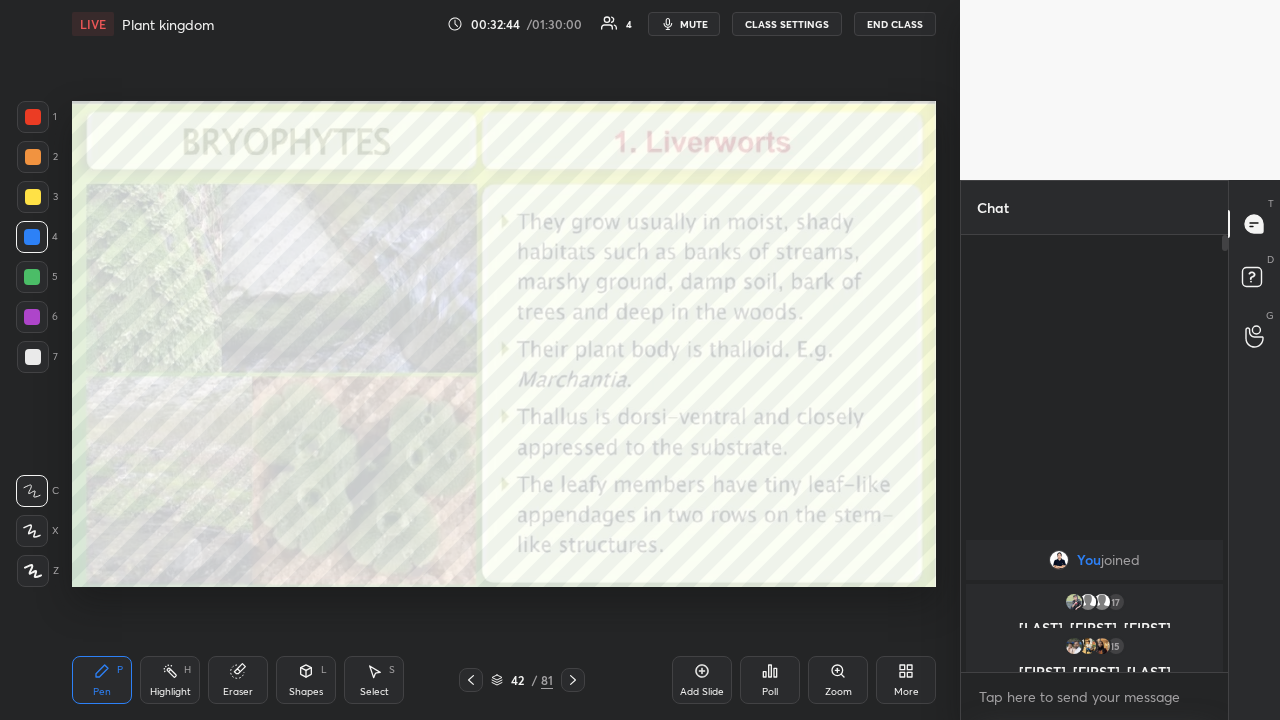 click 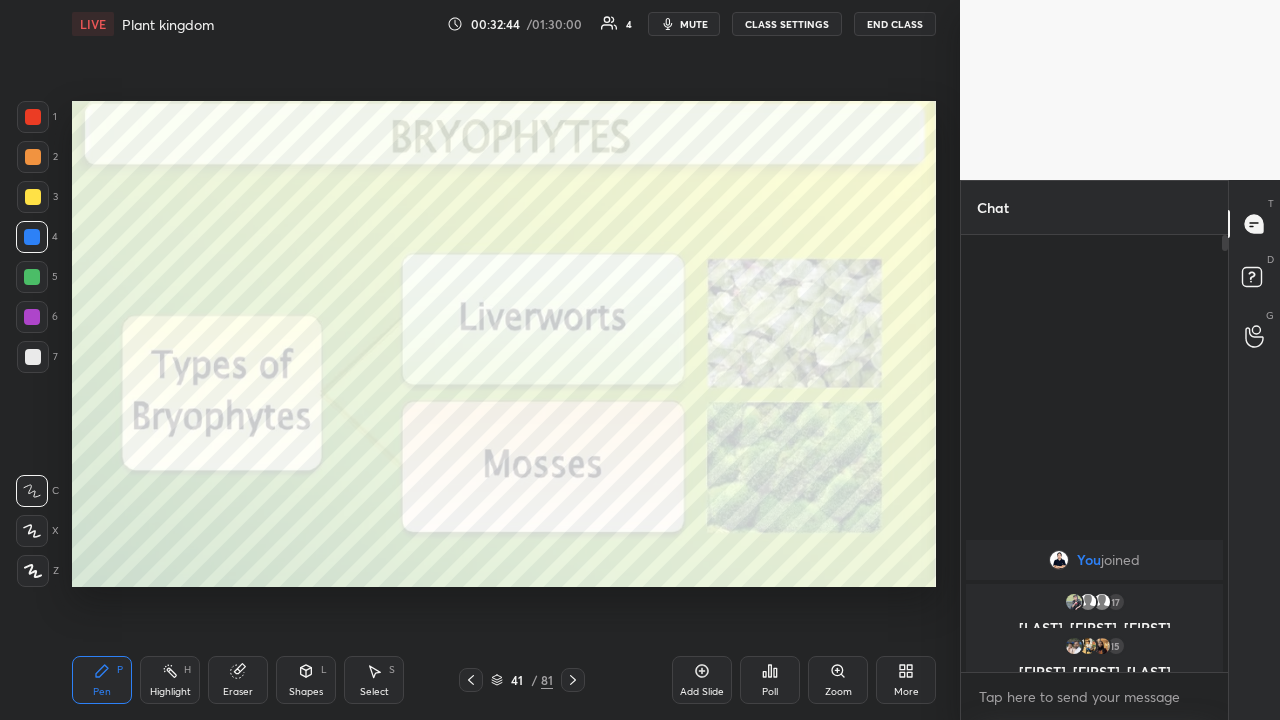 click 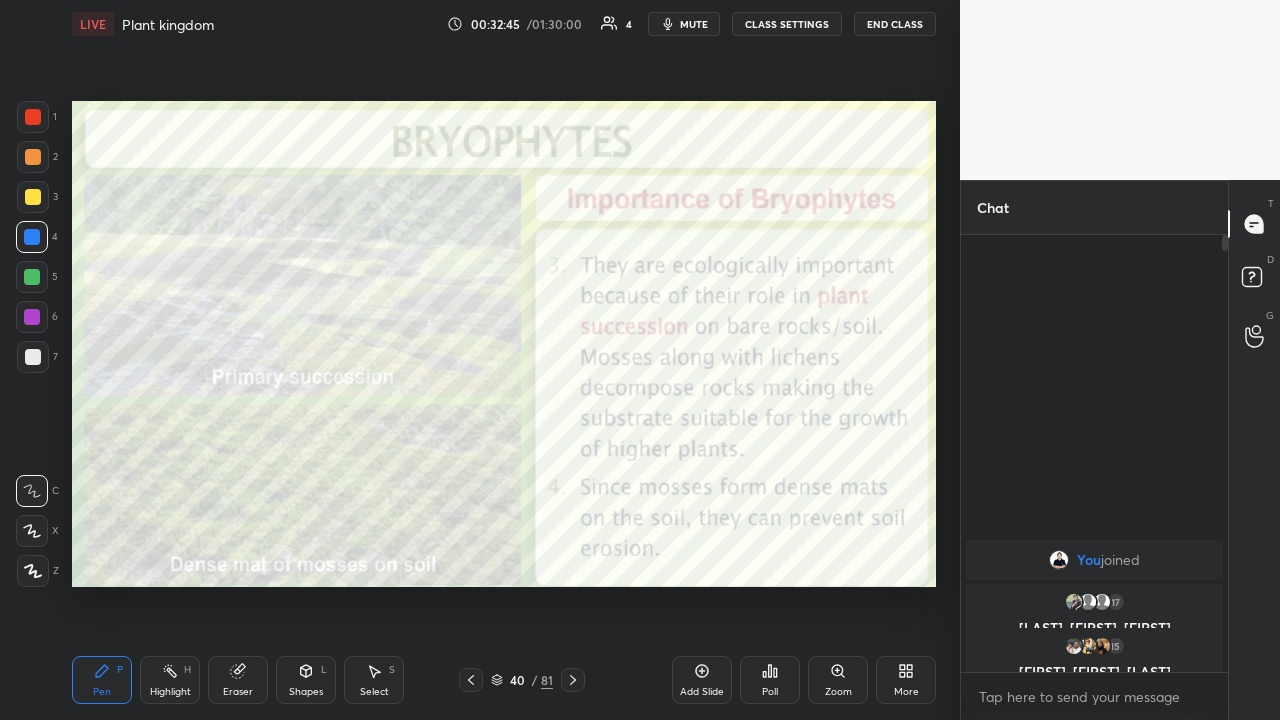click 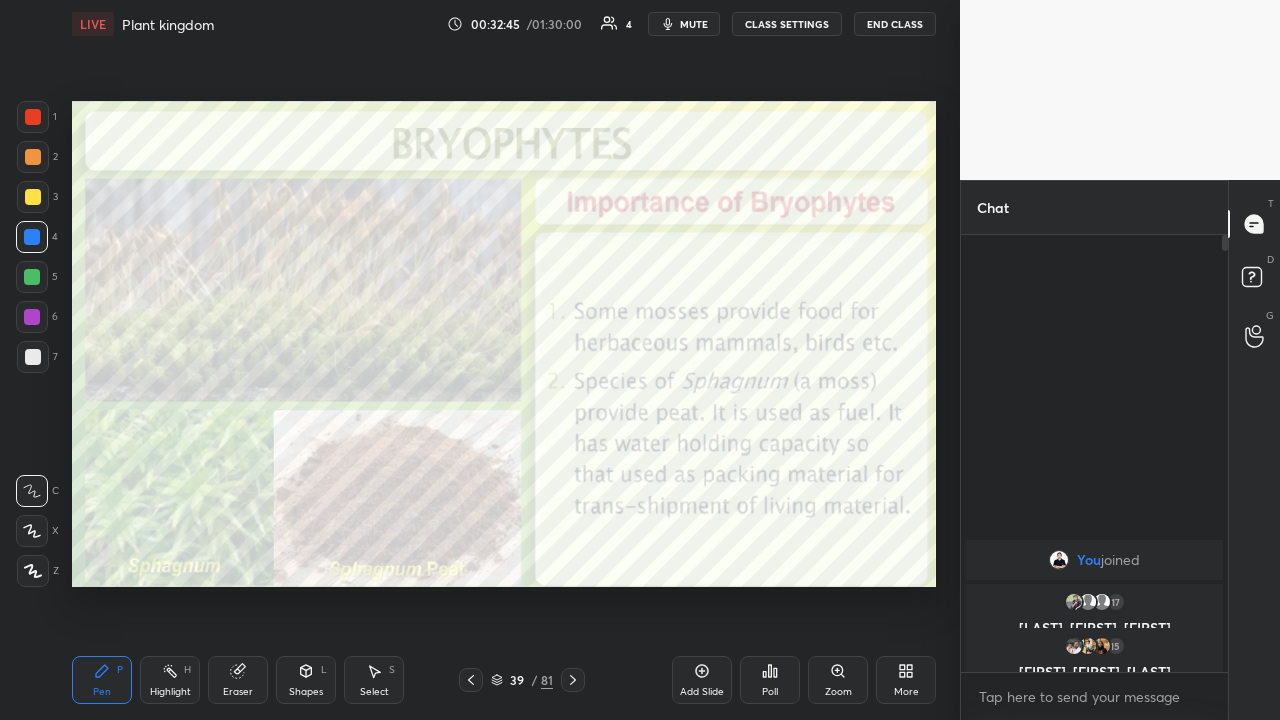 click 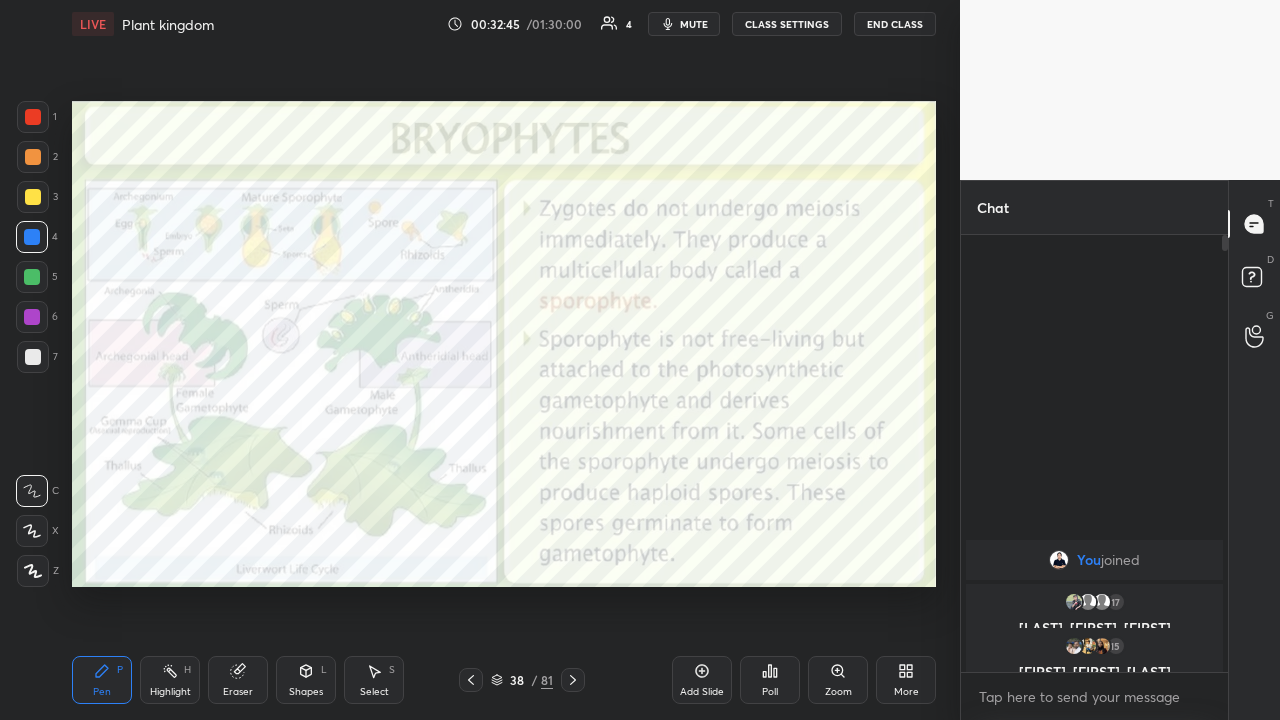 click 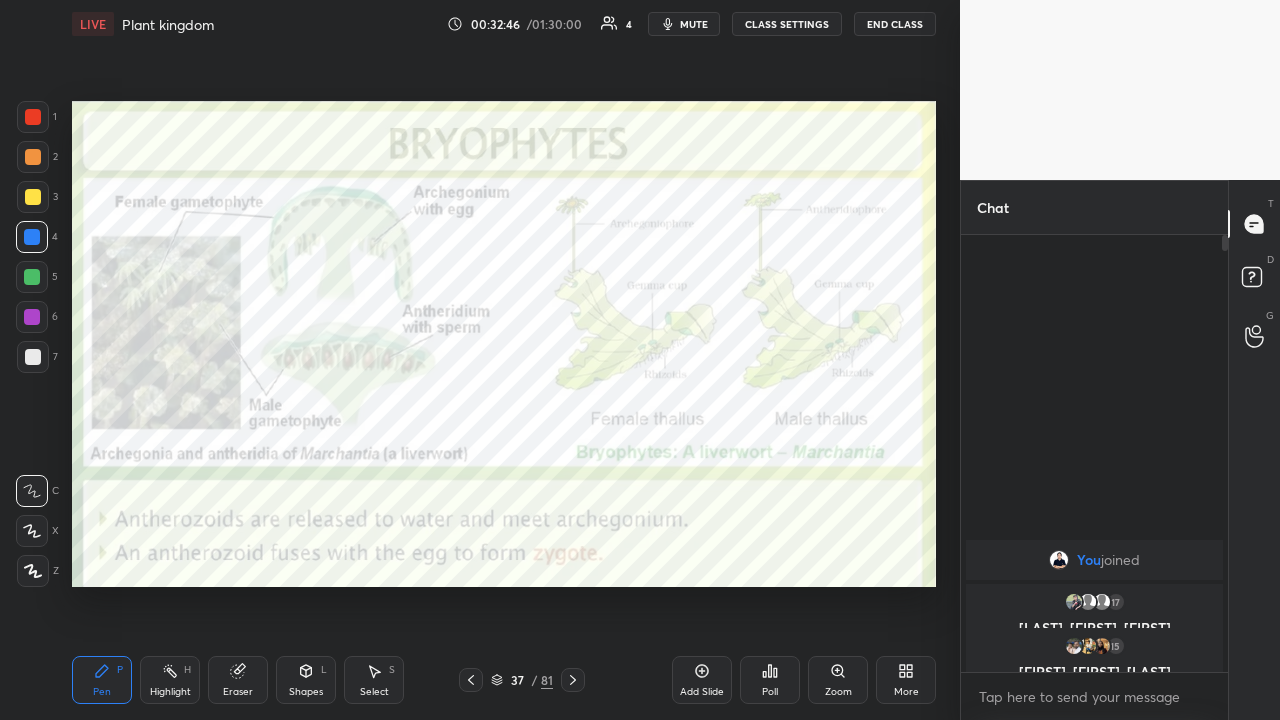 click 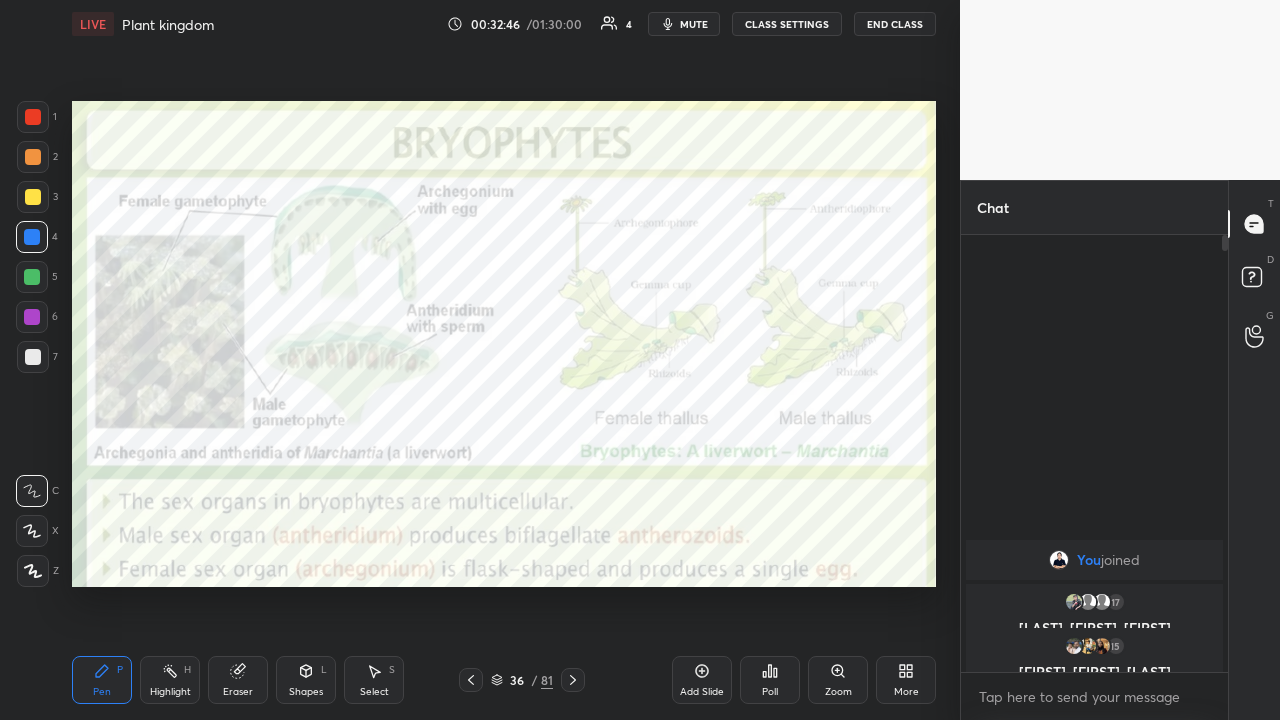 click 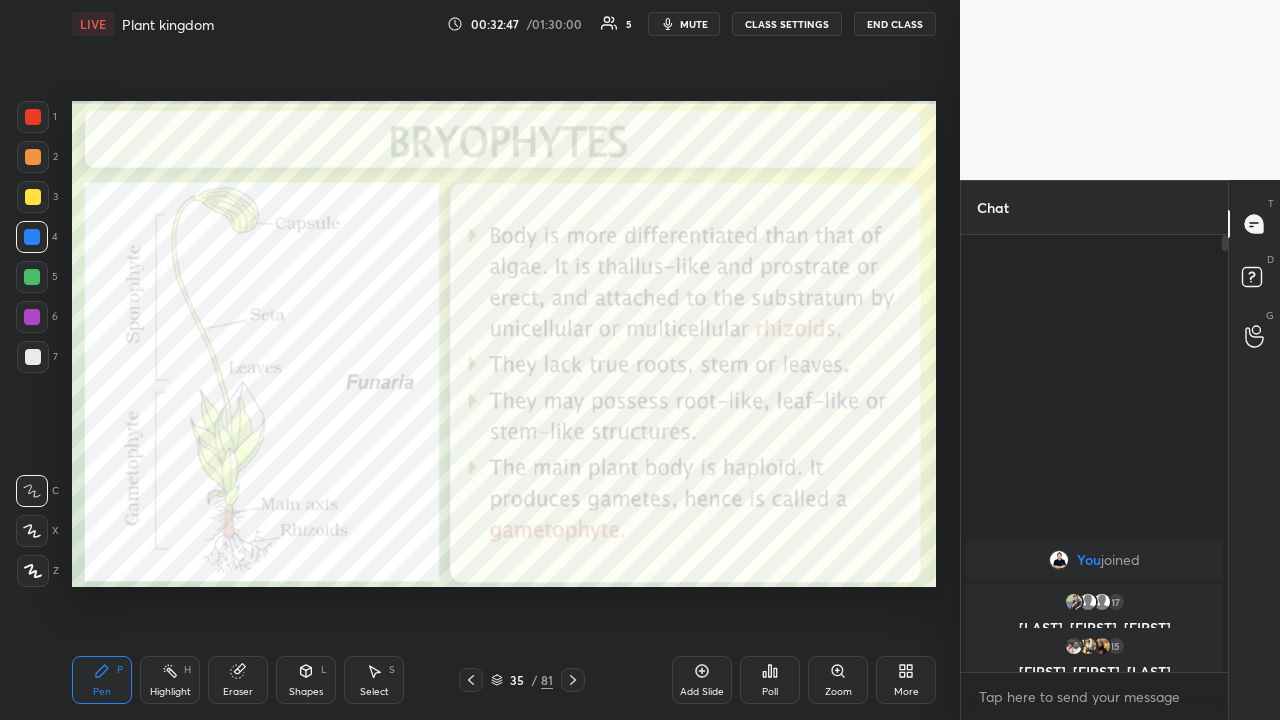 click 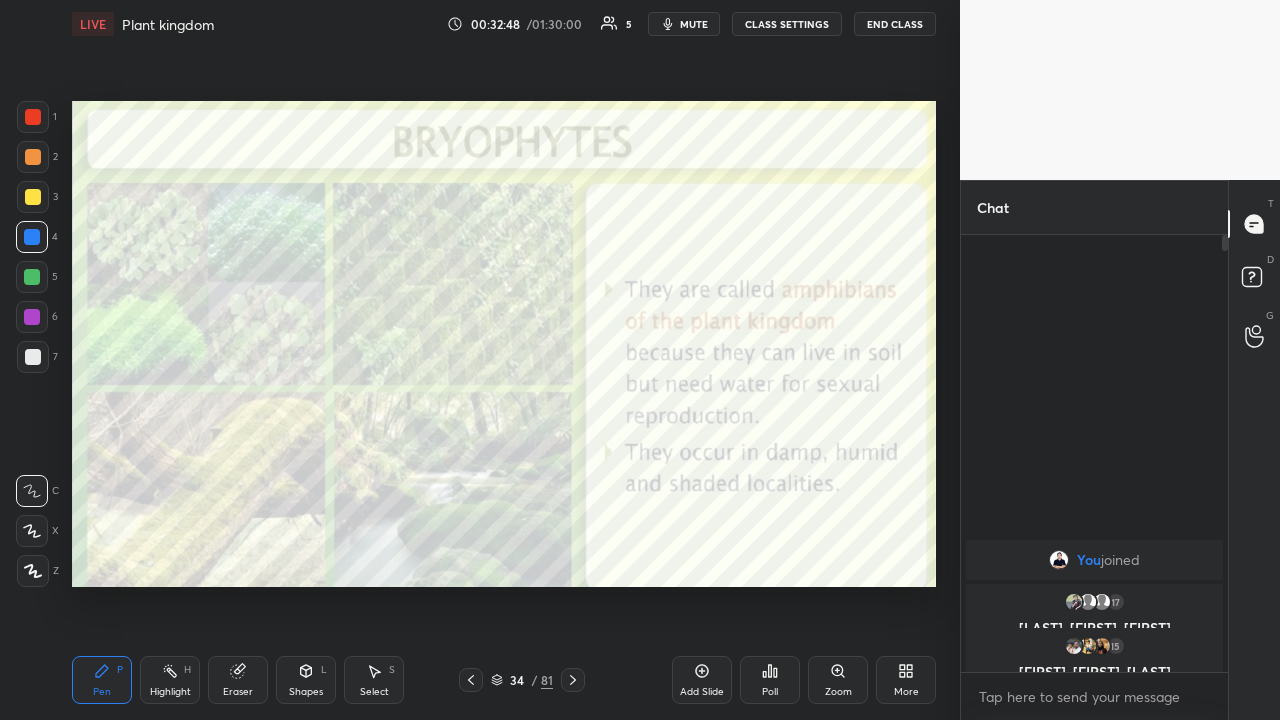 click 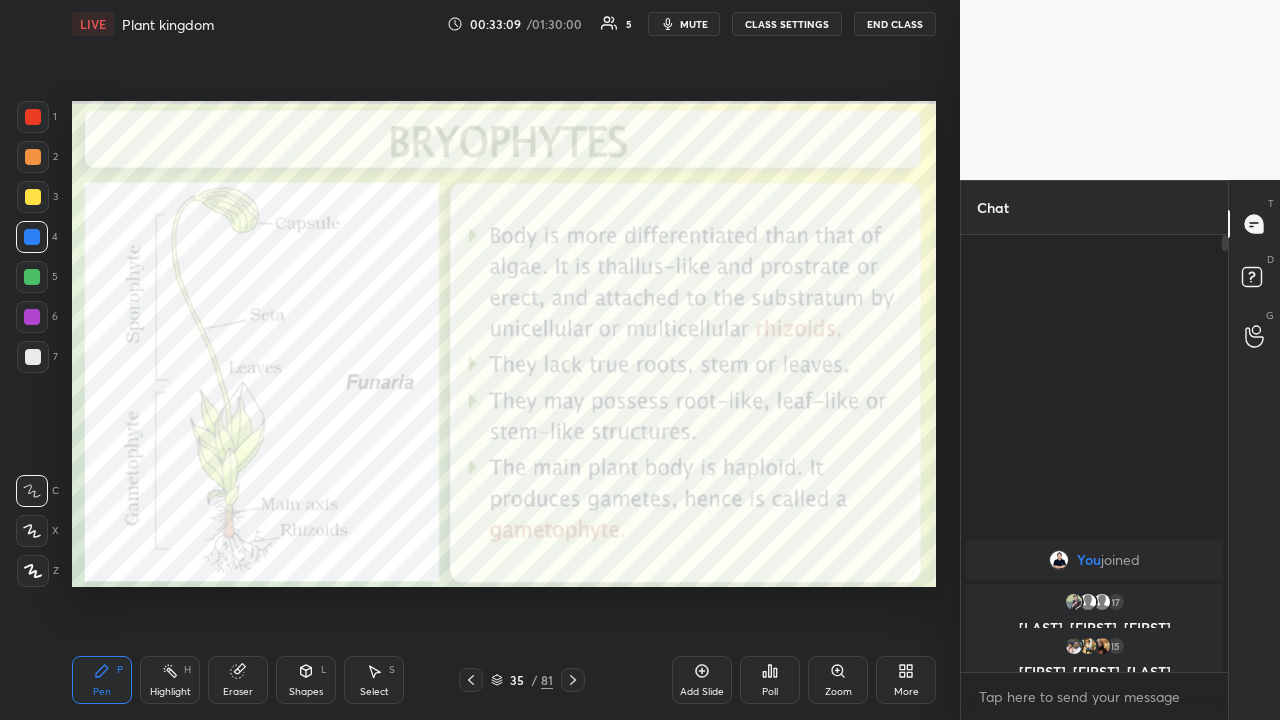 click 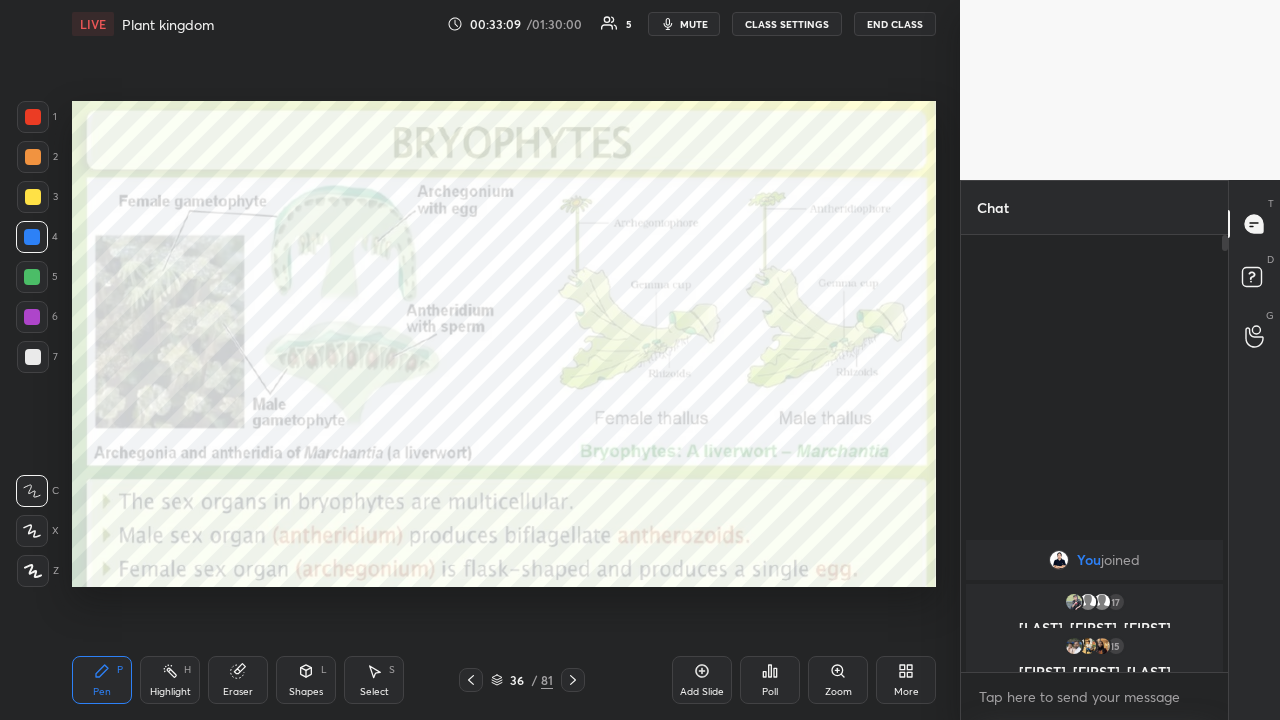 click 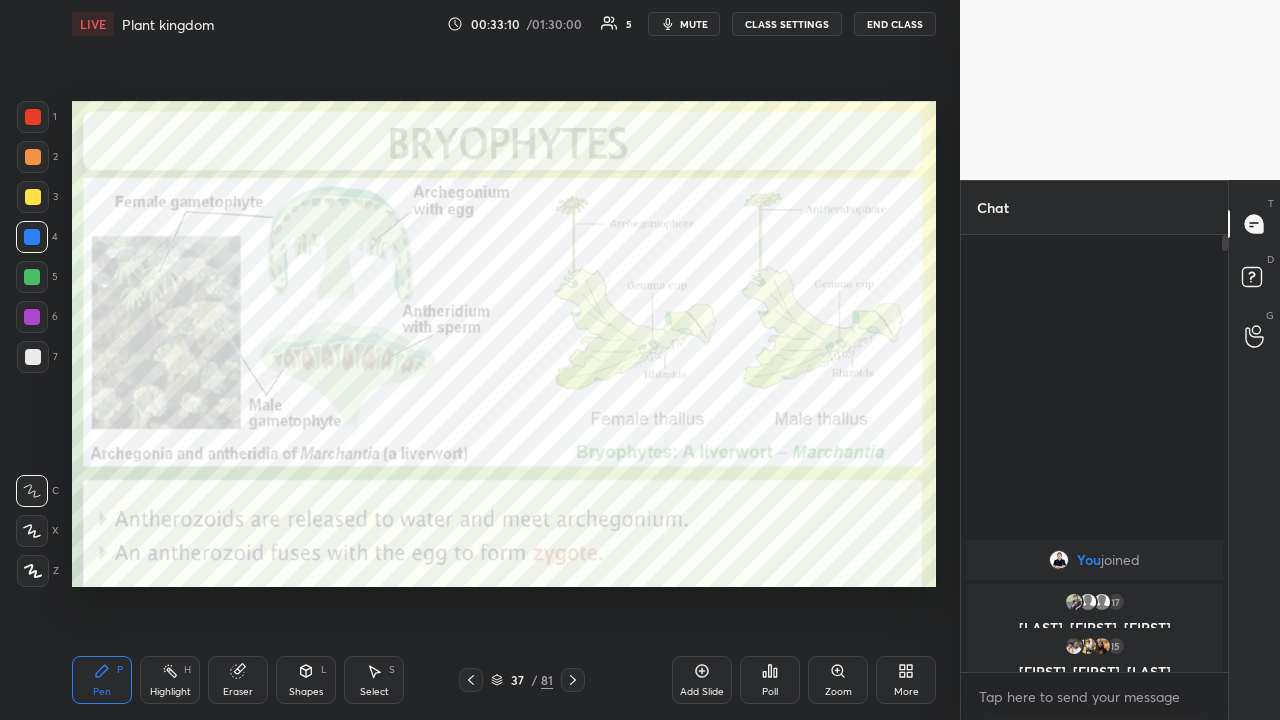 click 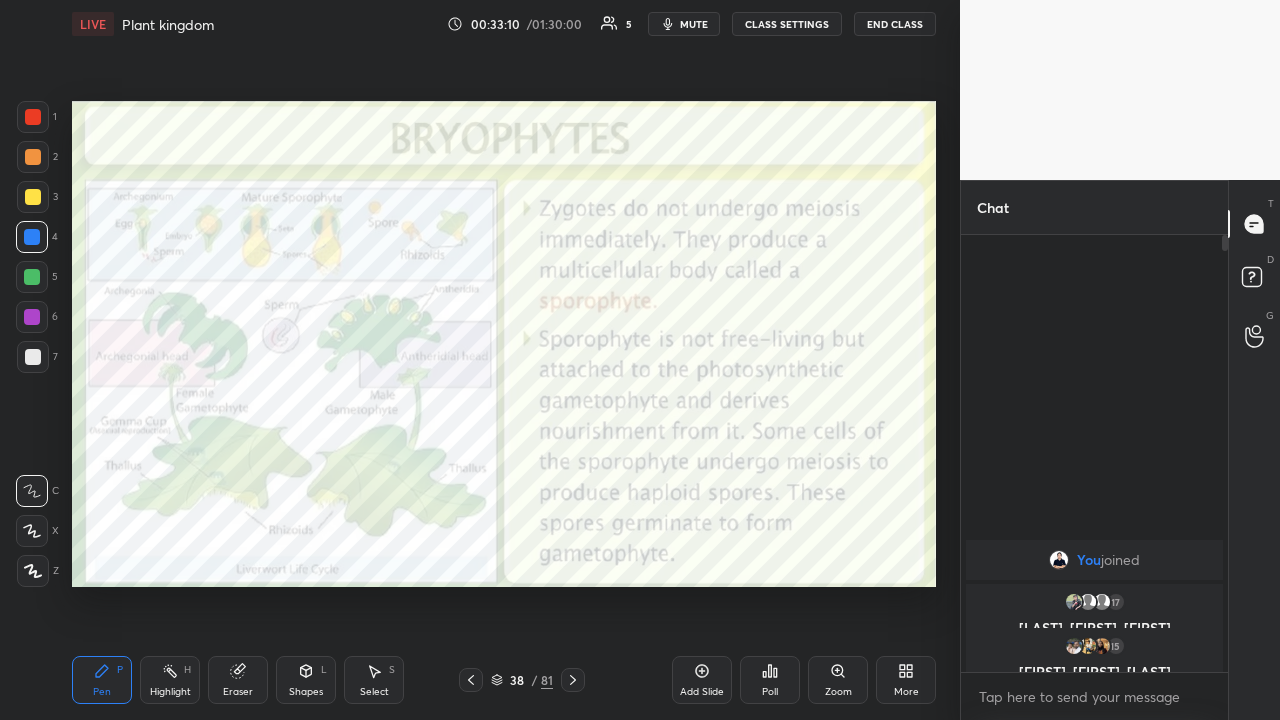 click 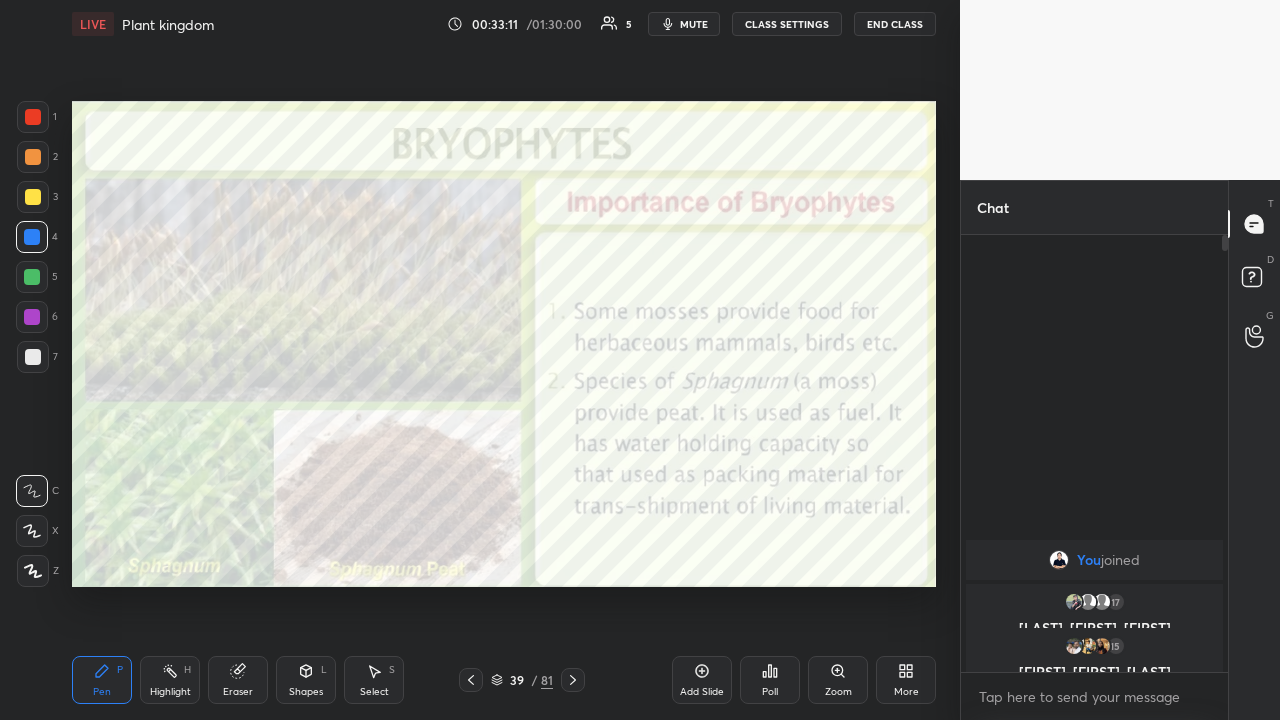 click 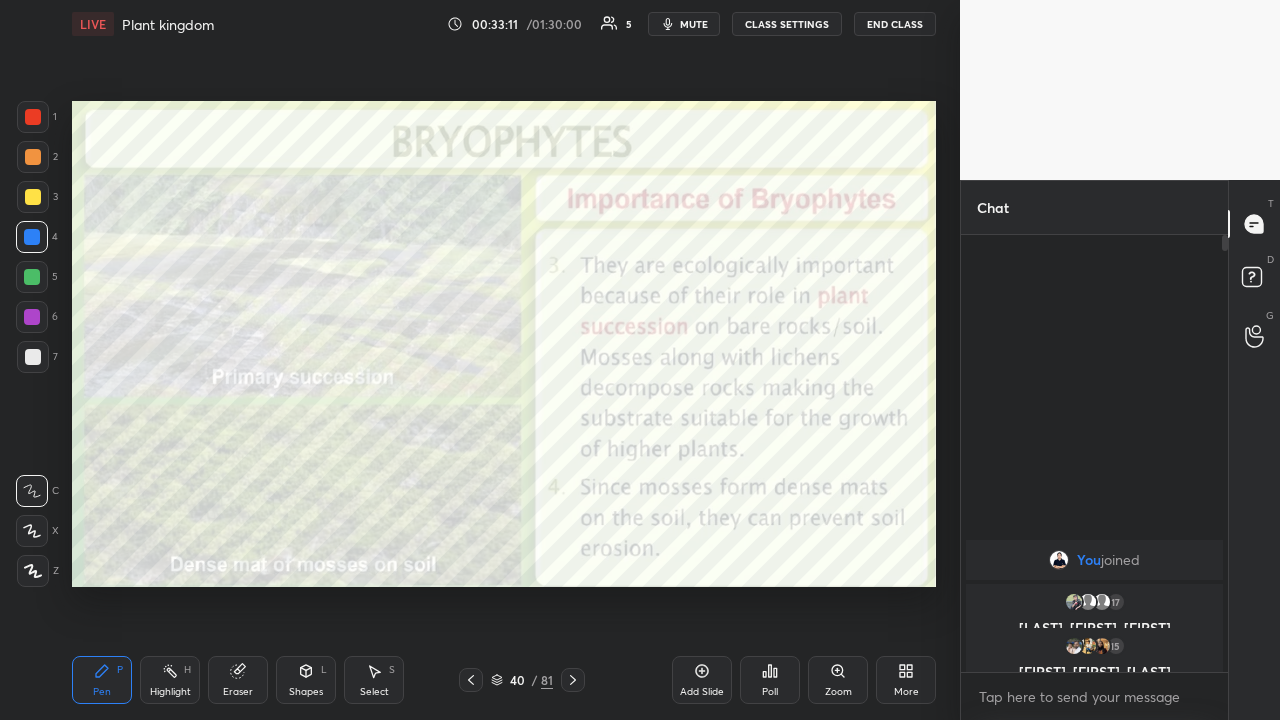 click 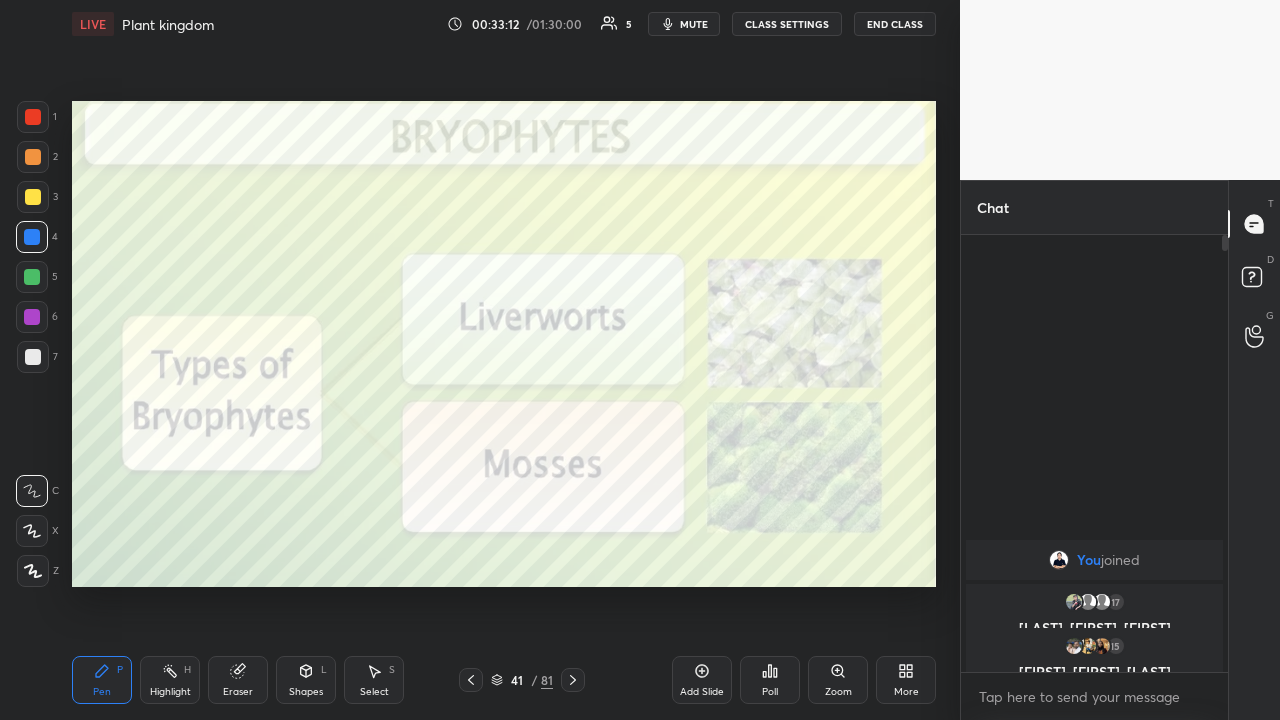 click 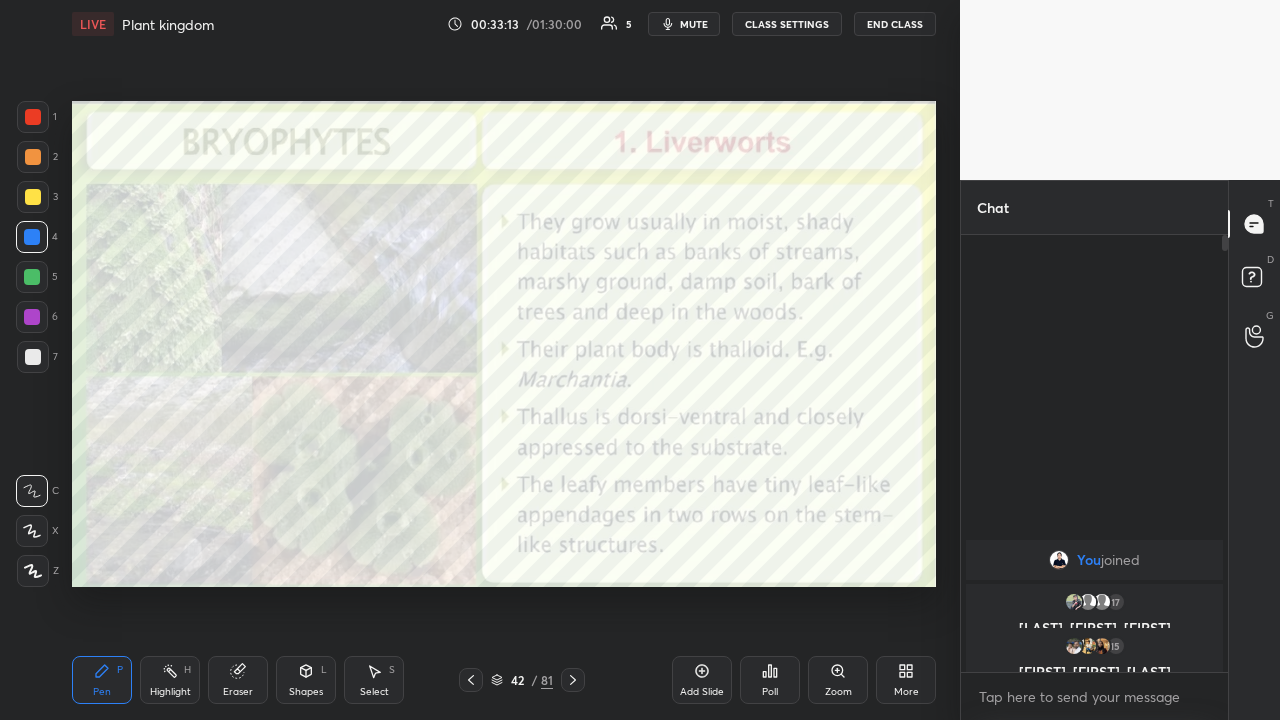 click 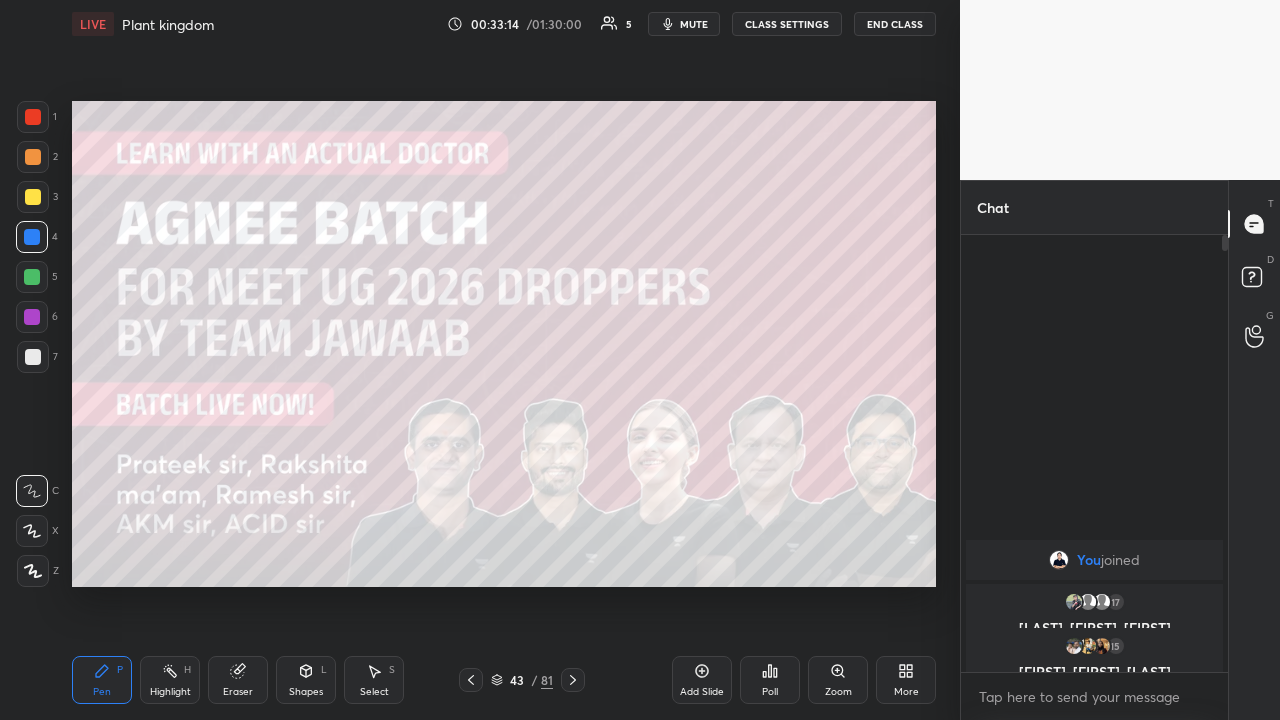 click 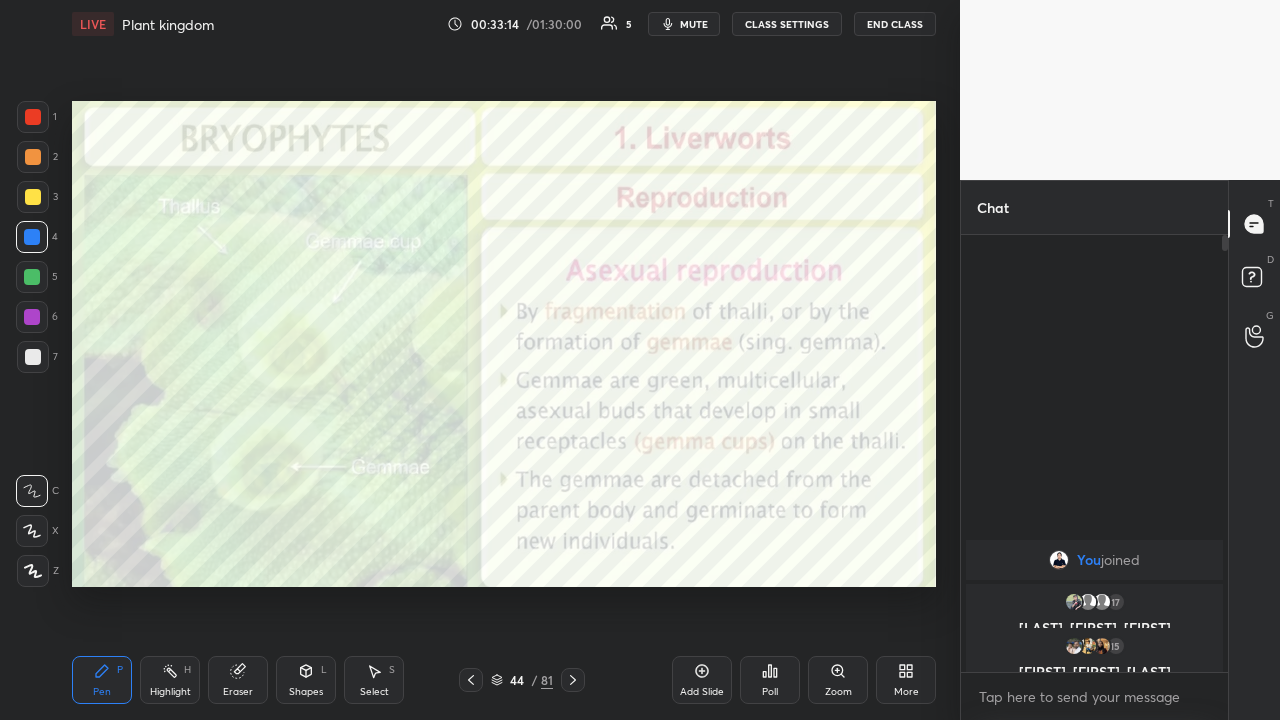 click 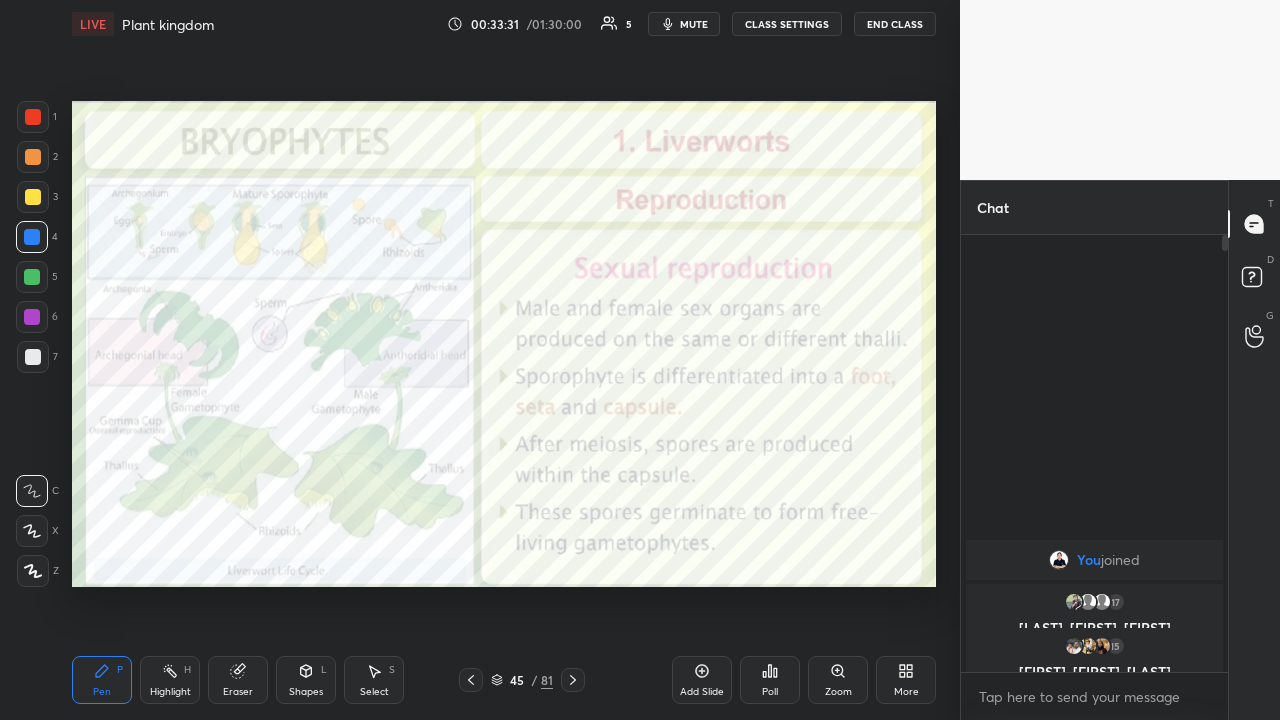 click 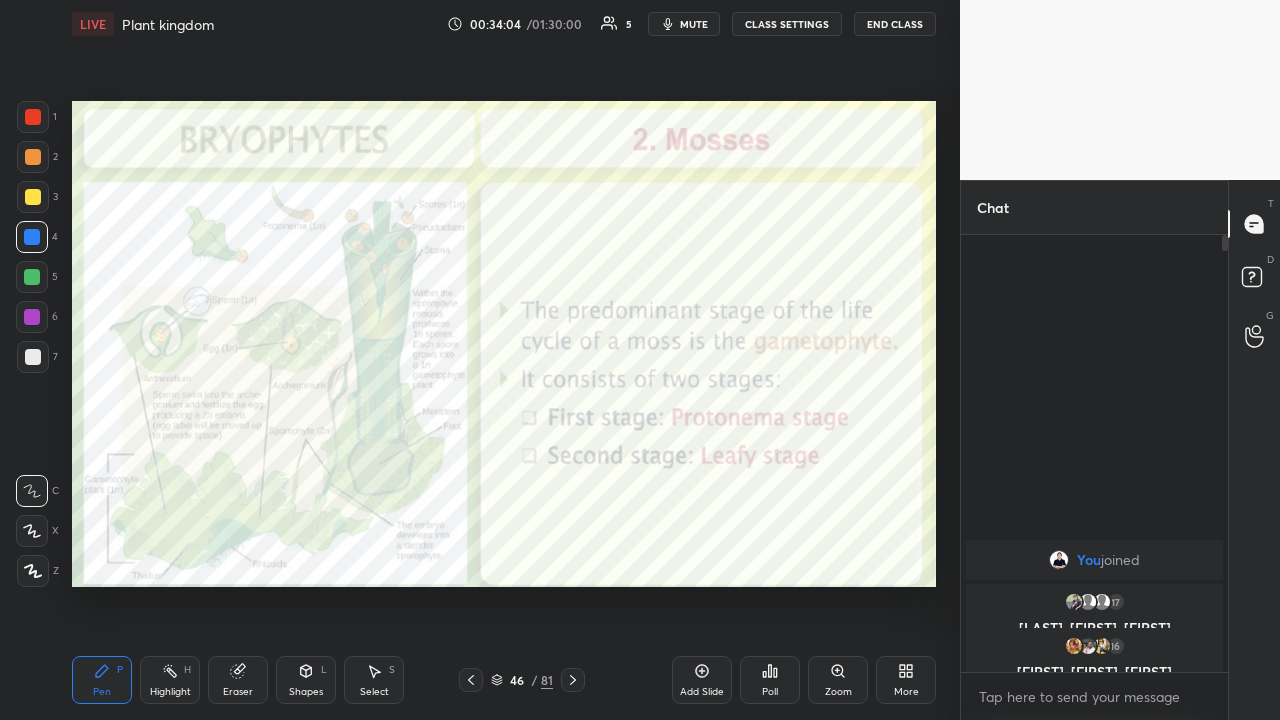 click 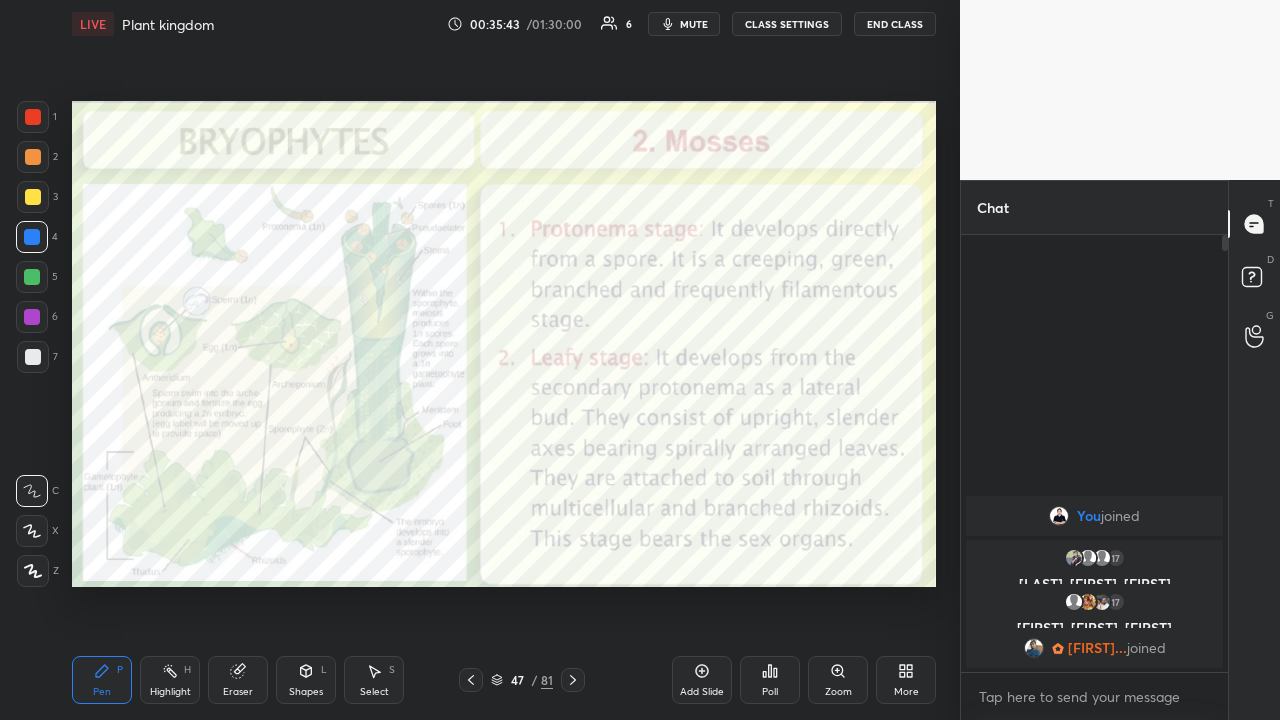 click 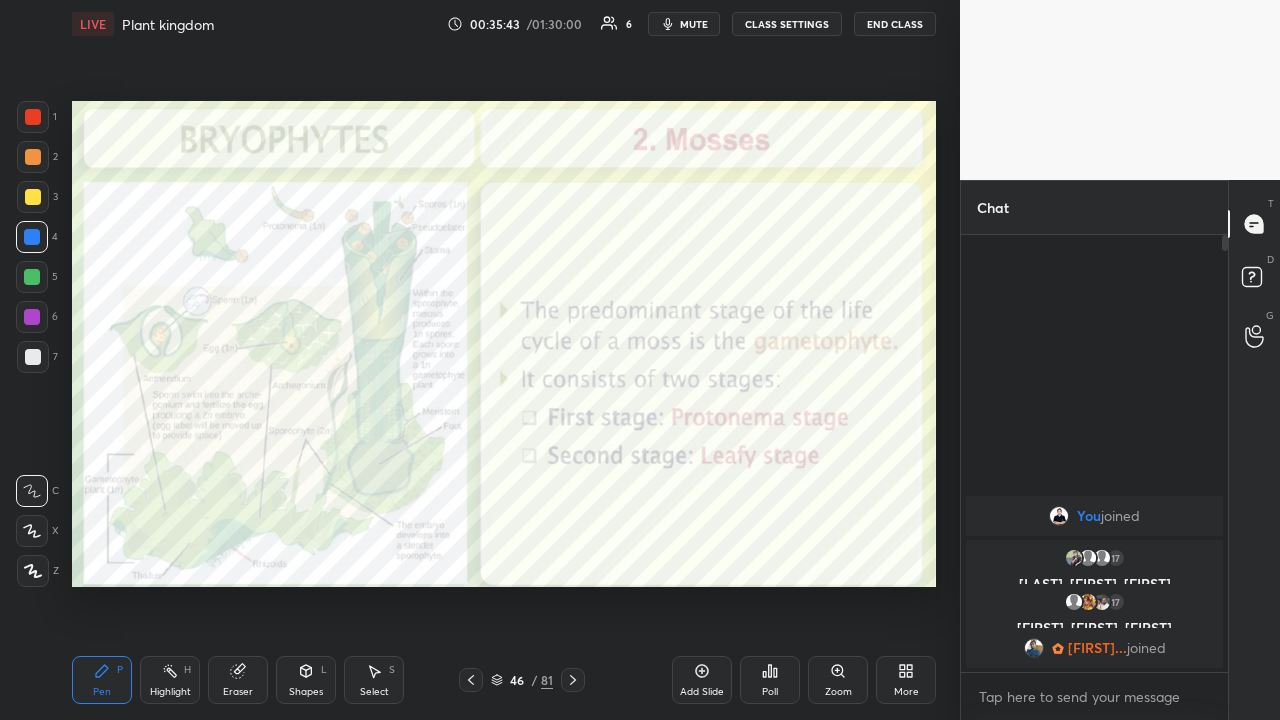 click 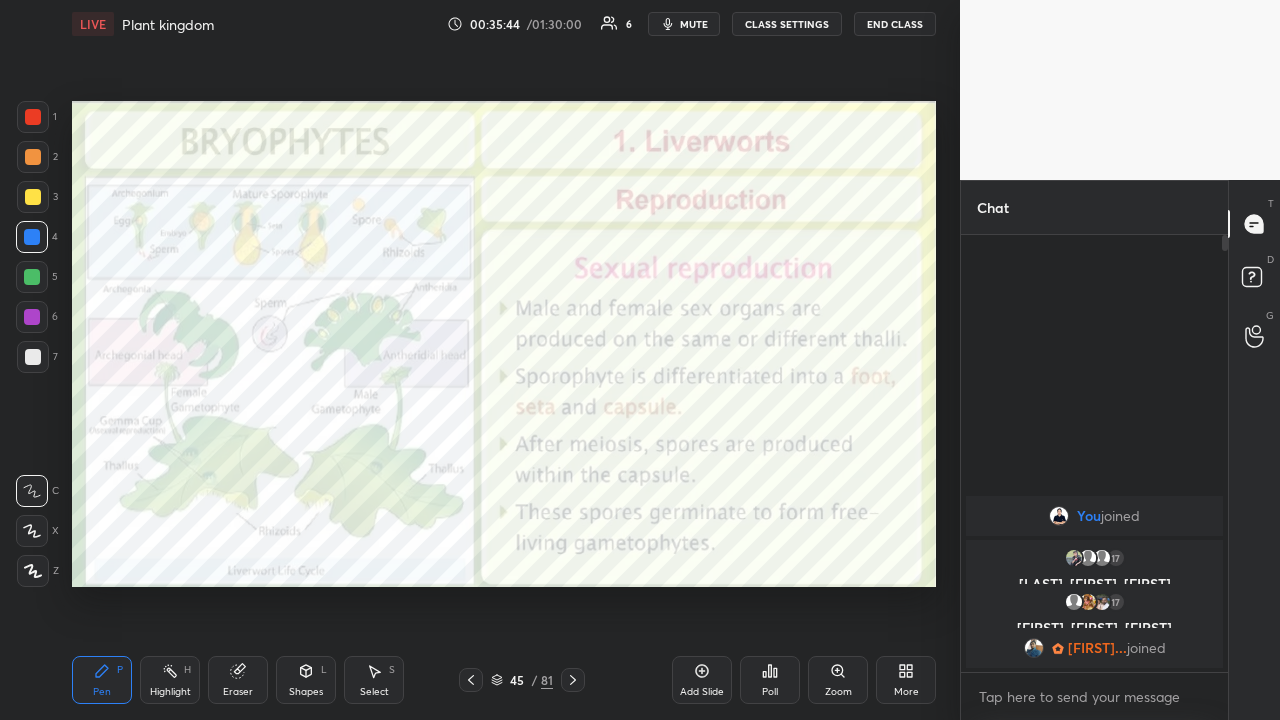 click 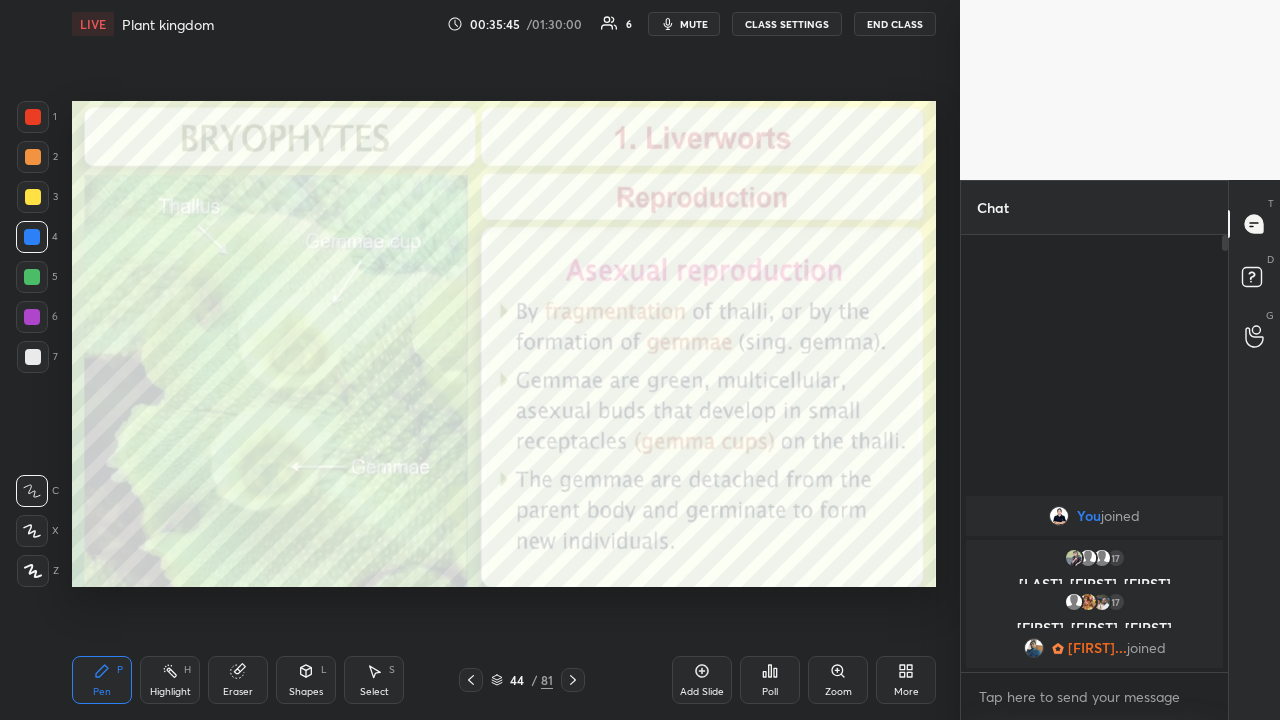click 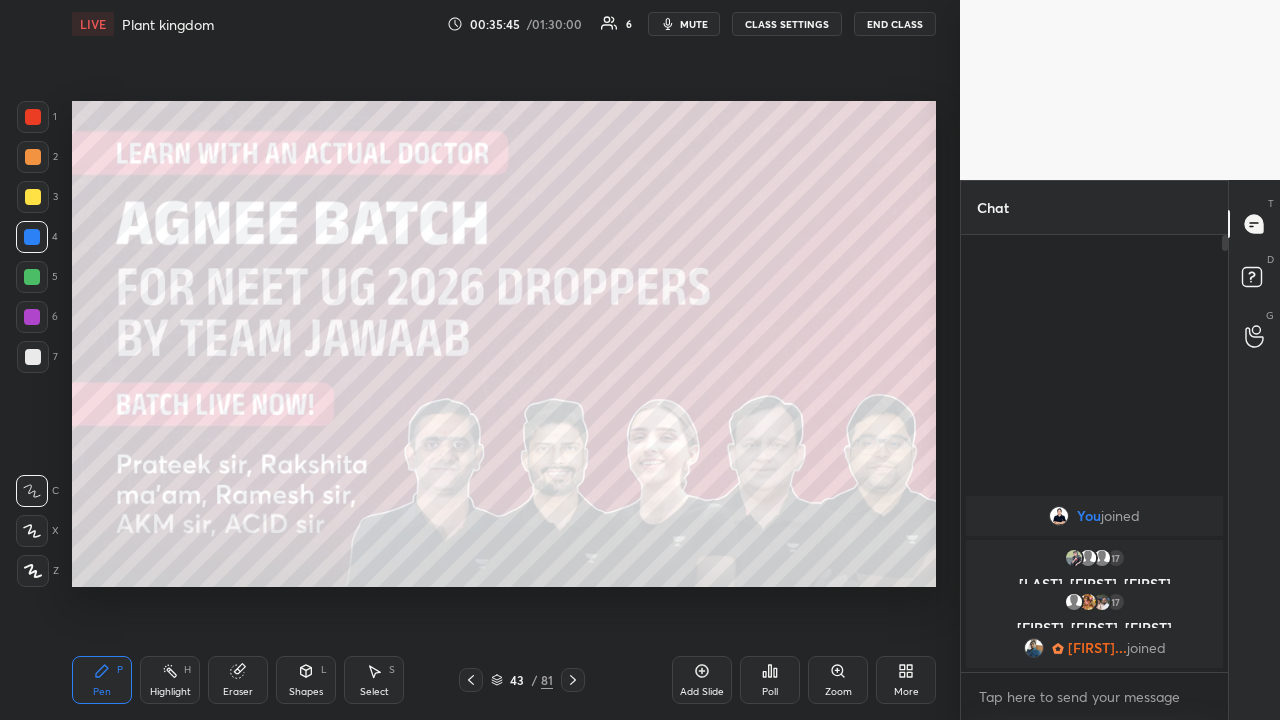 click 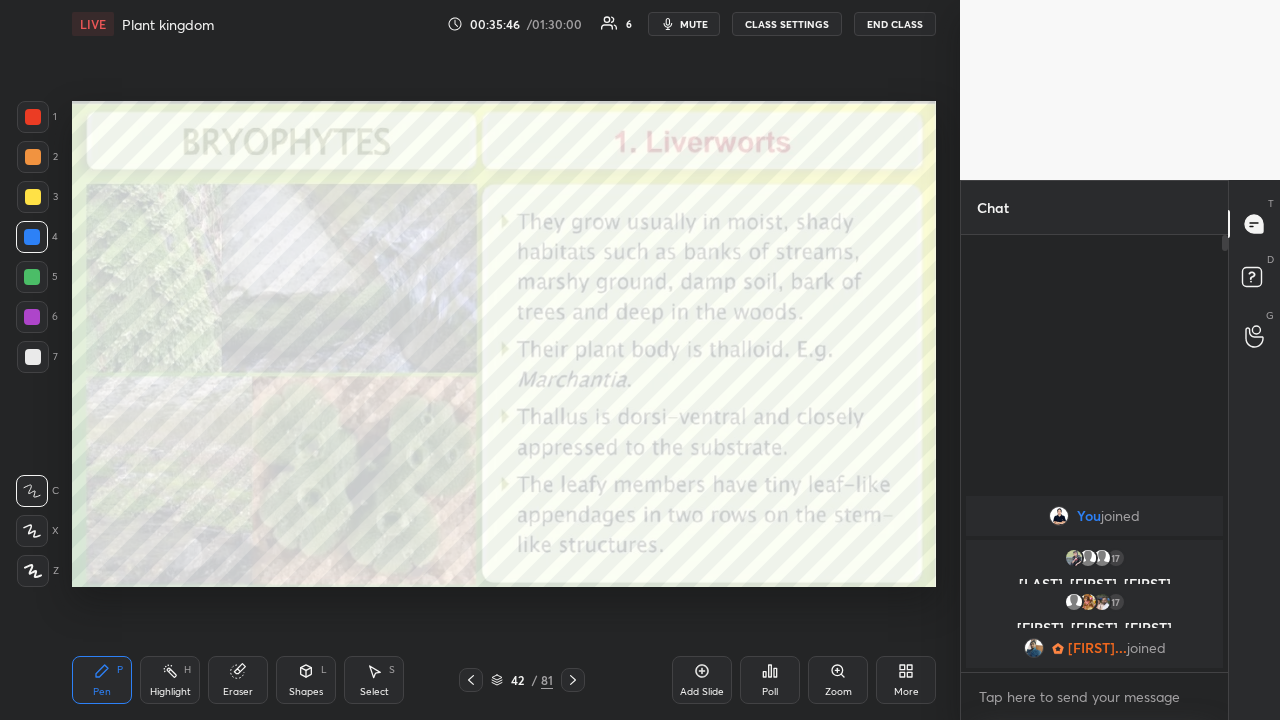 click 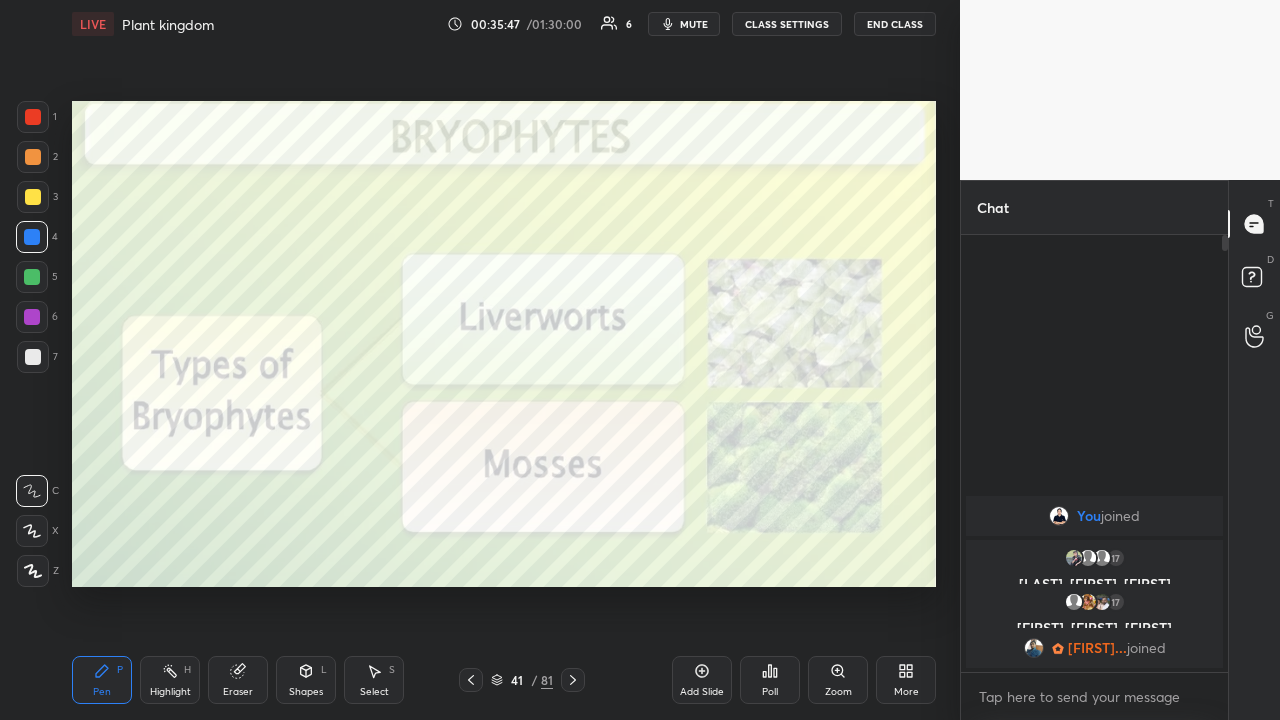 click 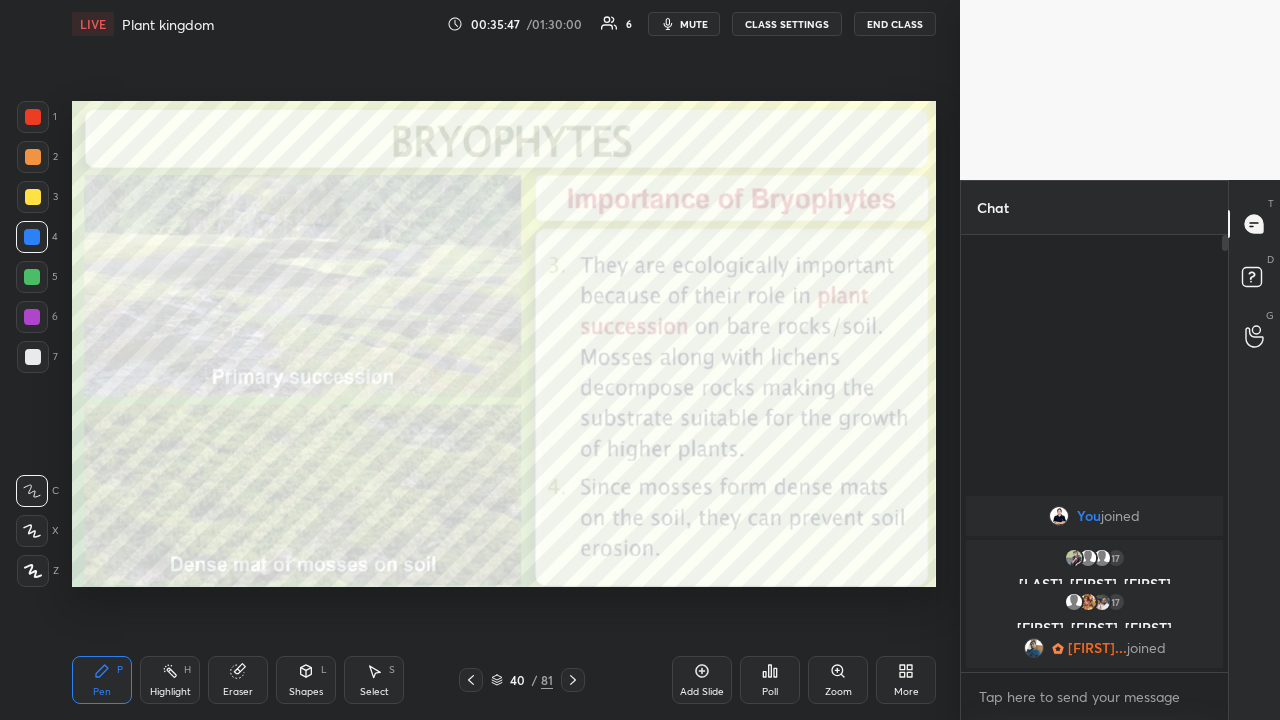 click 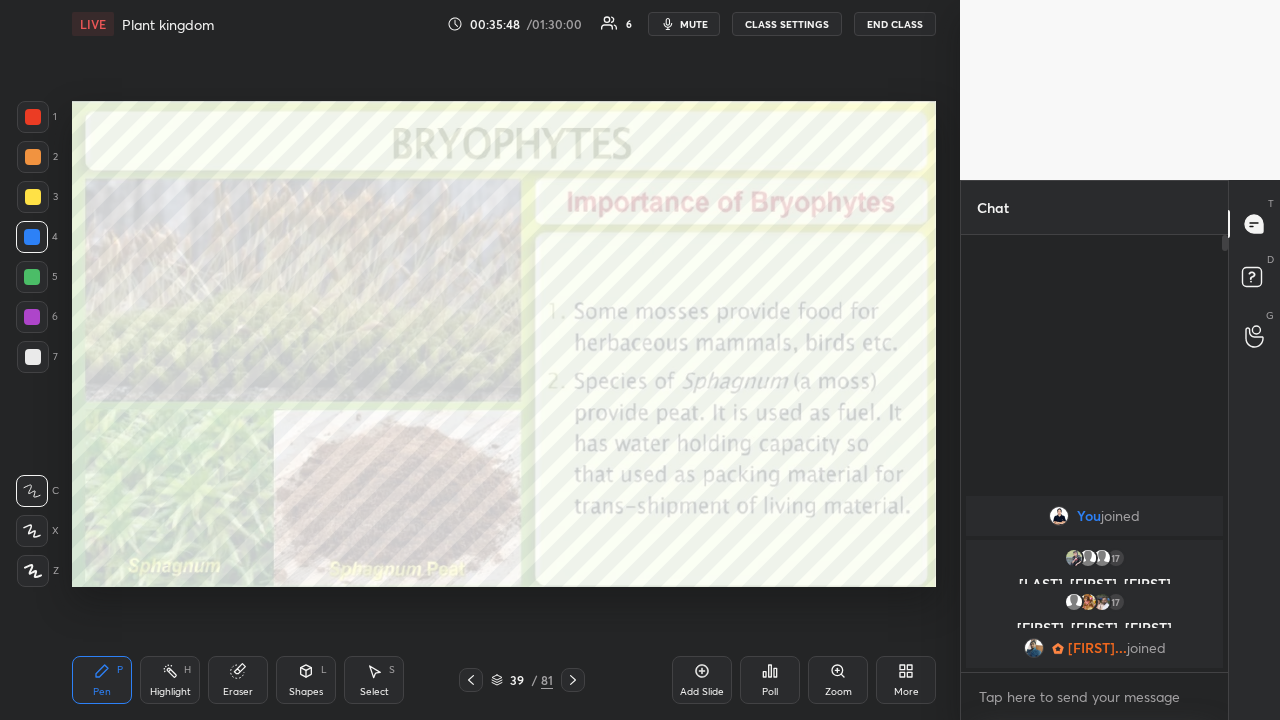 click 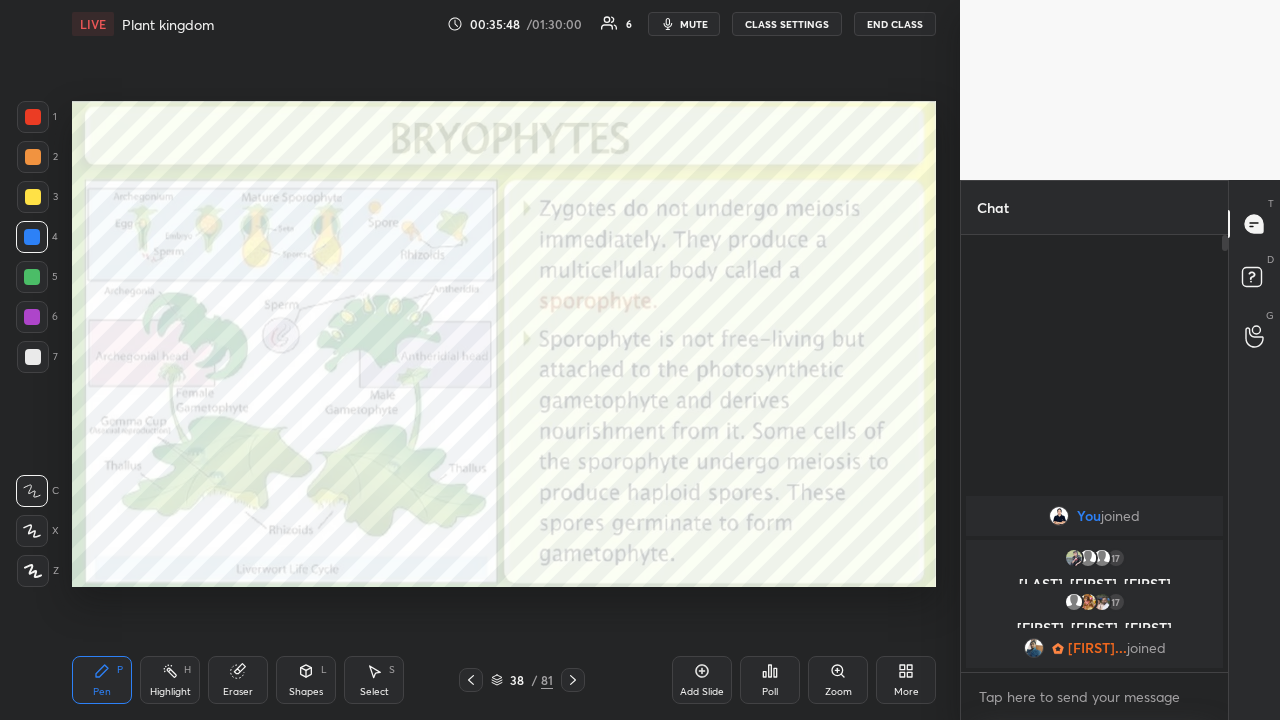 click 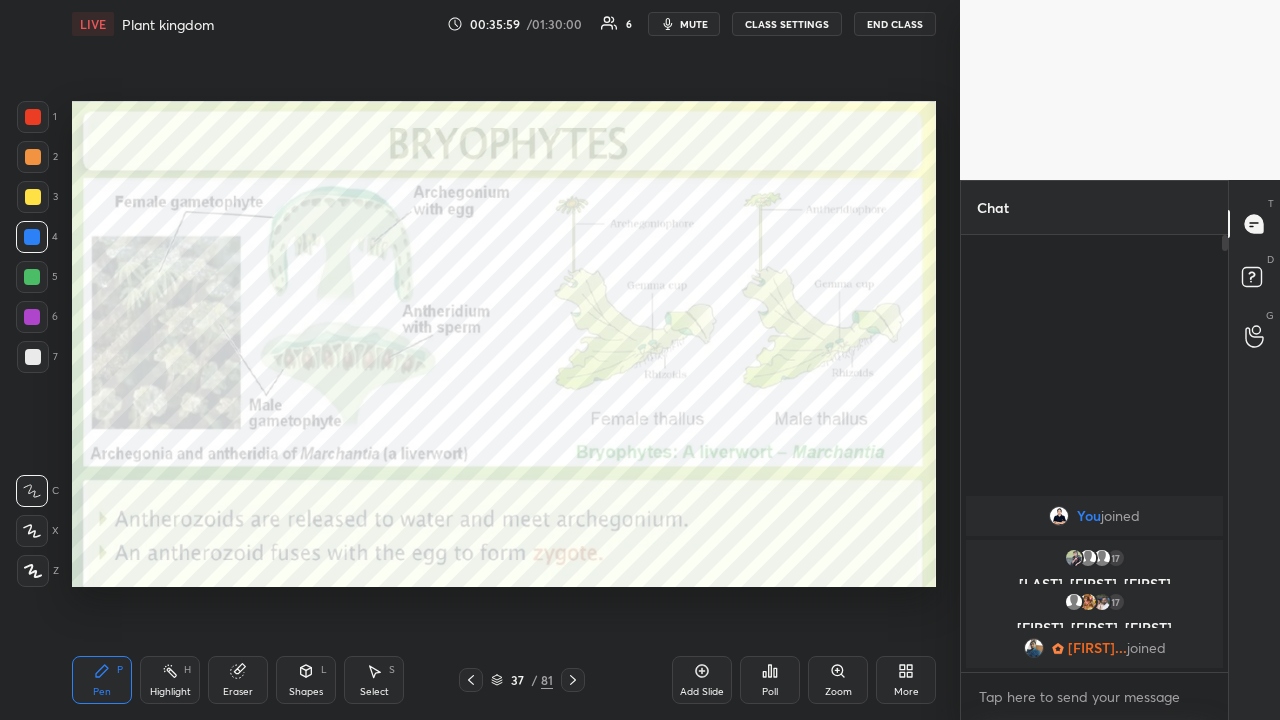 click 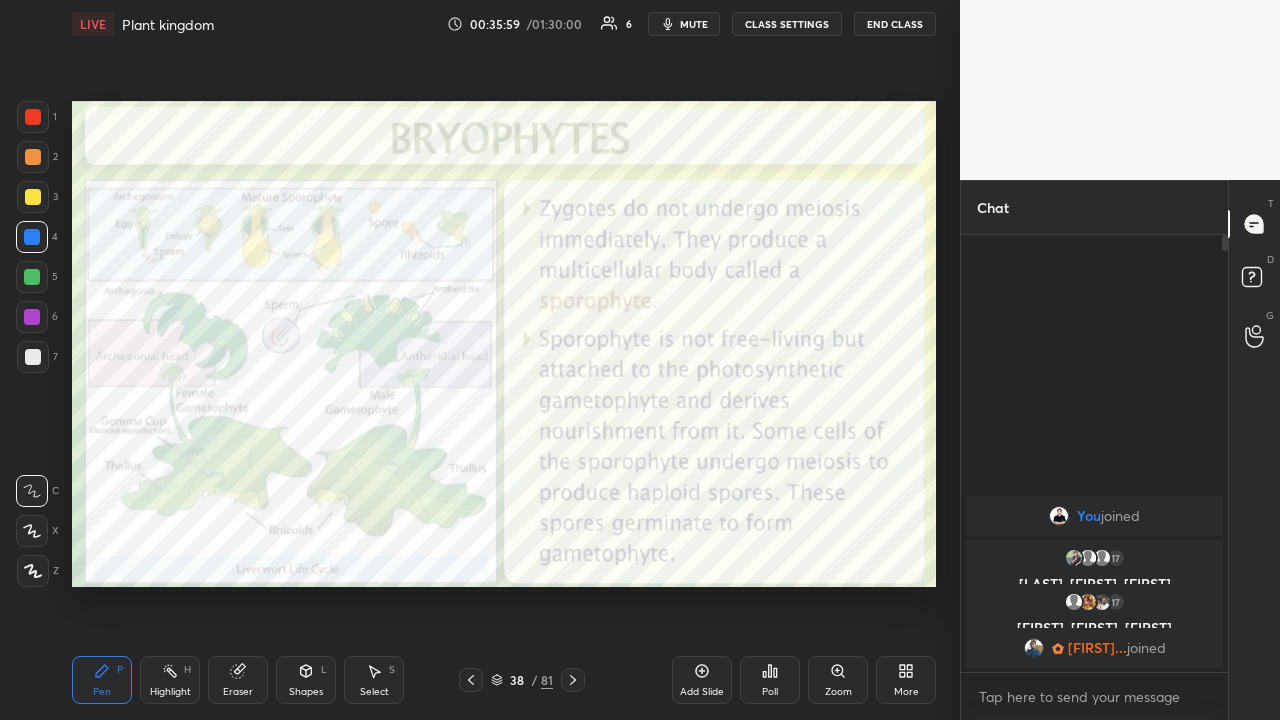 click 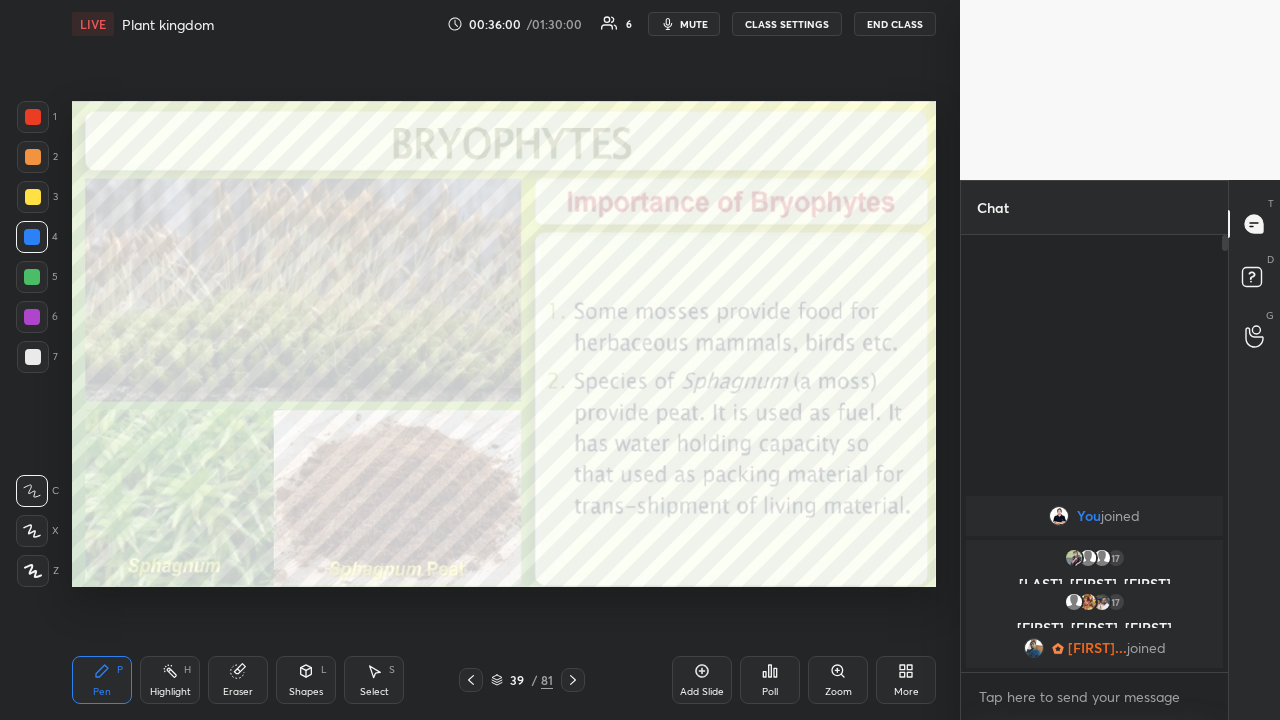 click 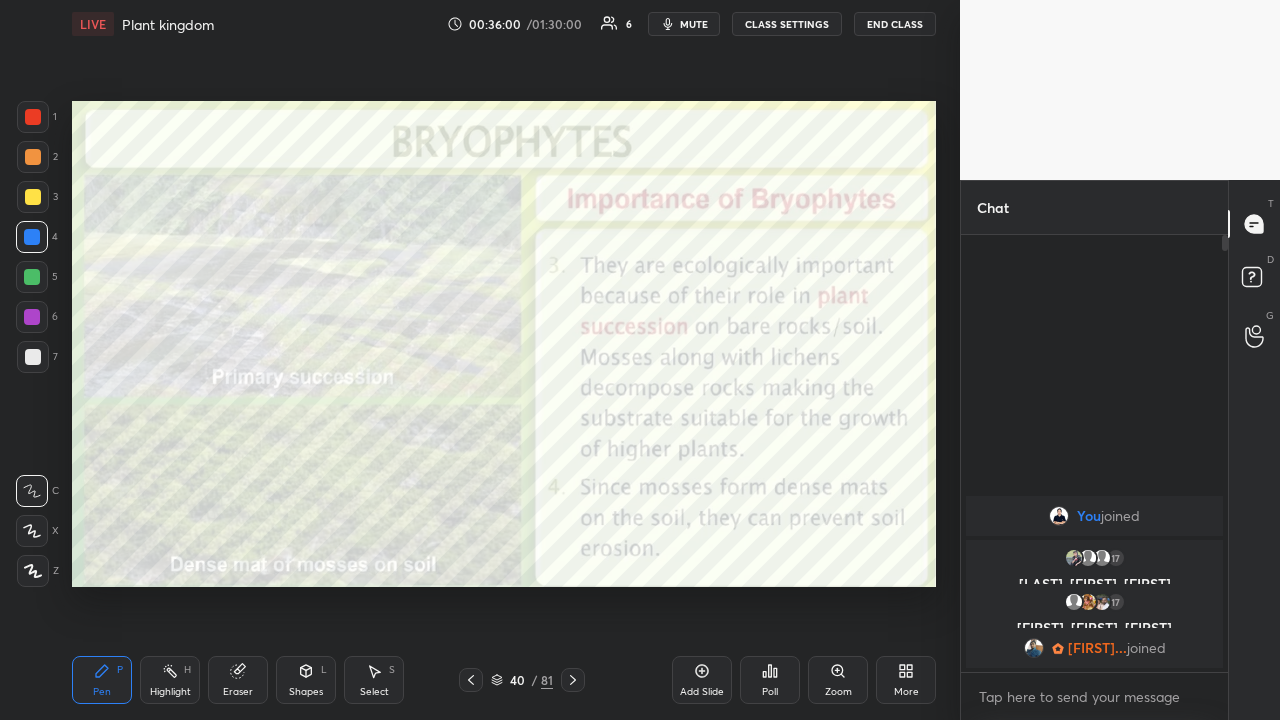 click 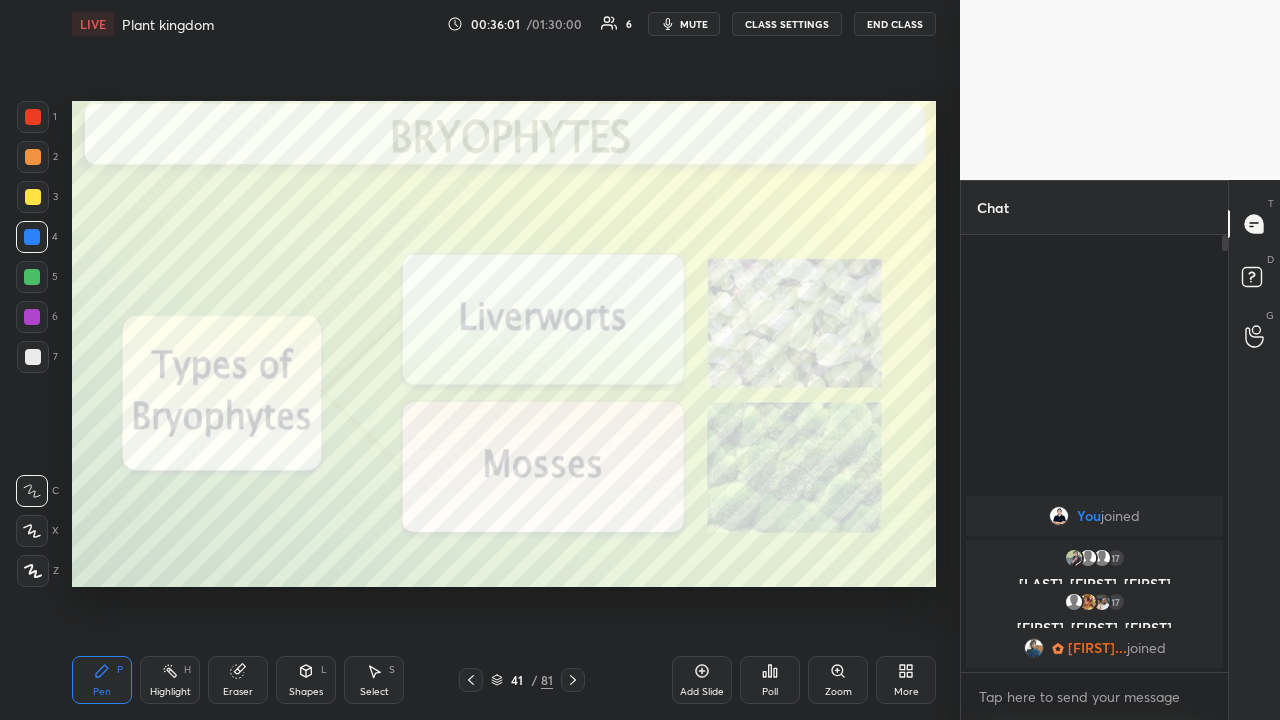 click 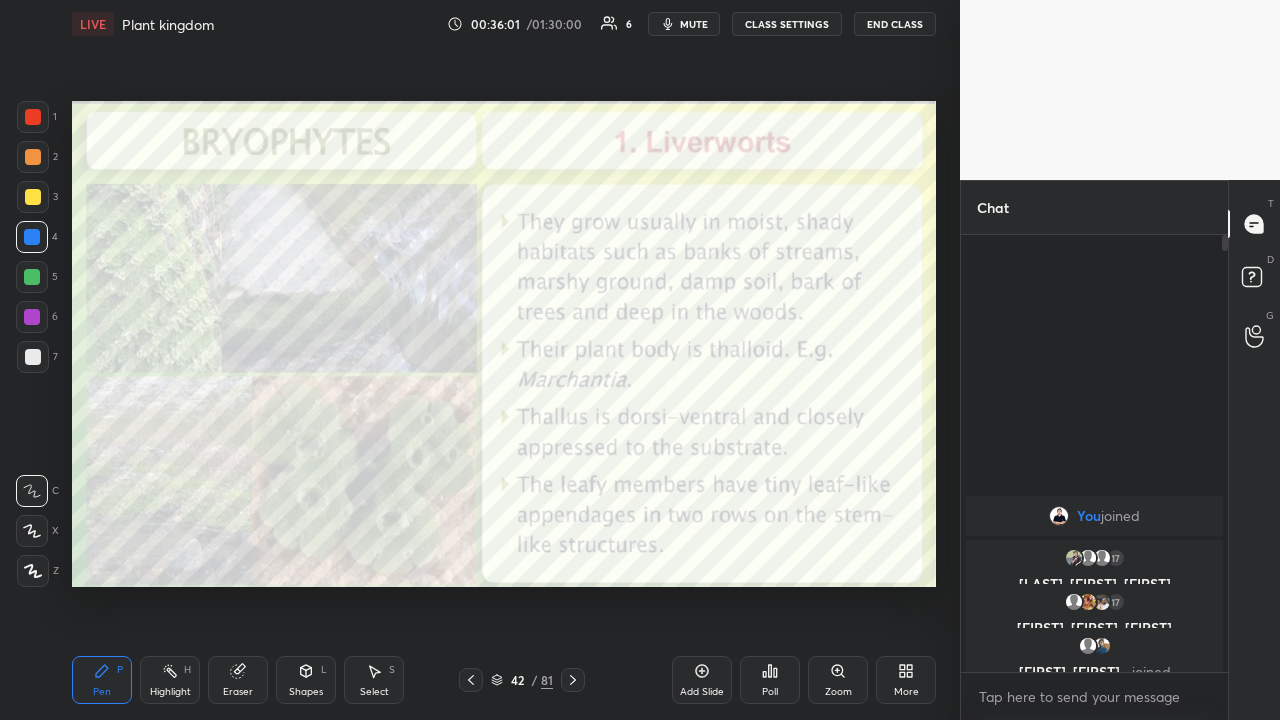 click 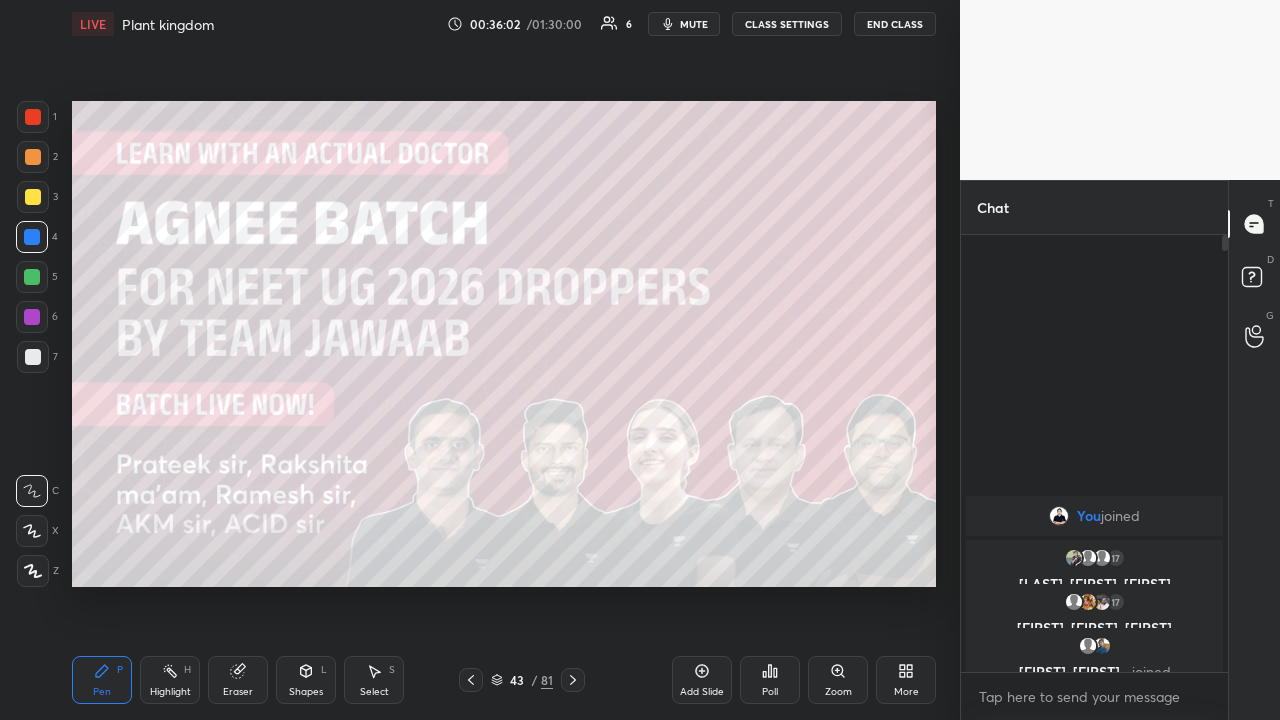 click 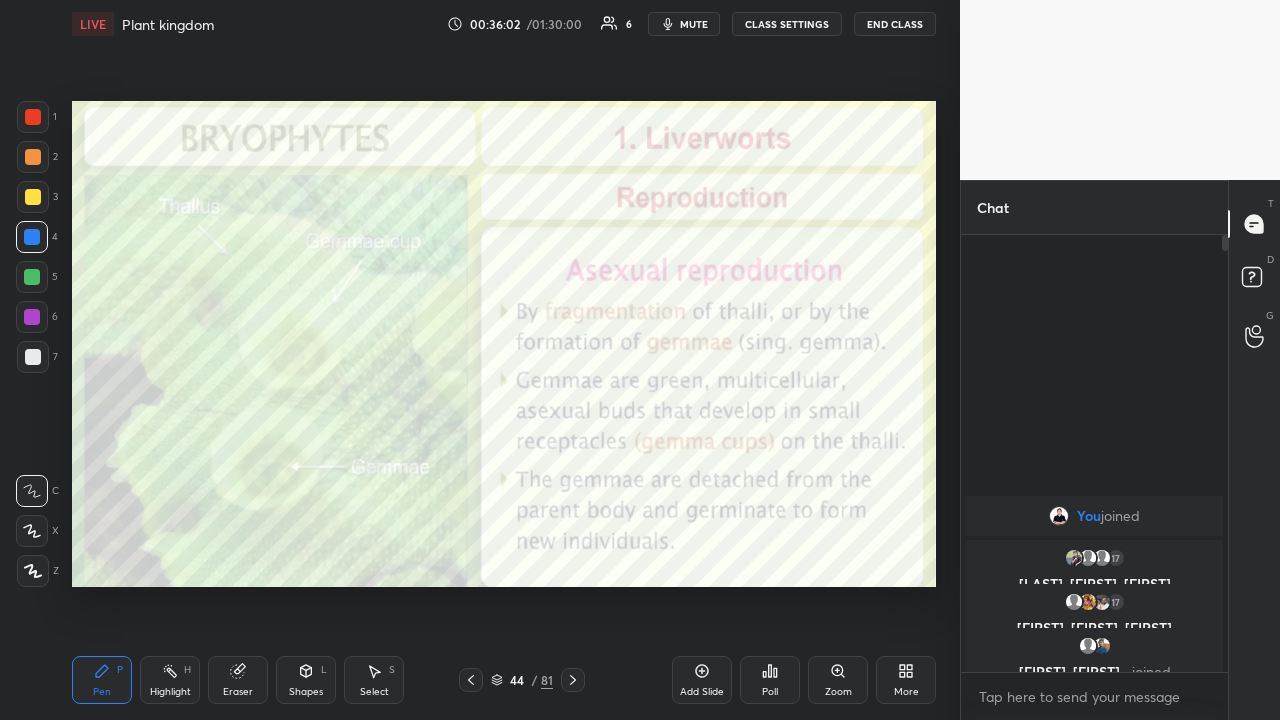 click 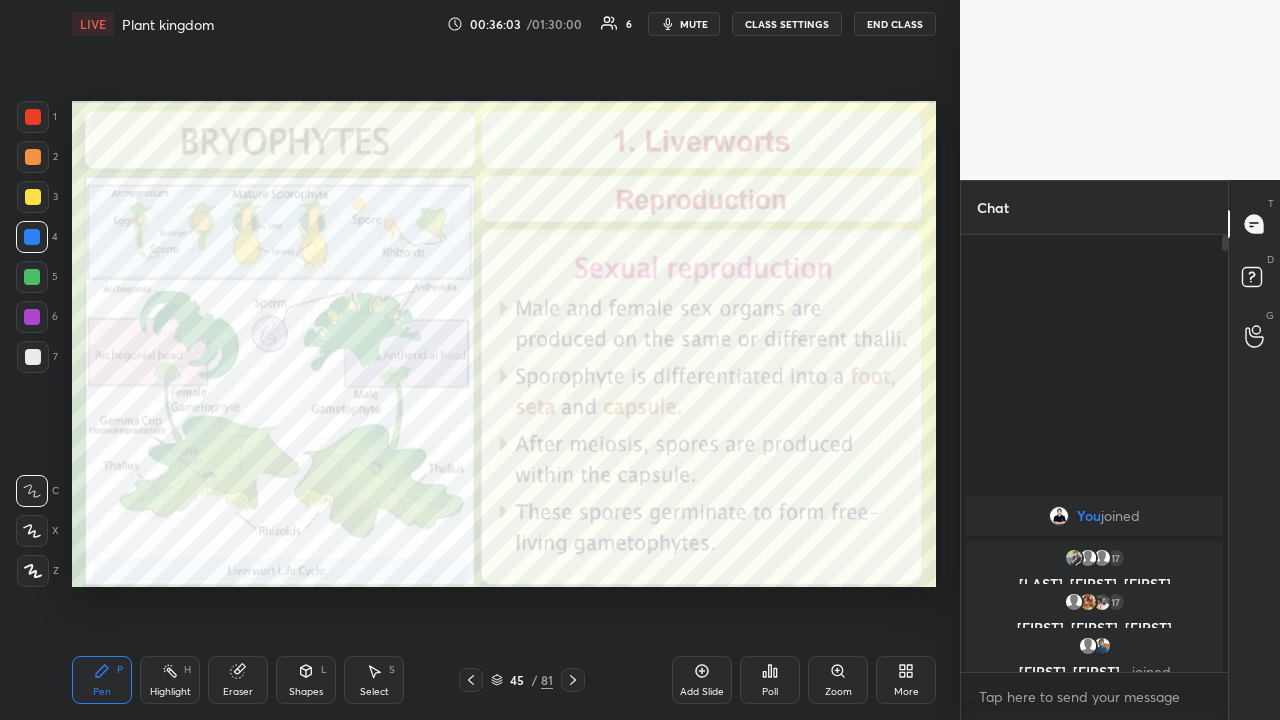 click 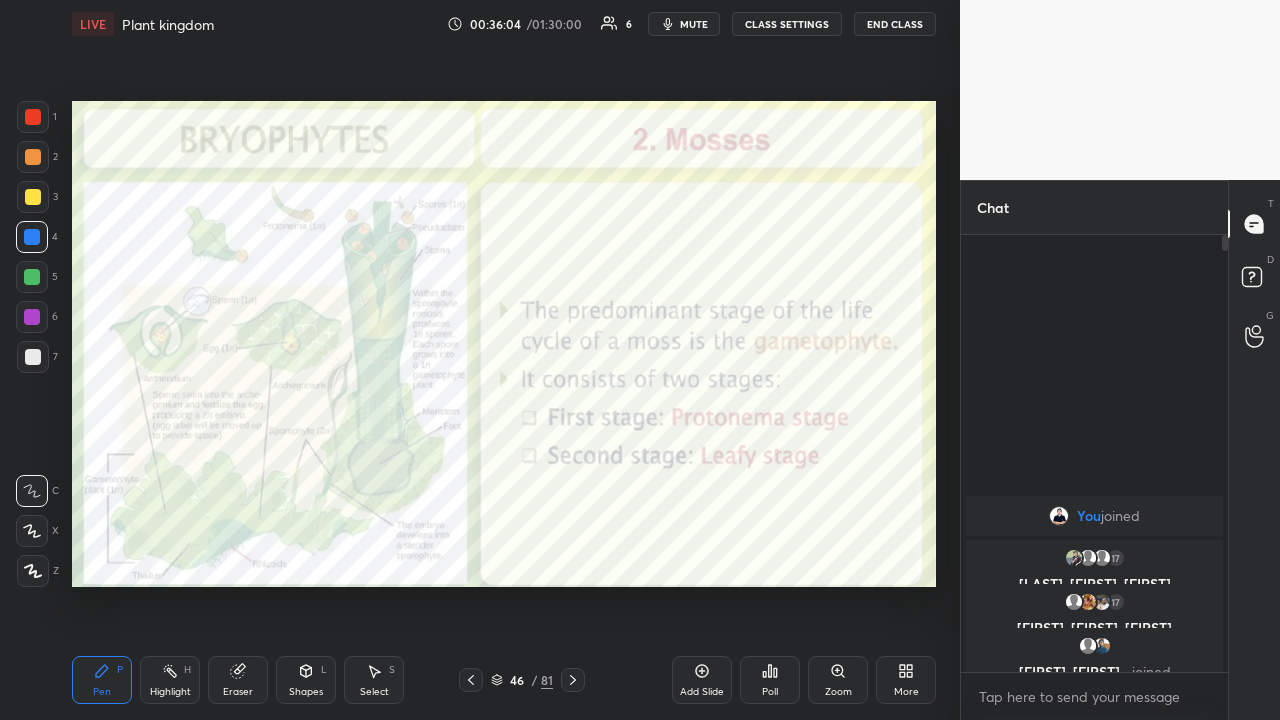 click 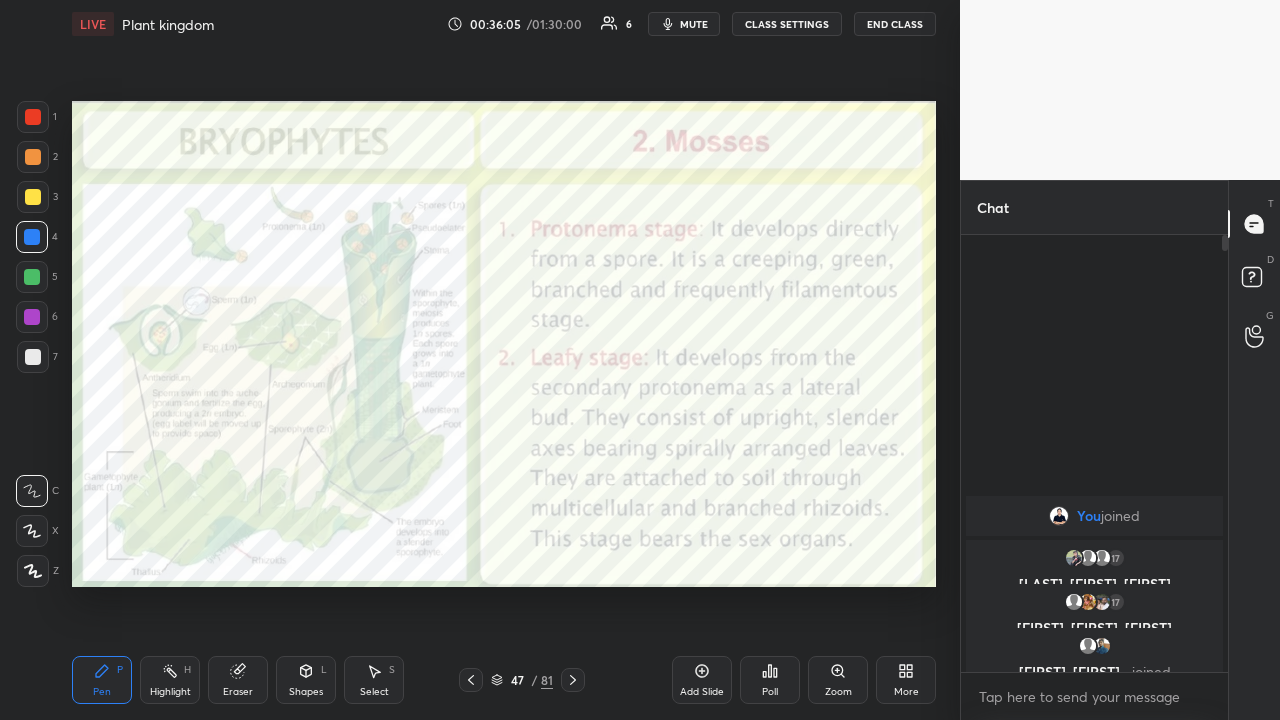 click 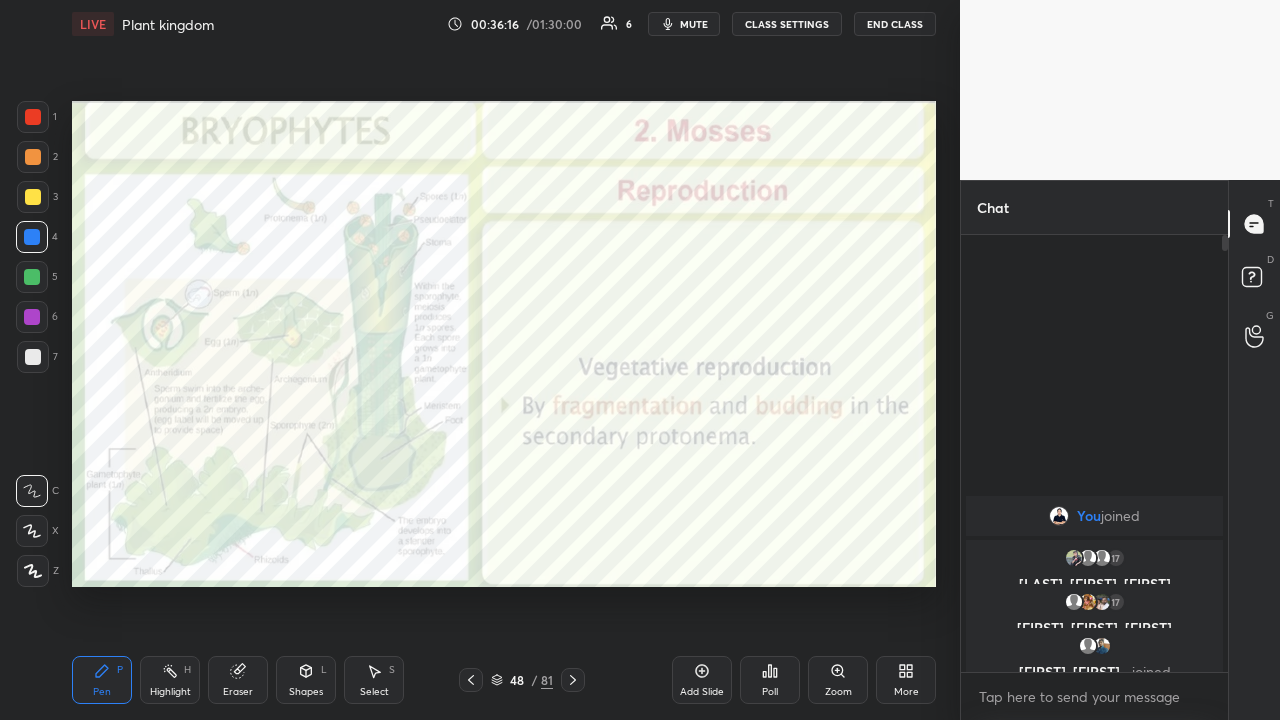 click at bounding box center (573, 680) 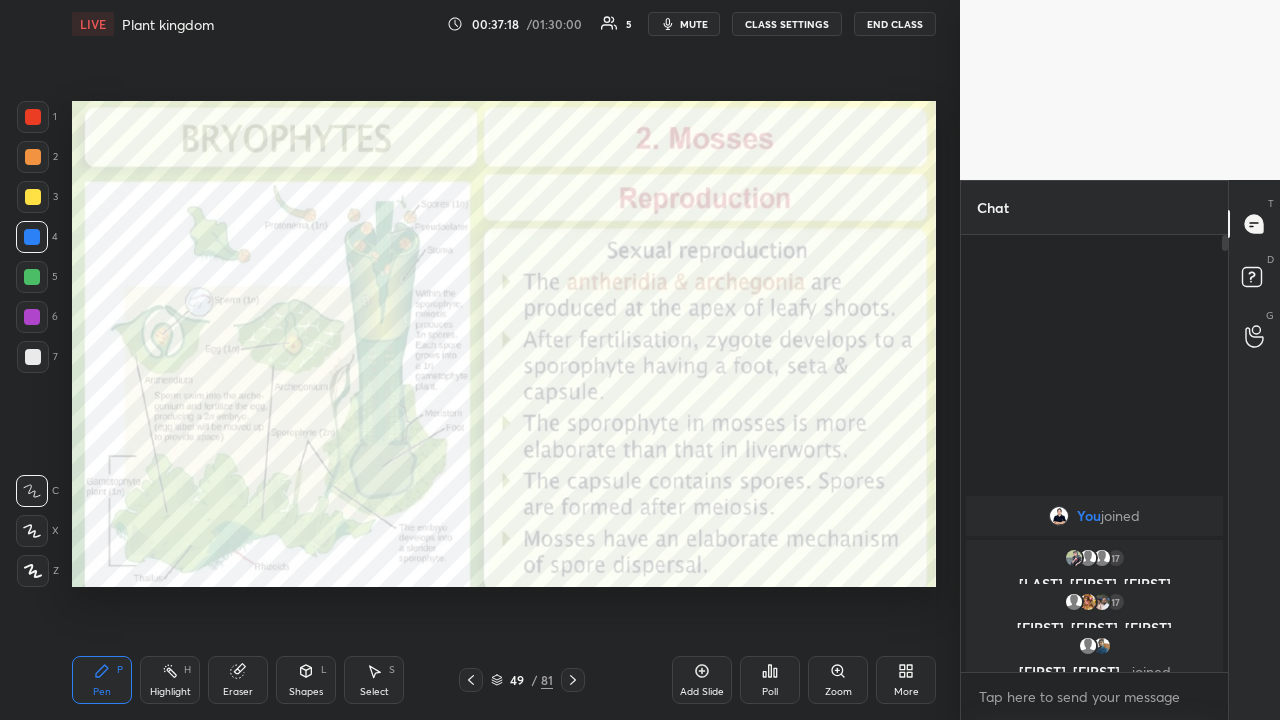 click 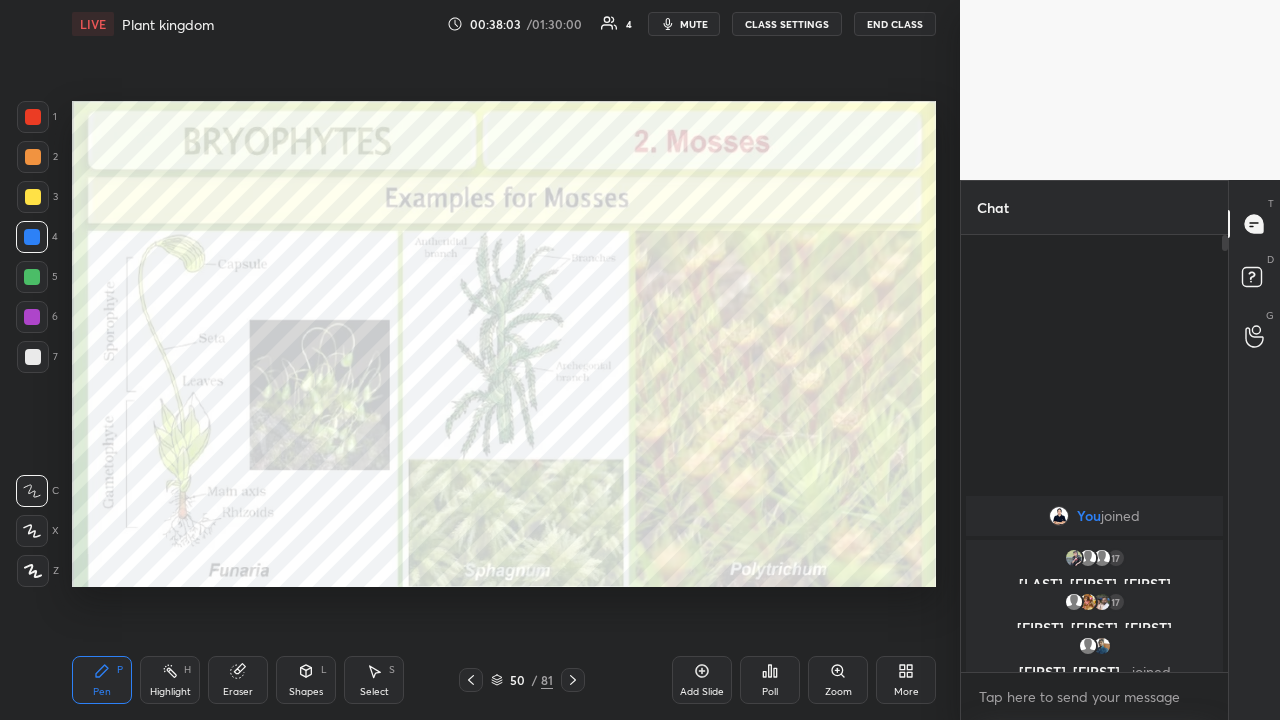 click 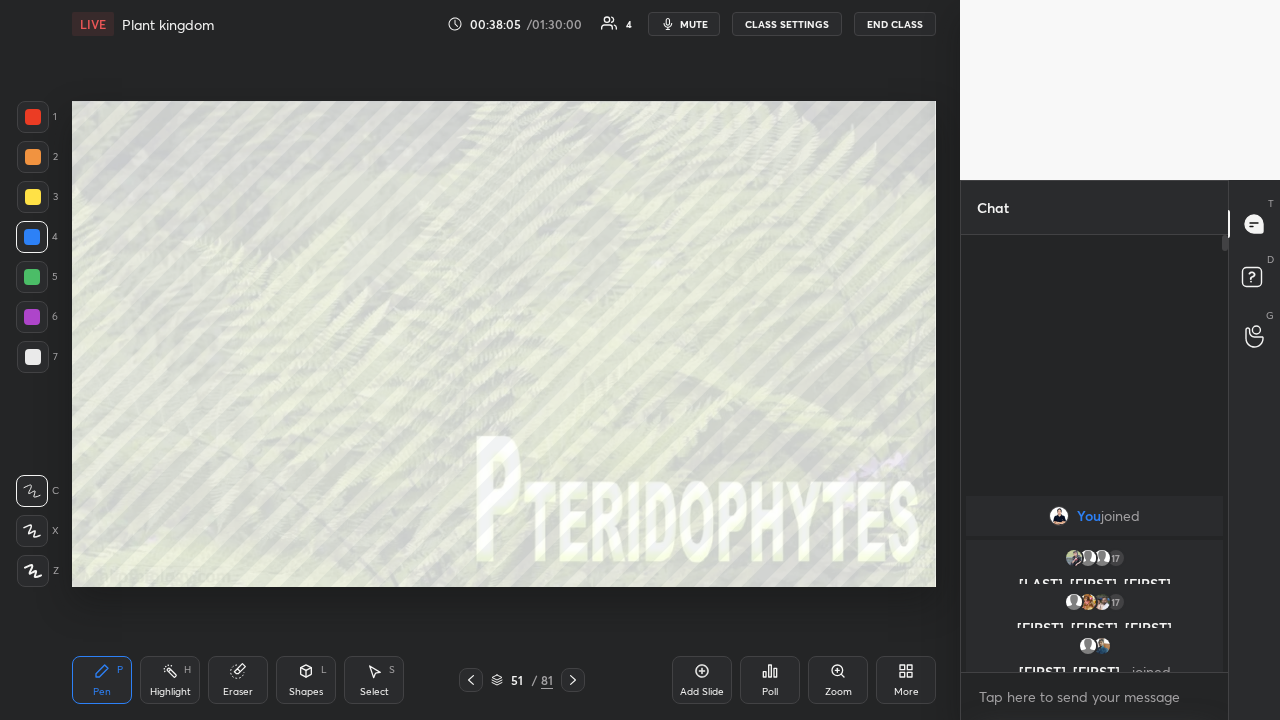 click 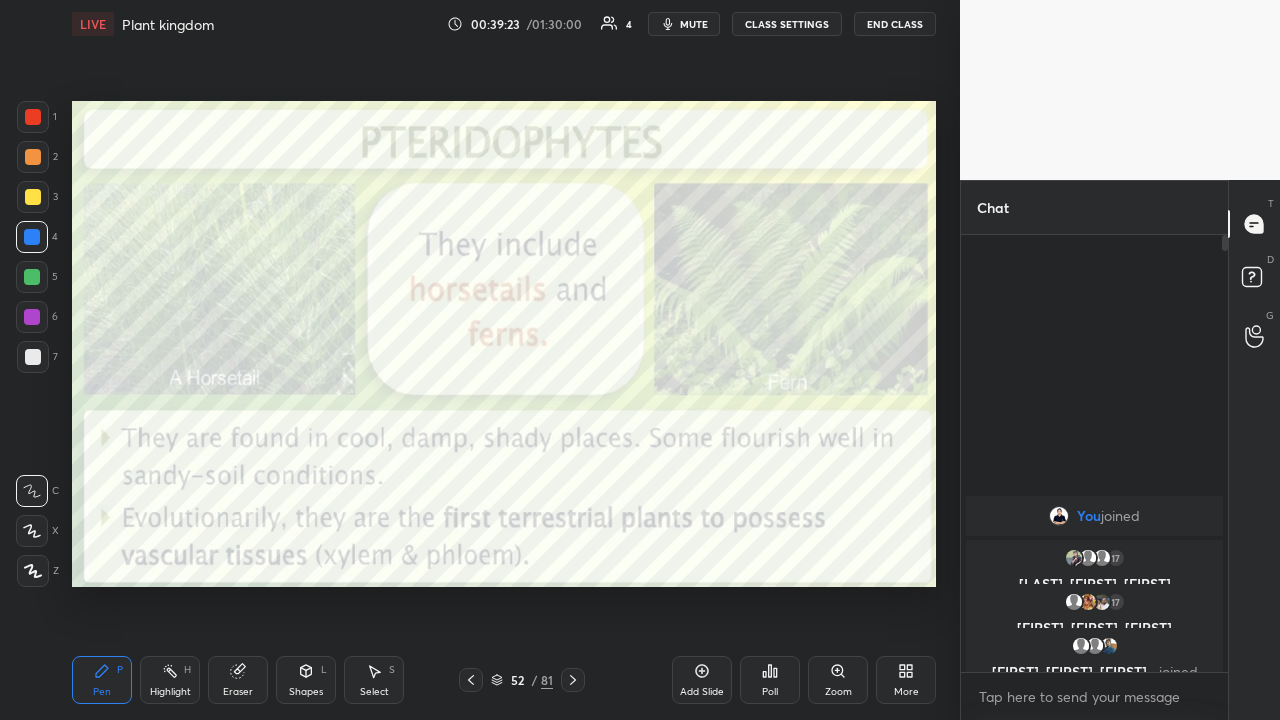 click 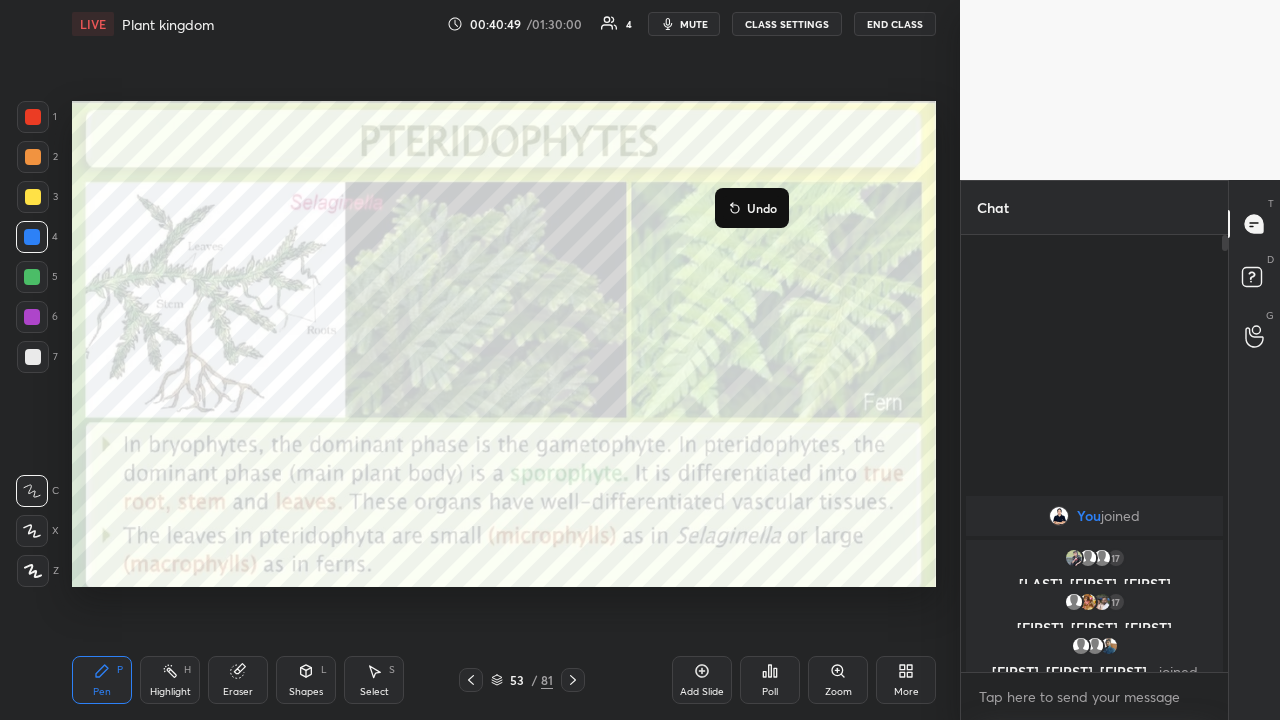 click 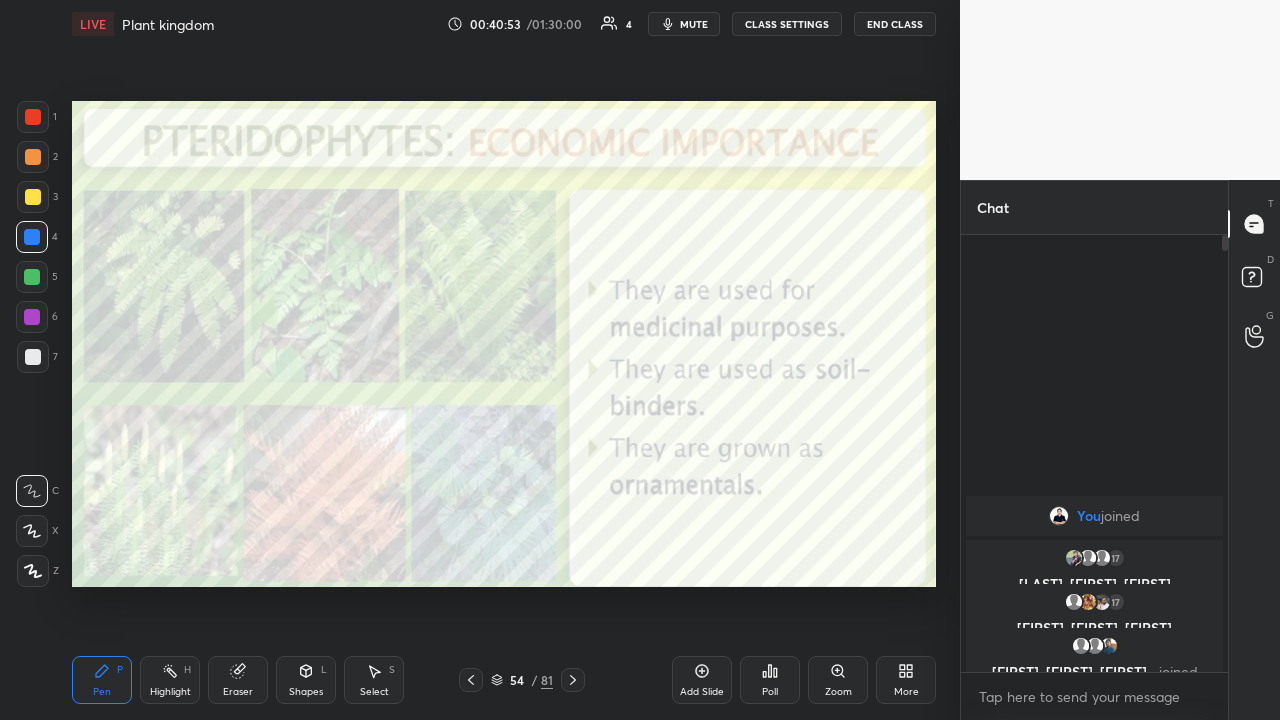 click 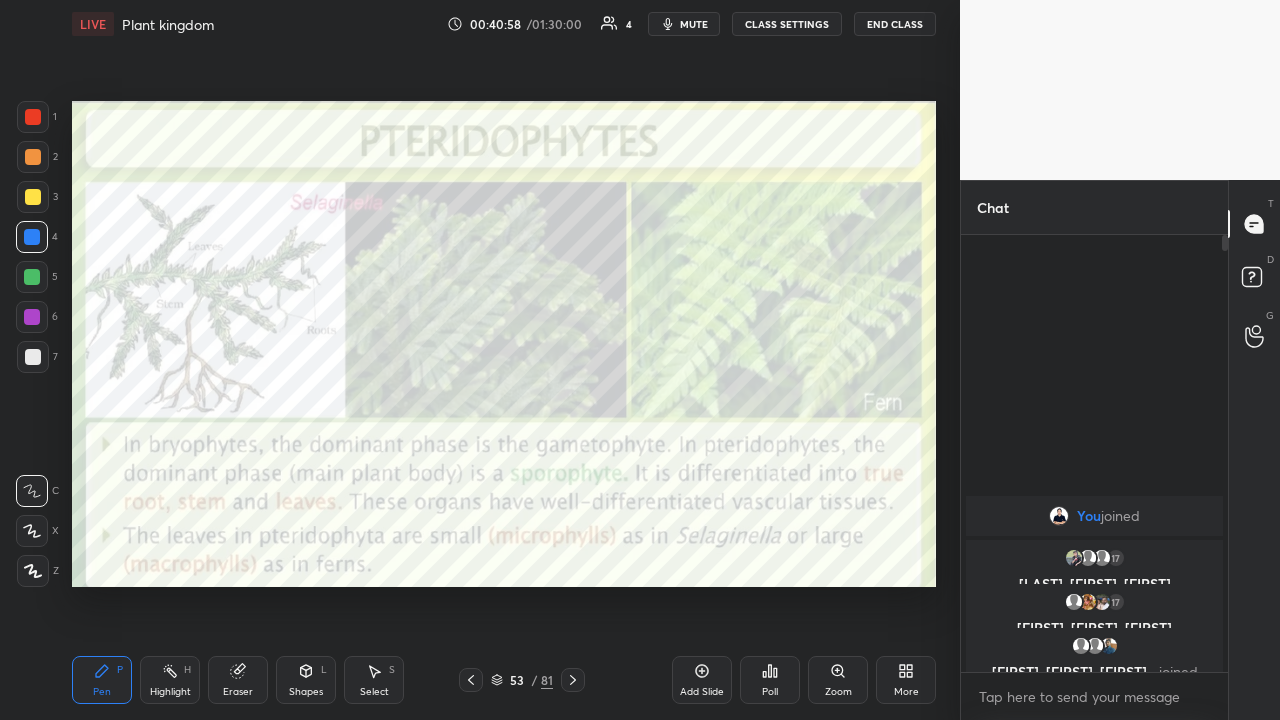 click 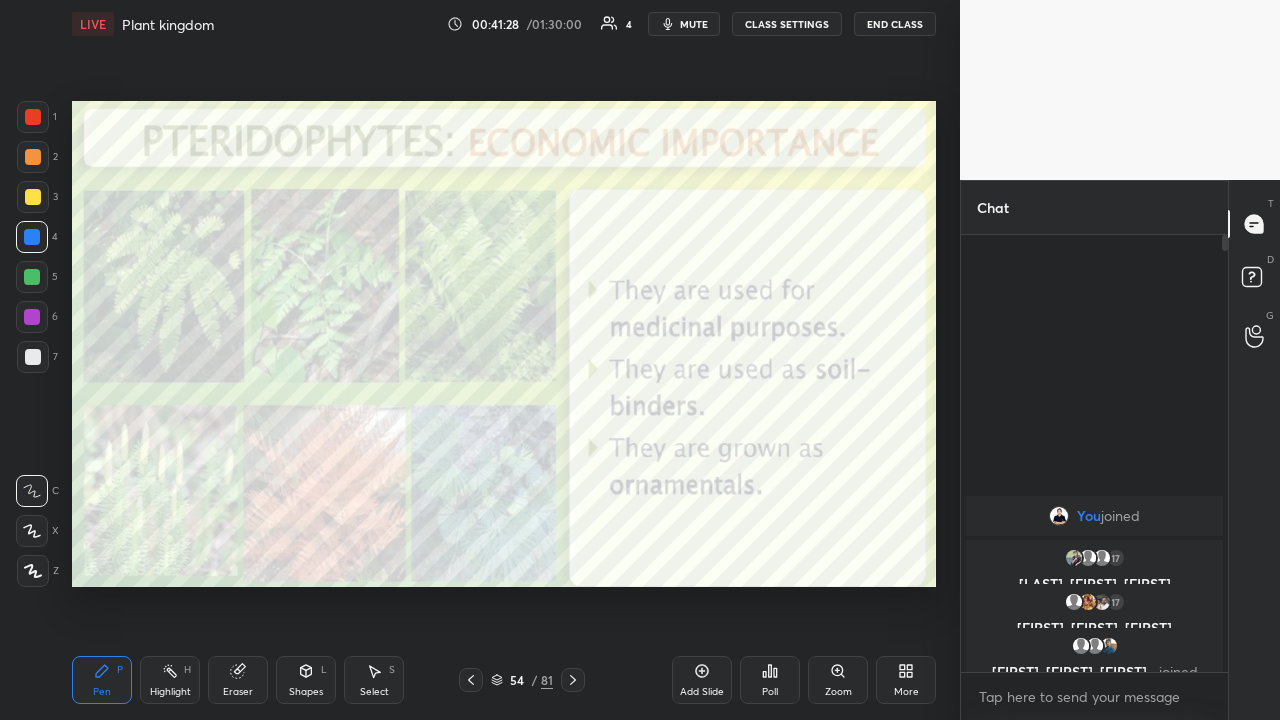 click 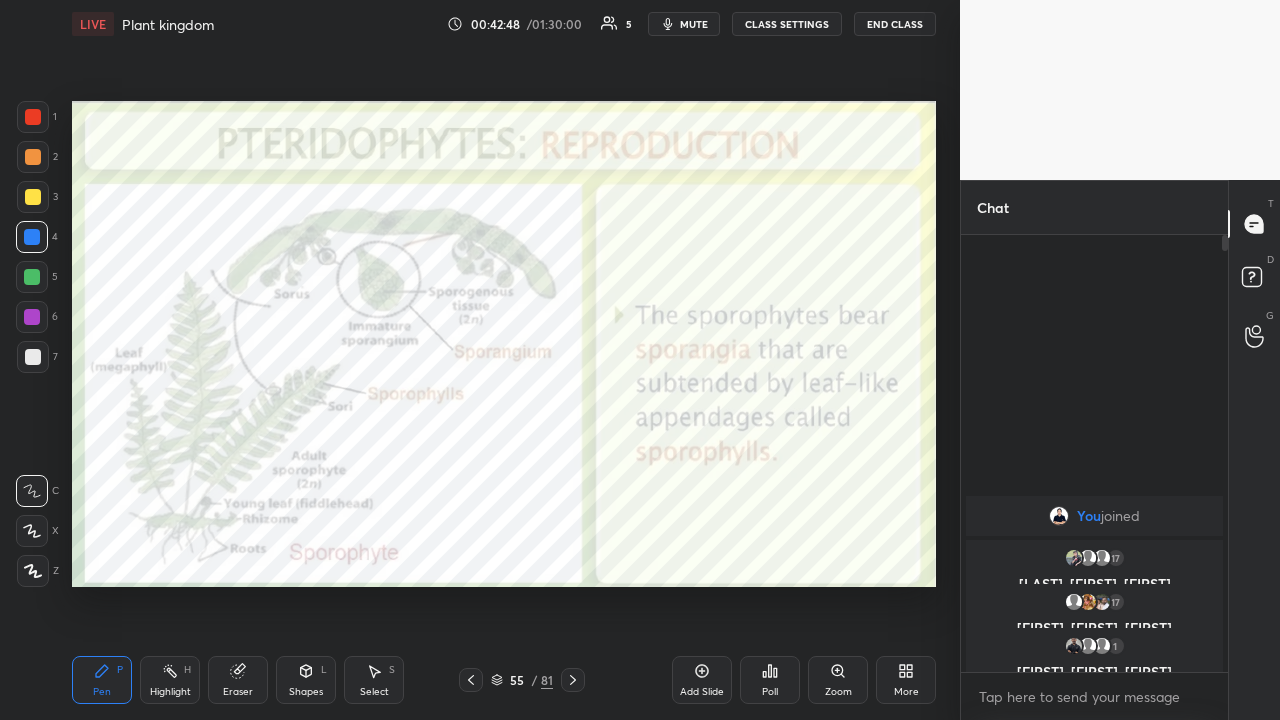 click 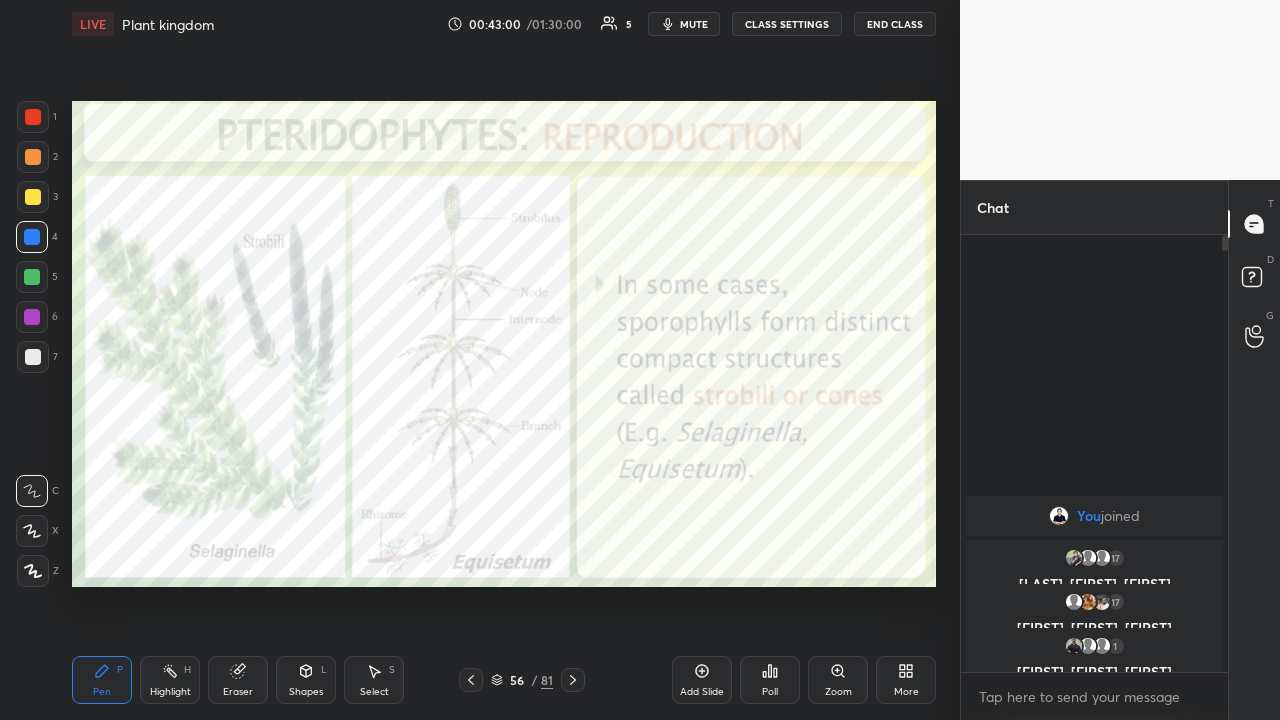 click 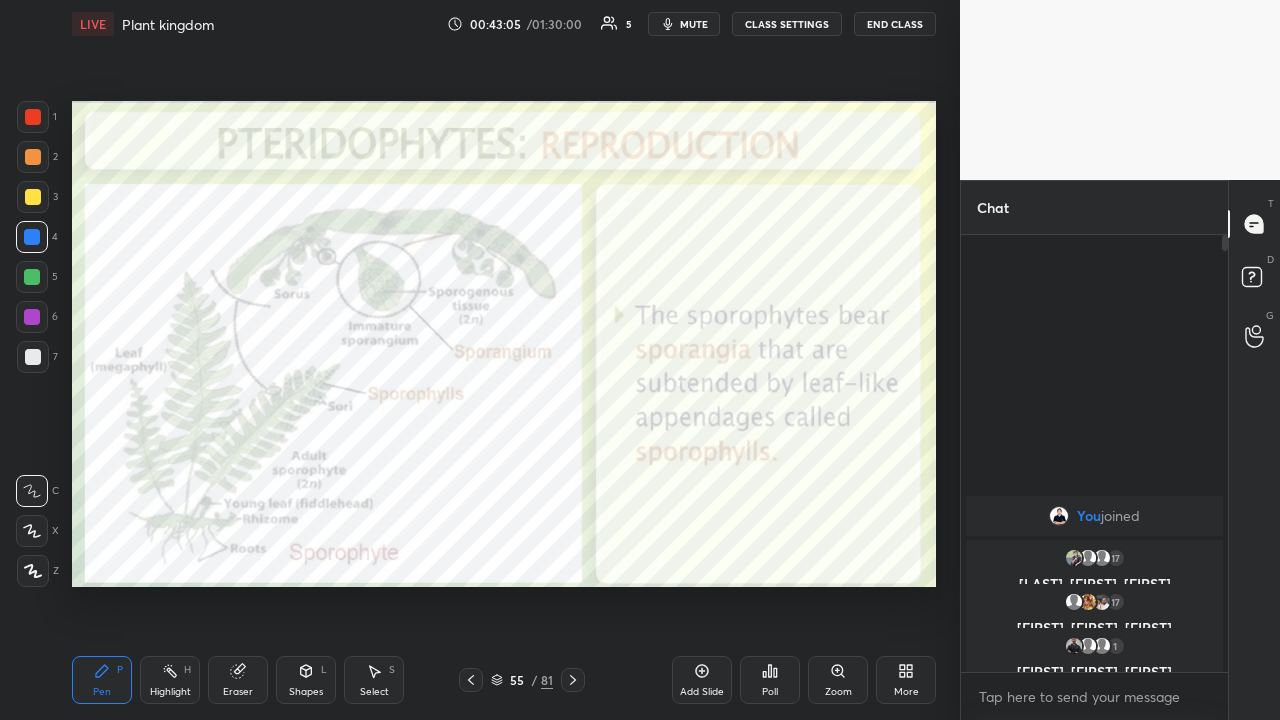 click 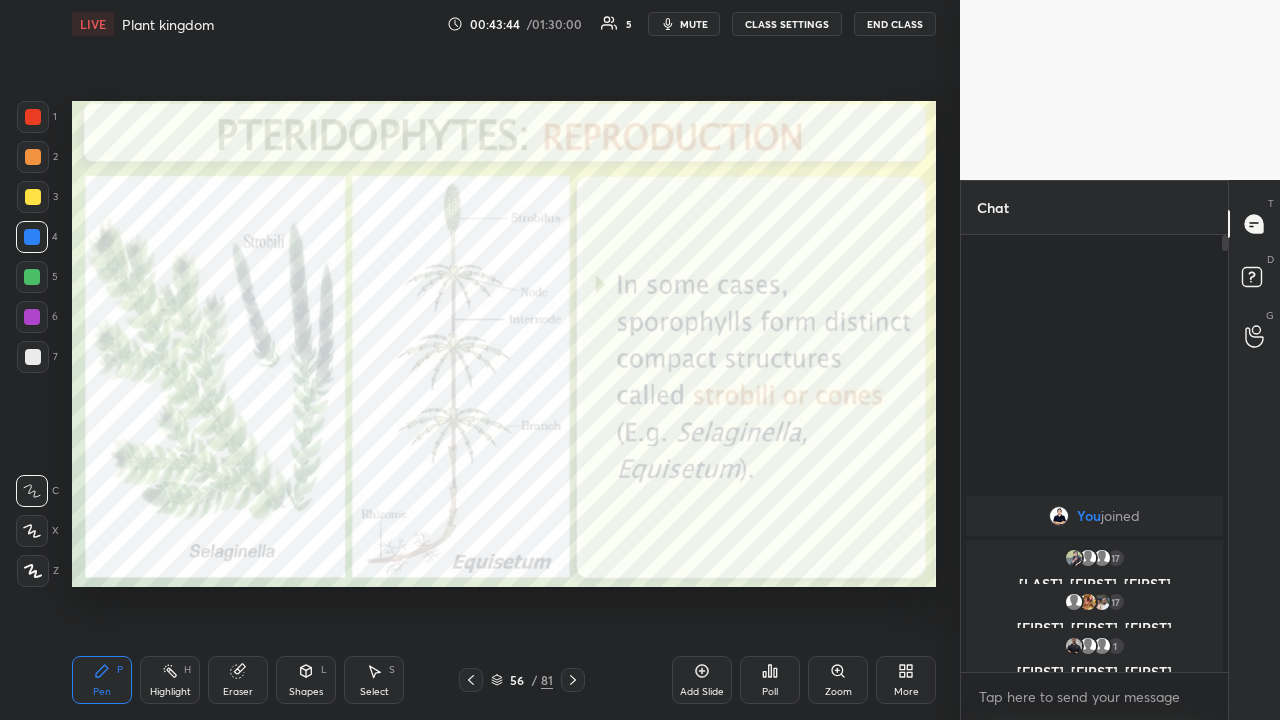 click 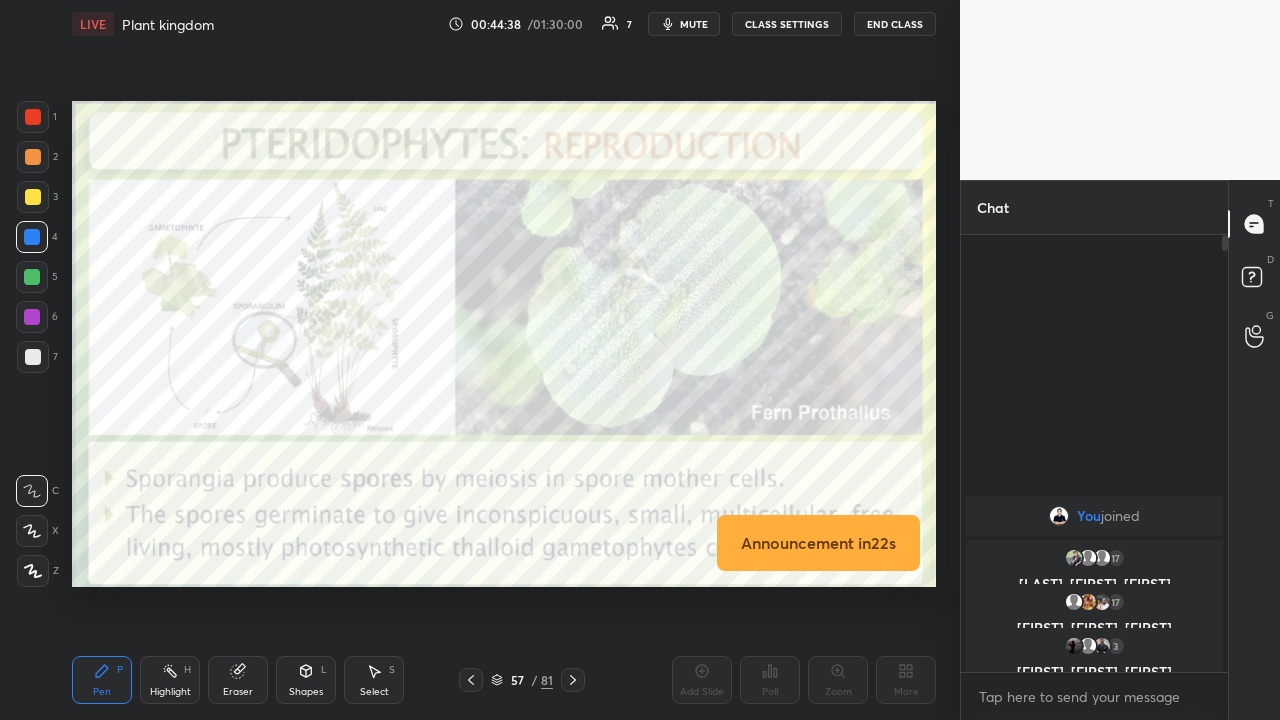 click 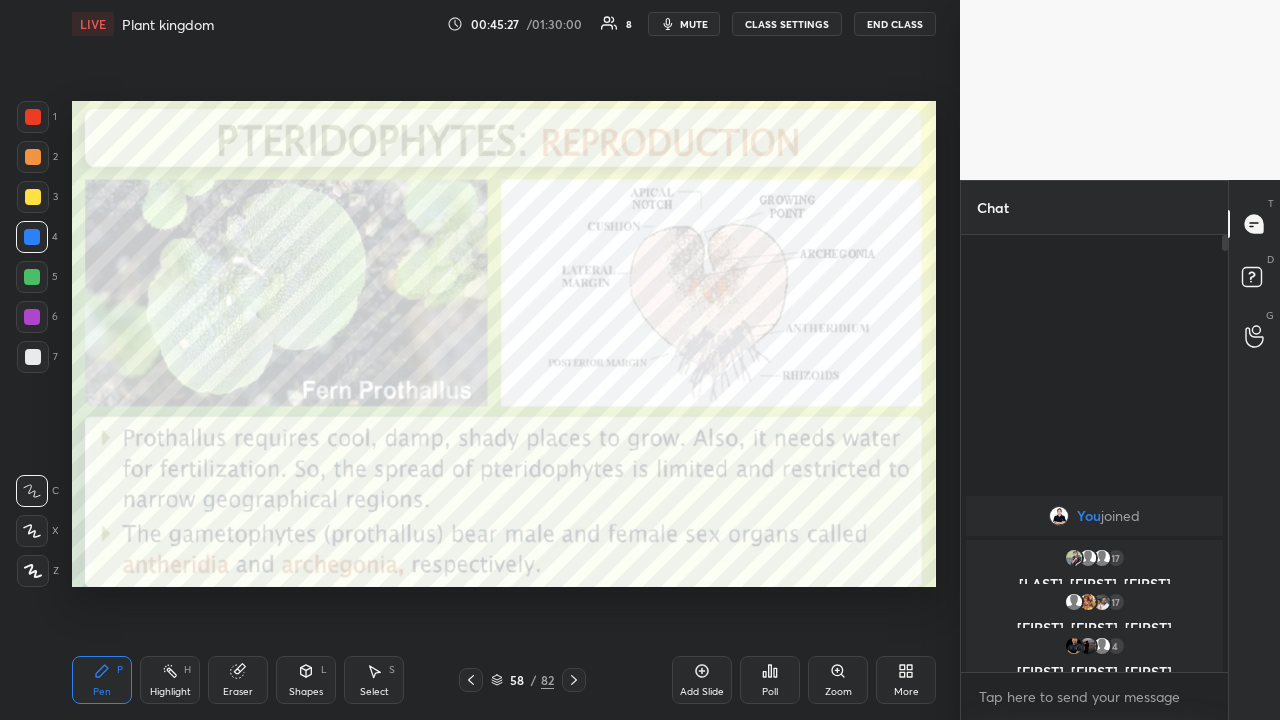 scroll, scrollTop: 390, scrollLeft: 261, axis: both 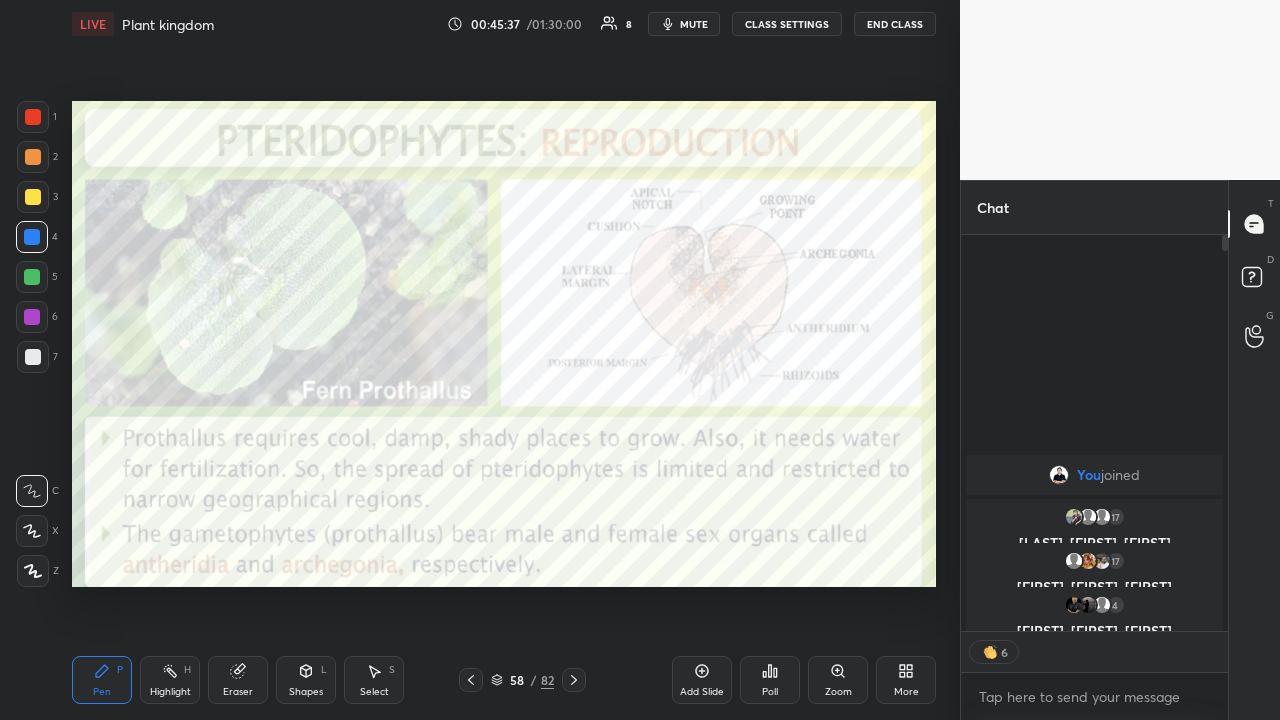 click 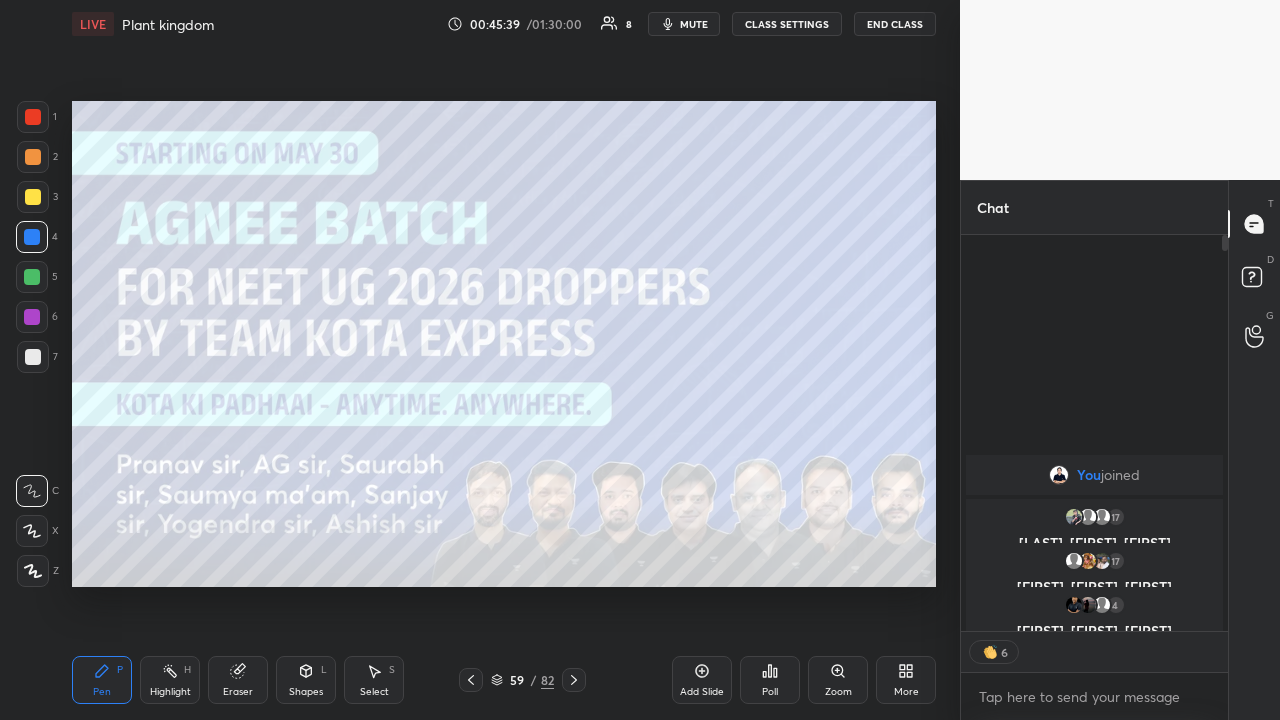 click 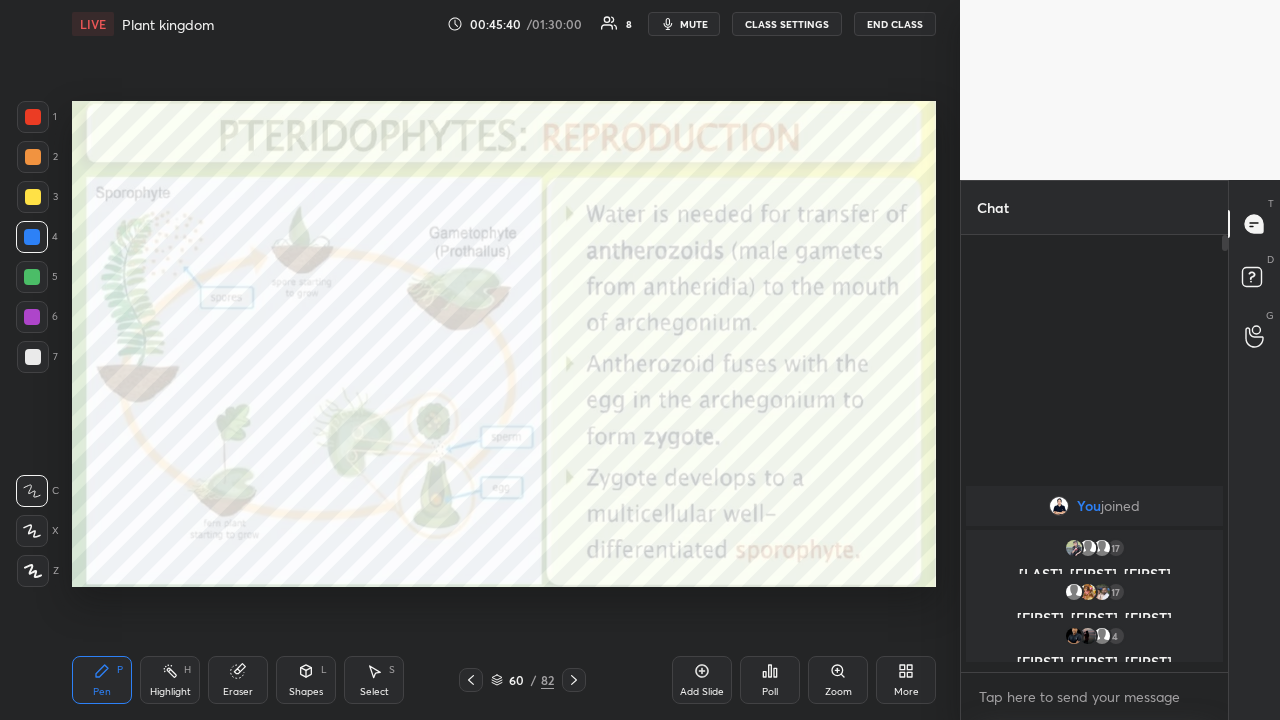 scroll, scrollTop: 7, scrollLeft: 7, axis: both 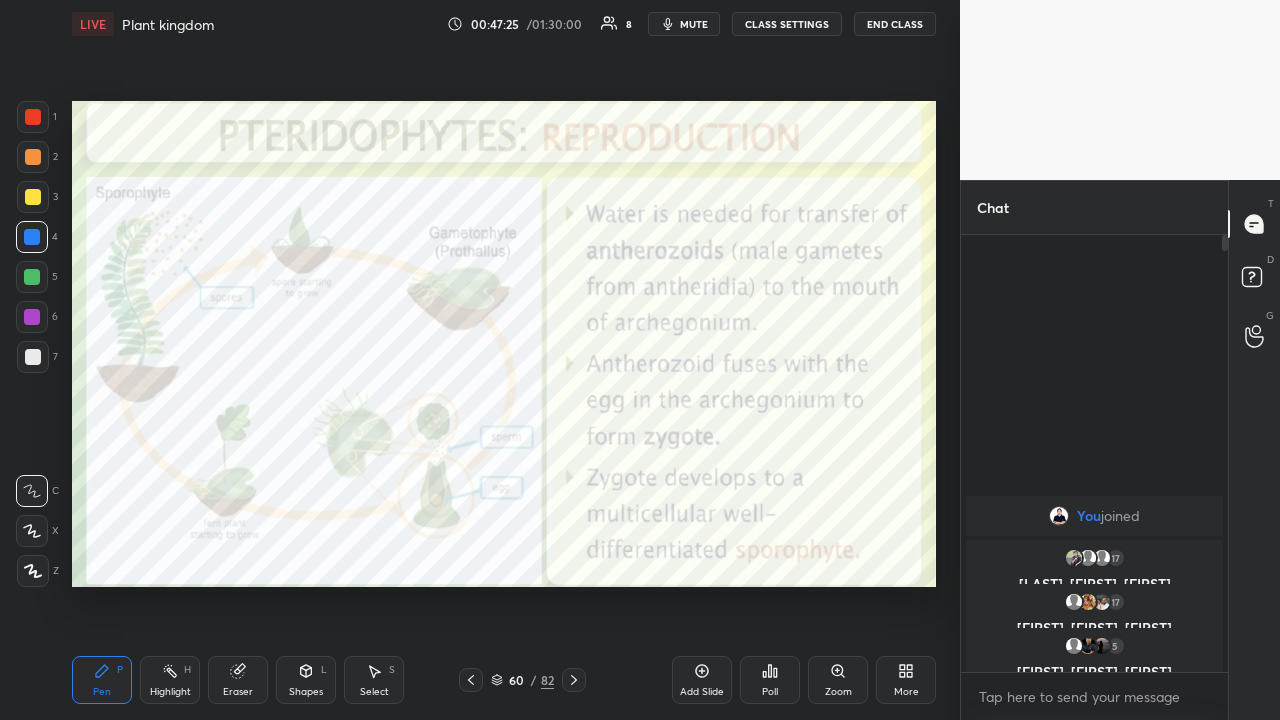 click 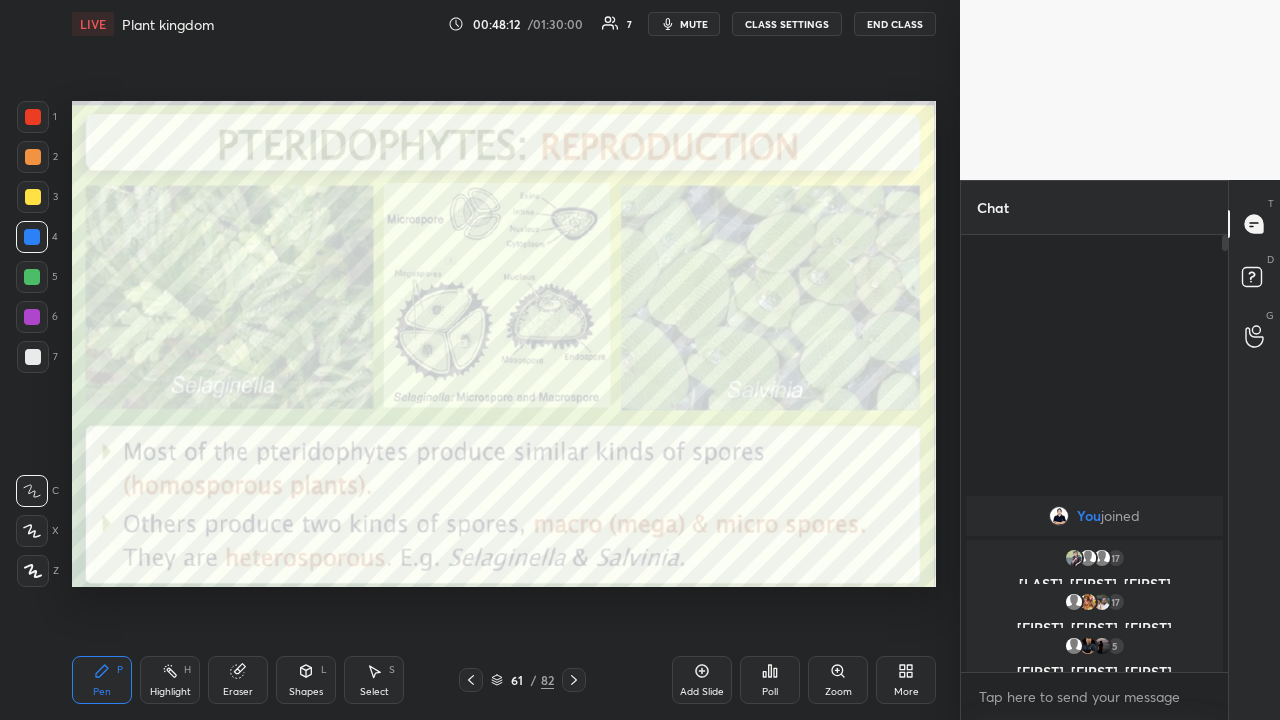 click 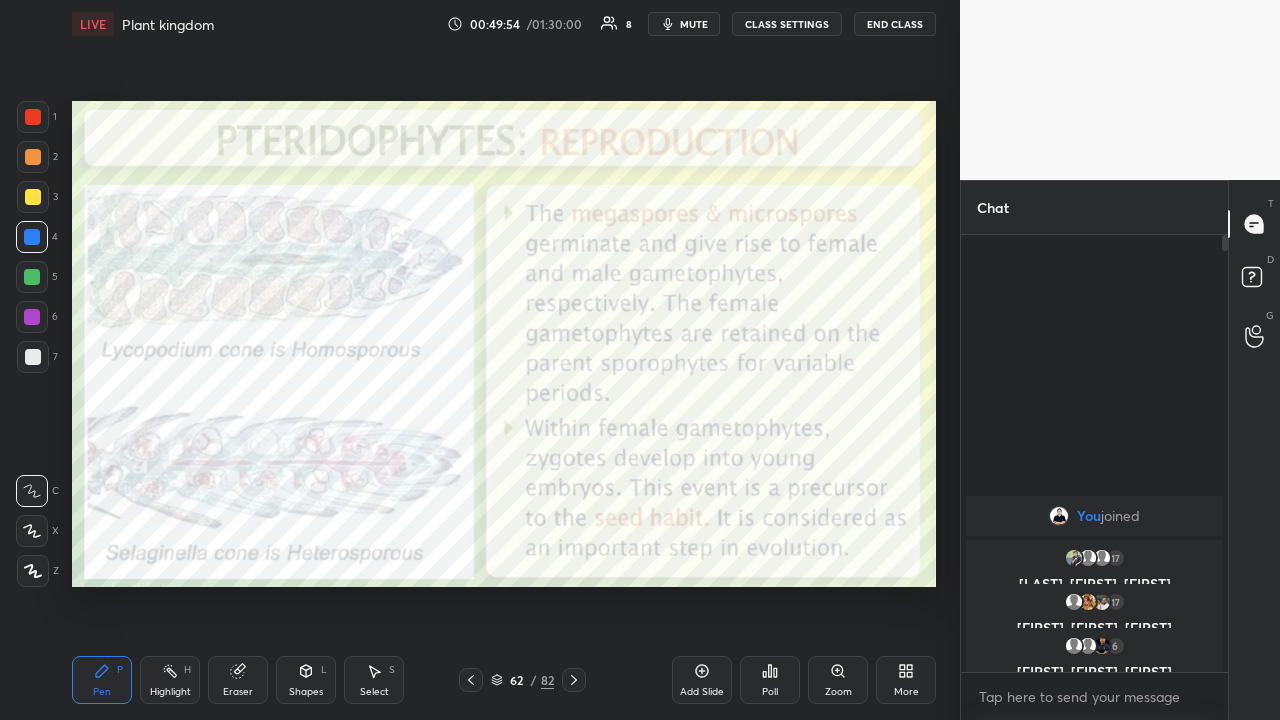 click 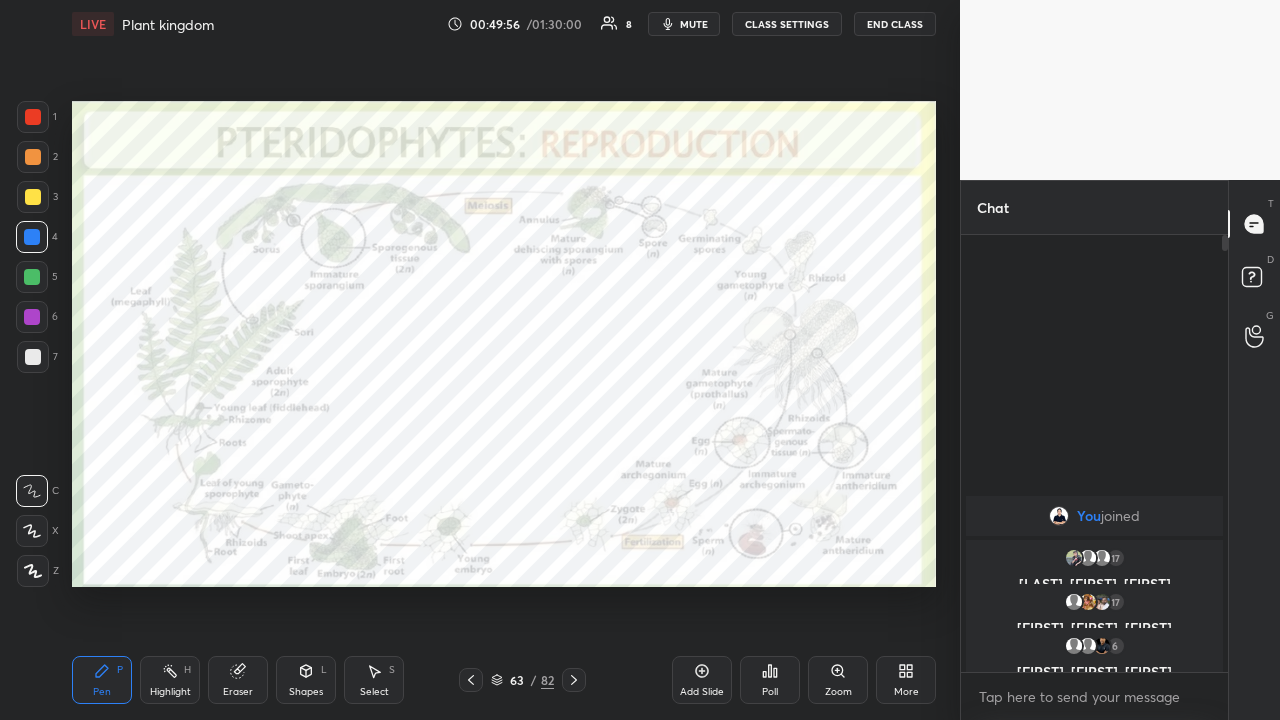click 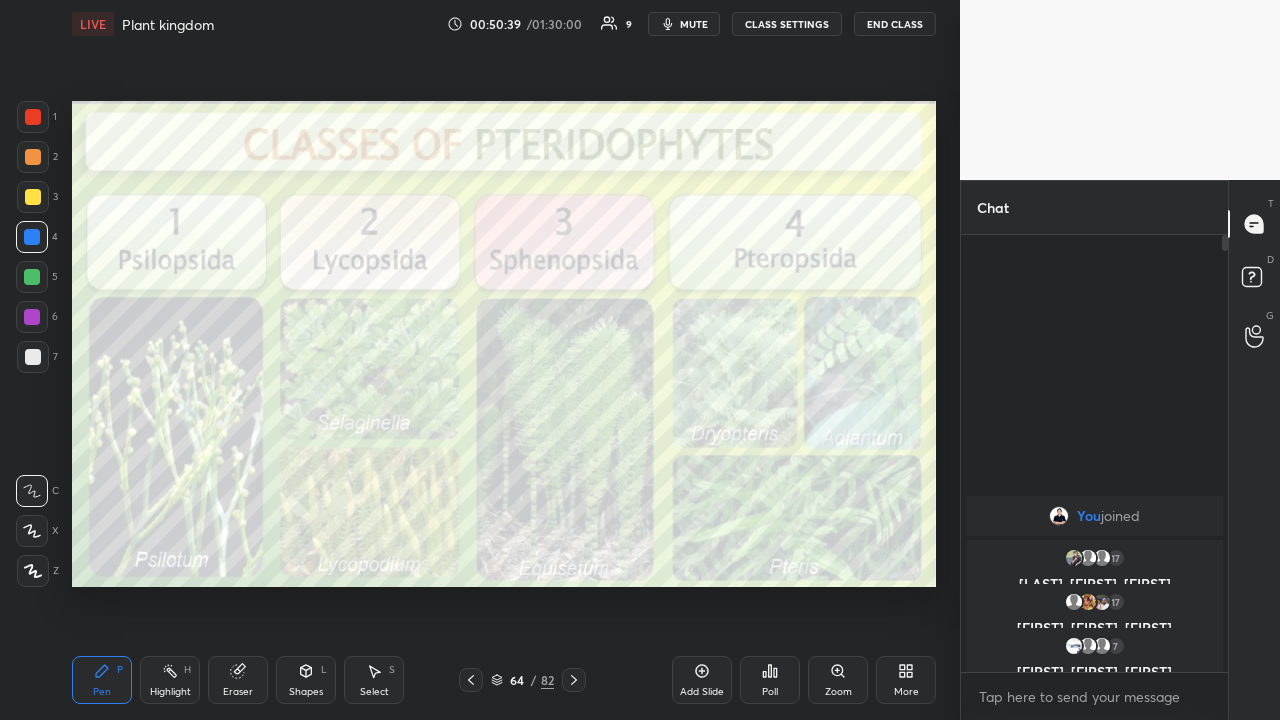 click 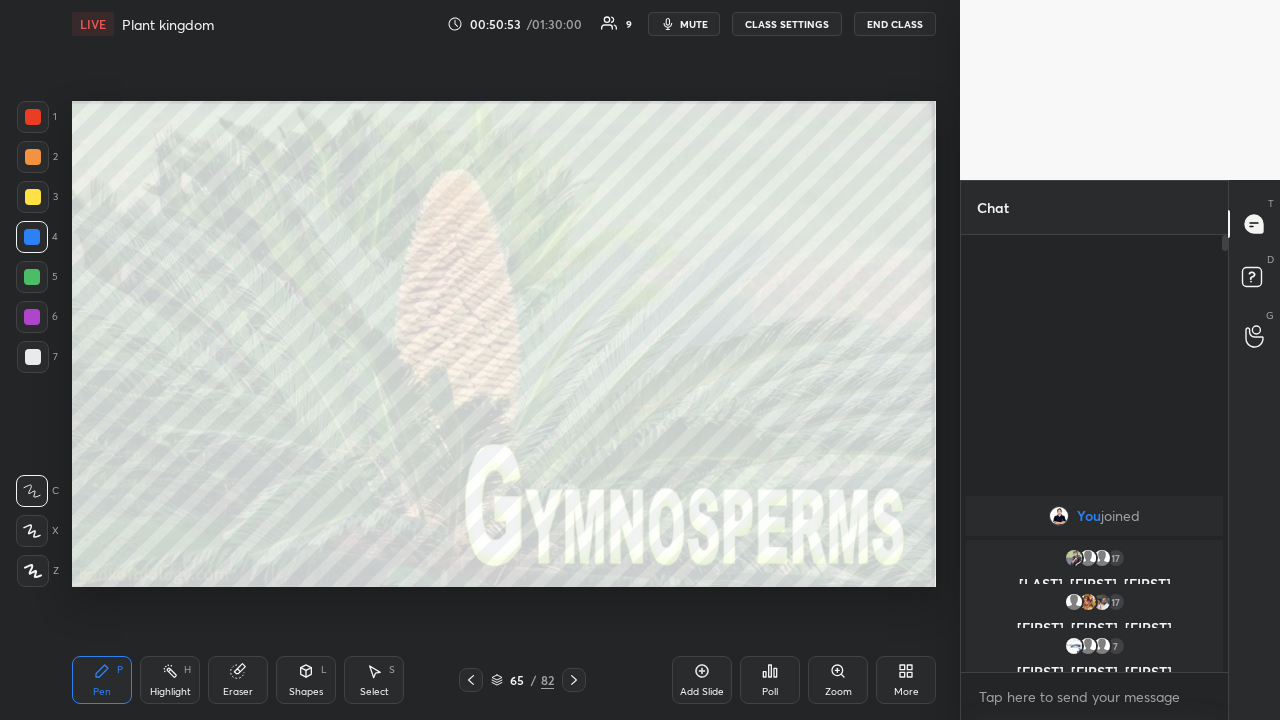 click at bounding box center (574, 680) 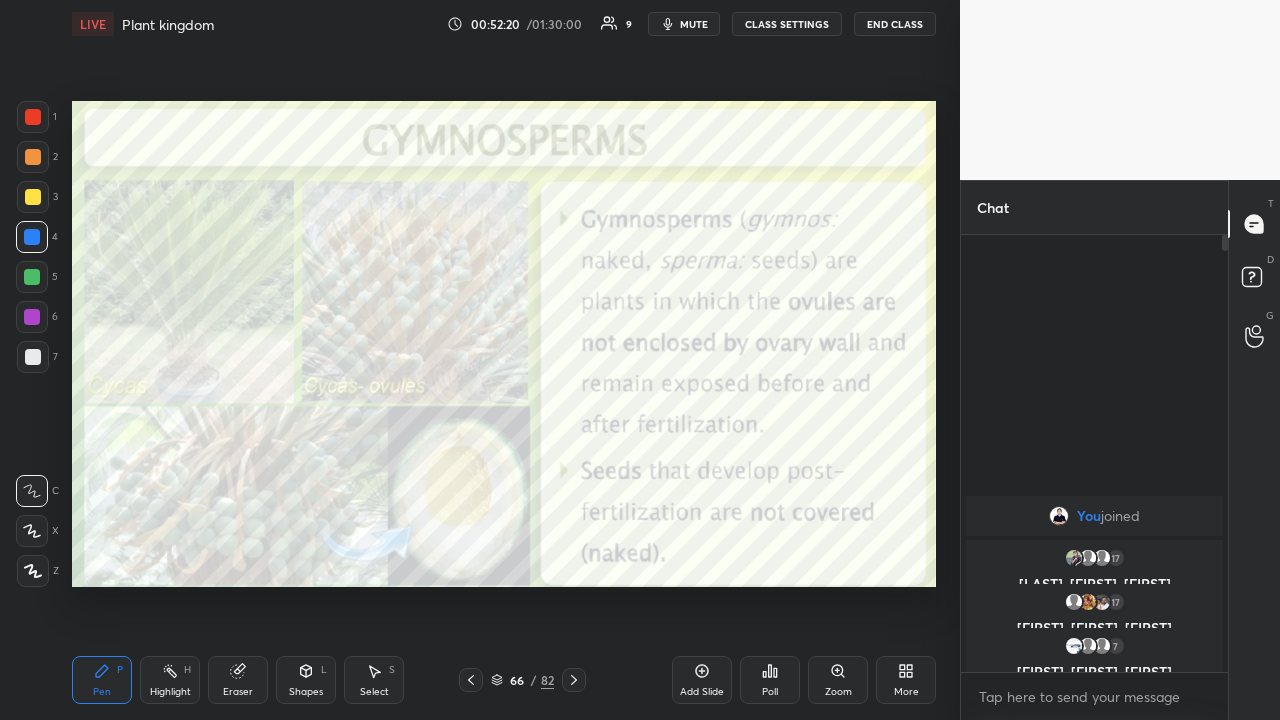 click 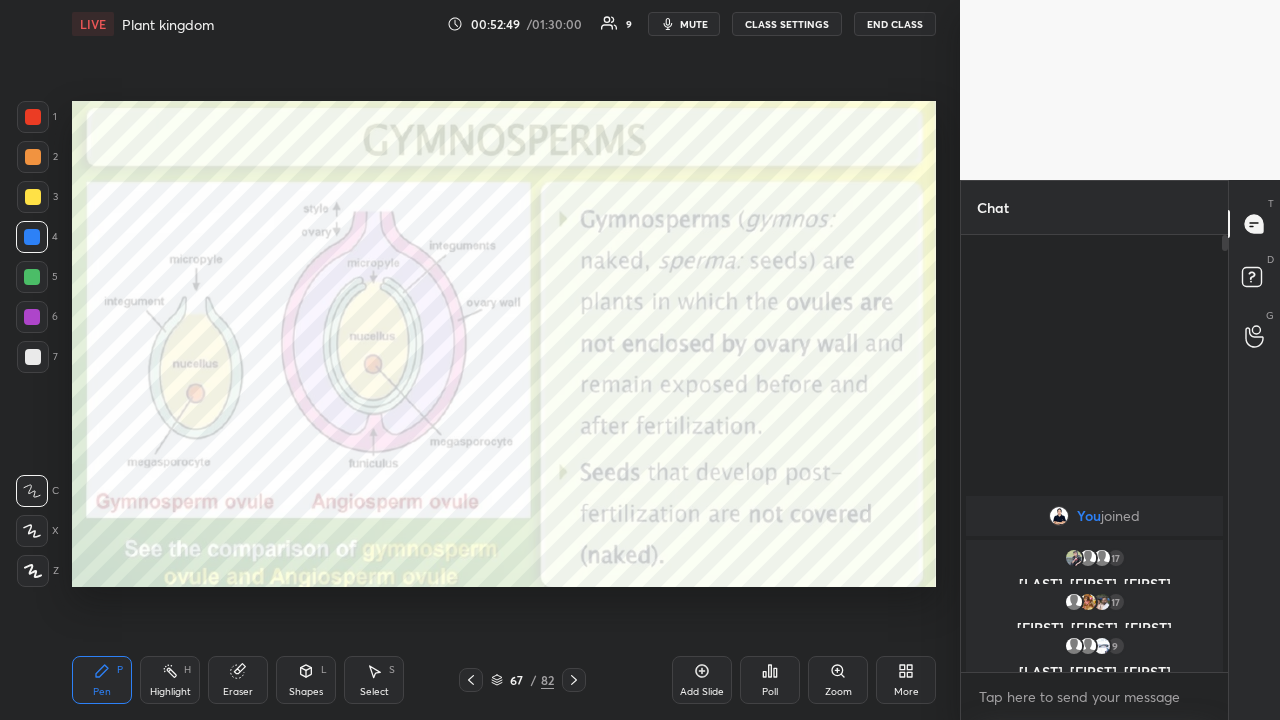 click 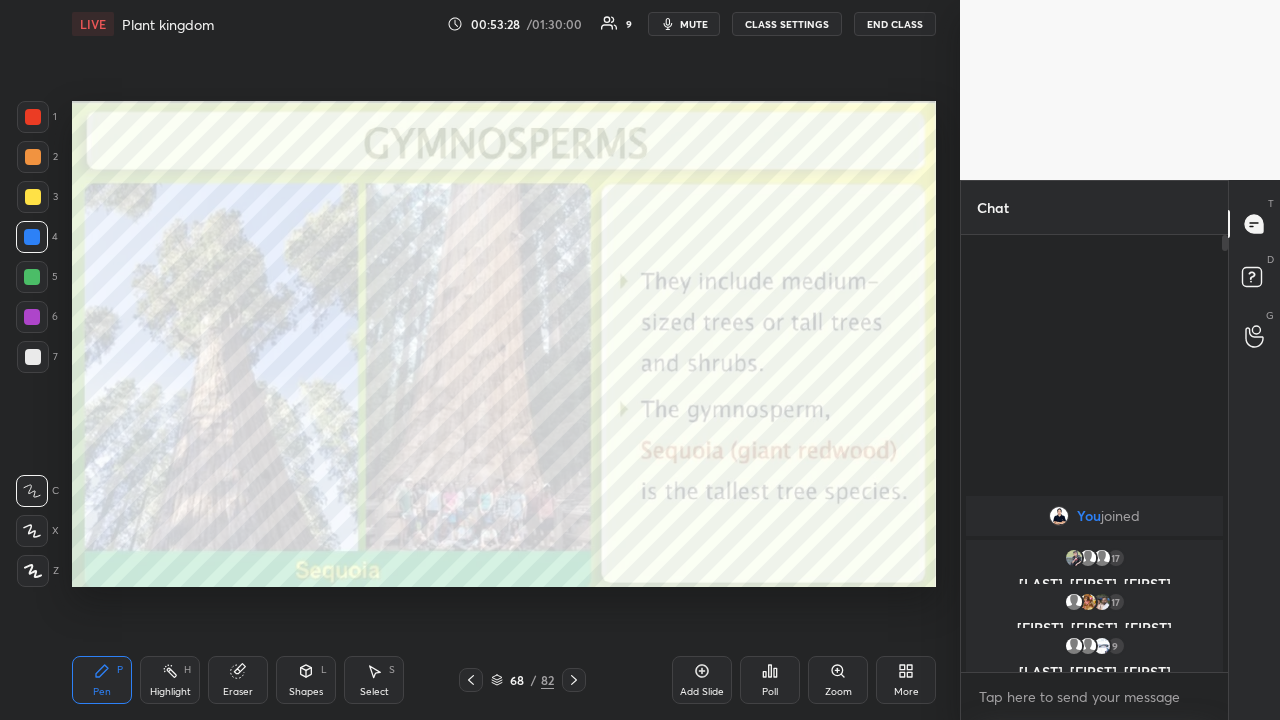 click 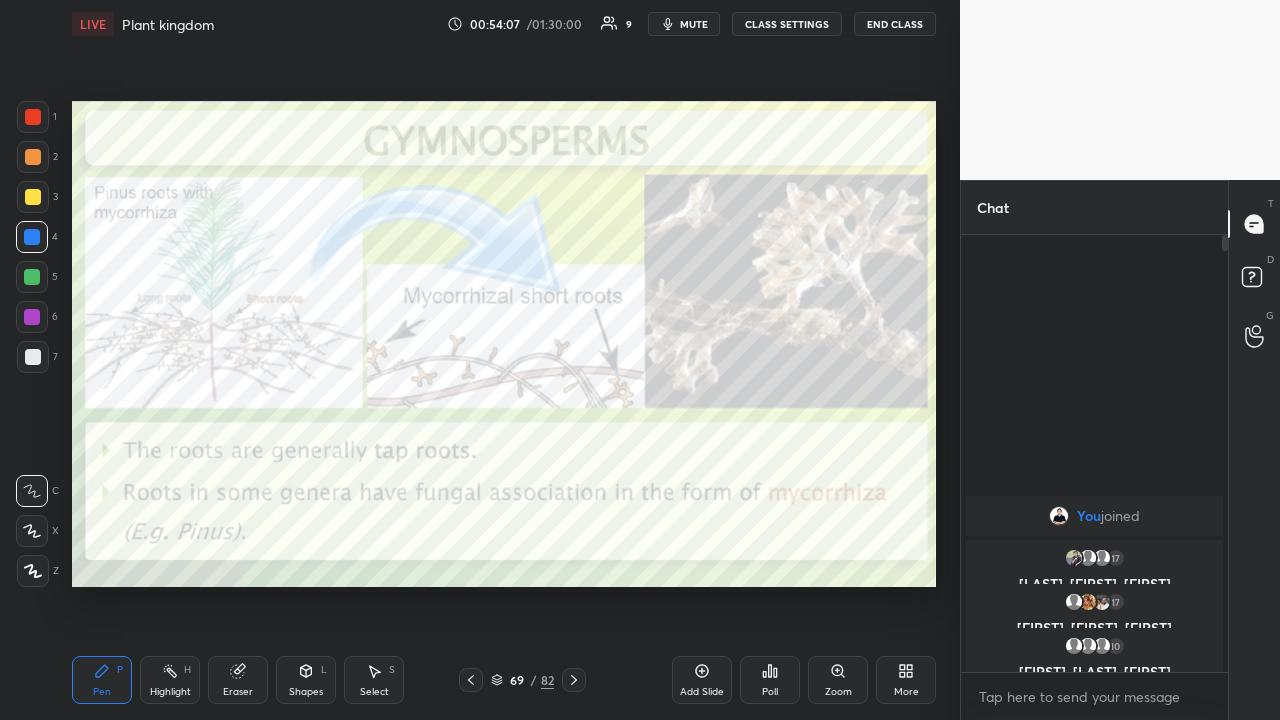 scroll, scrollTop: 390, scrollLeft: 261, axis: both 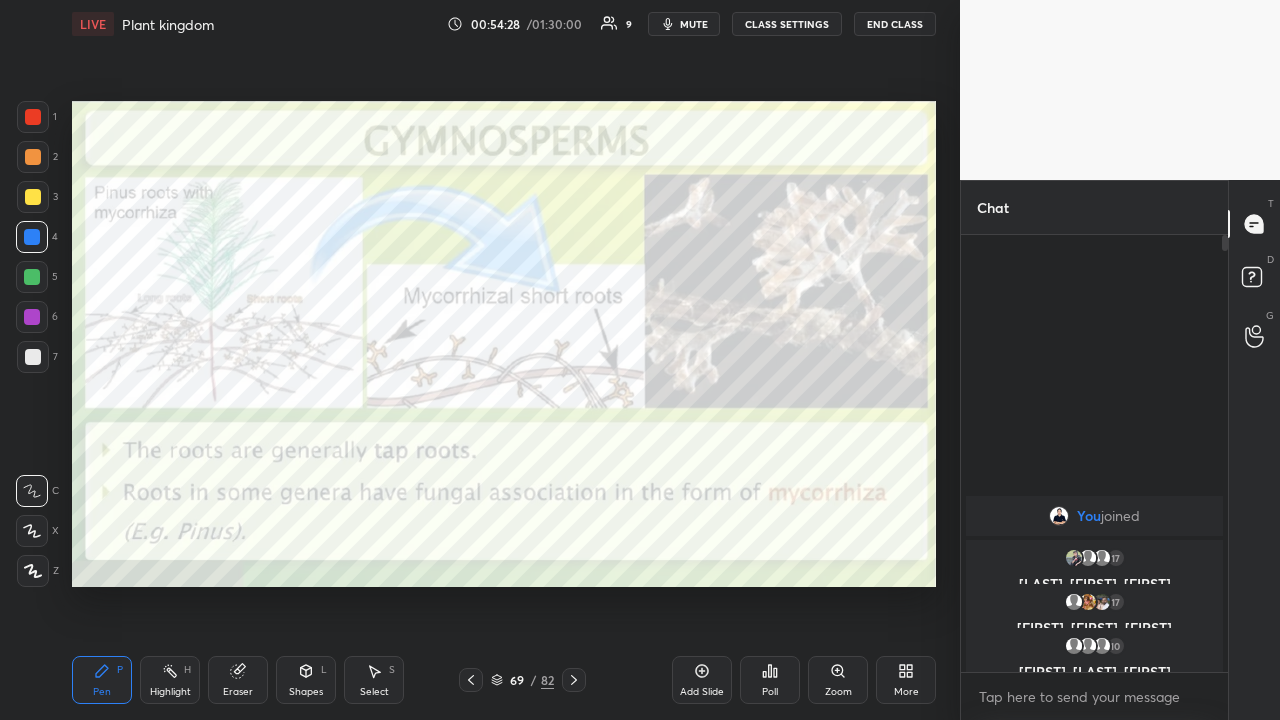 click 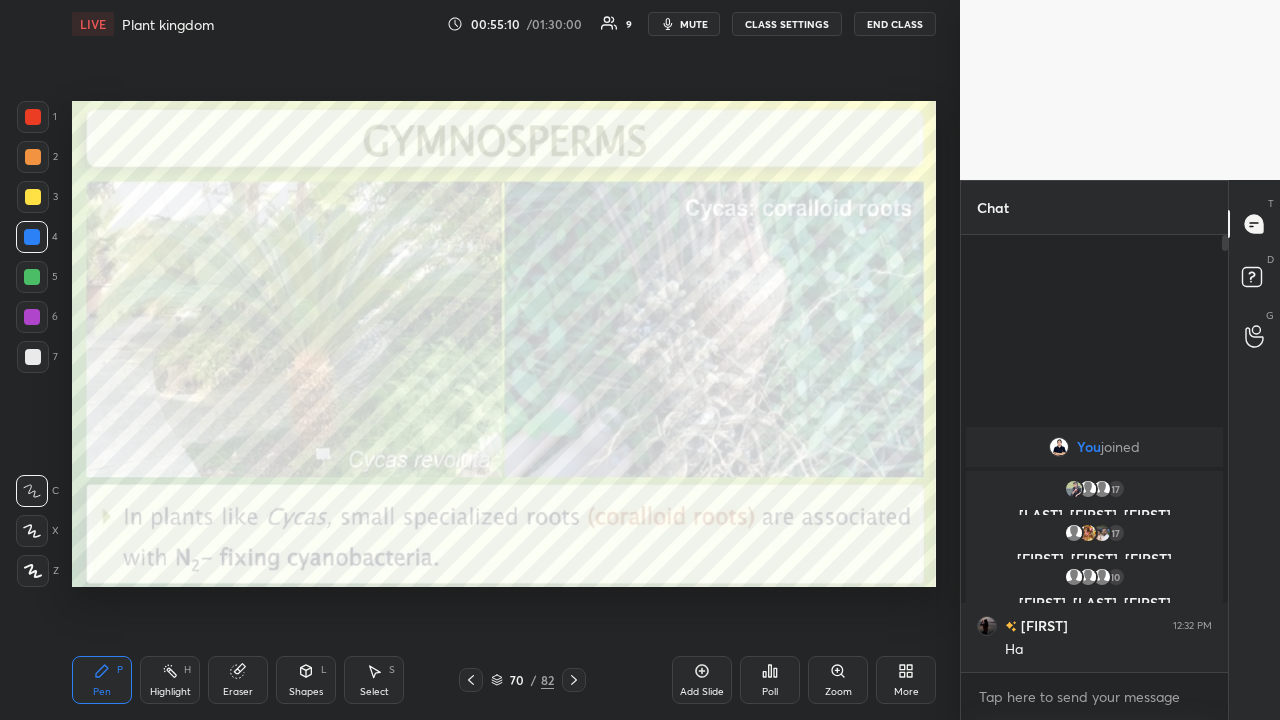 click 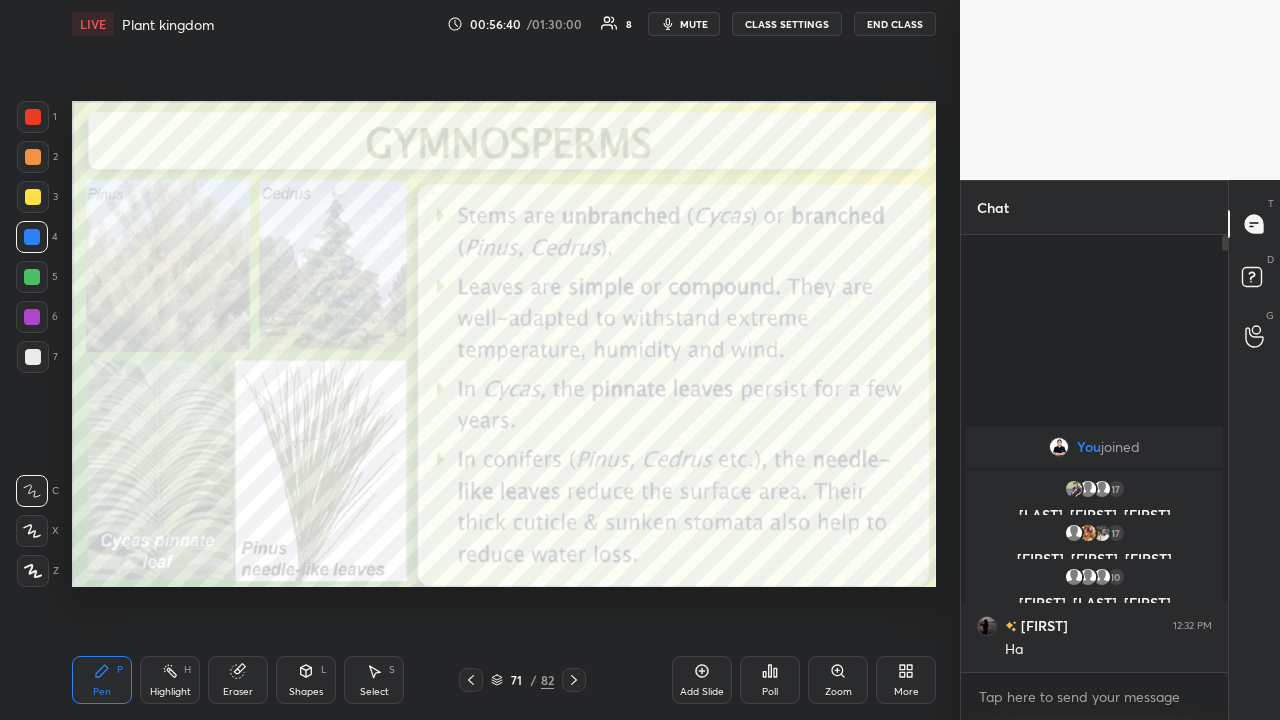 click 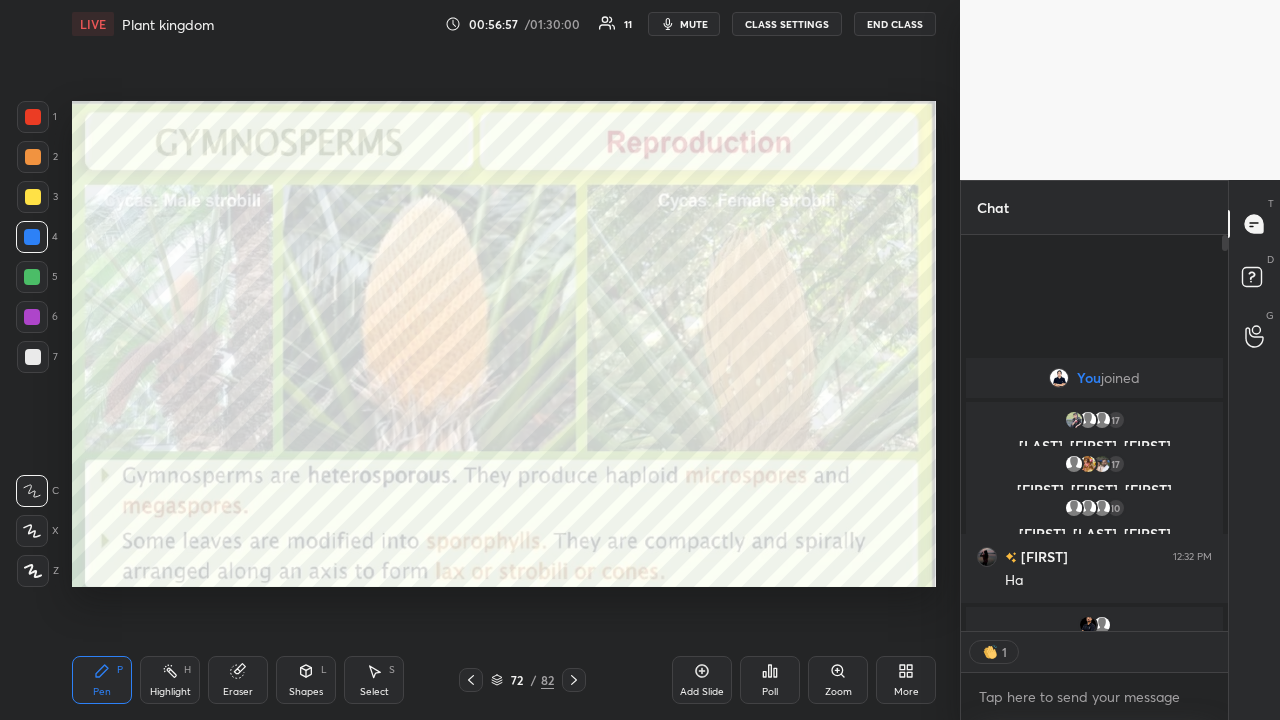 scroll, scrollTop: 390, scrollLeft: 261, axis: both 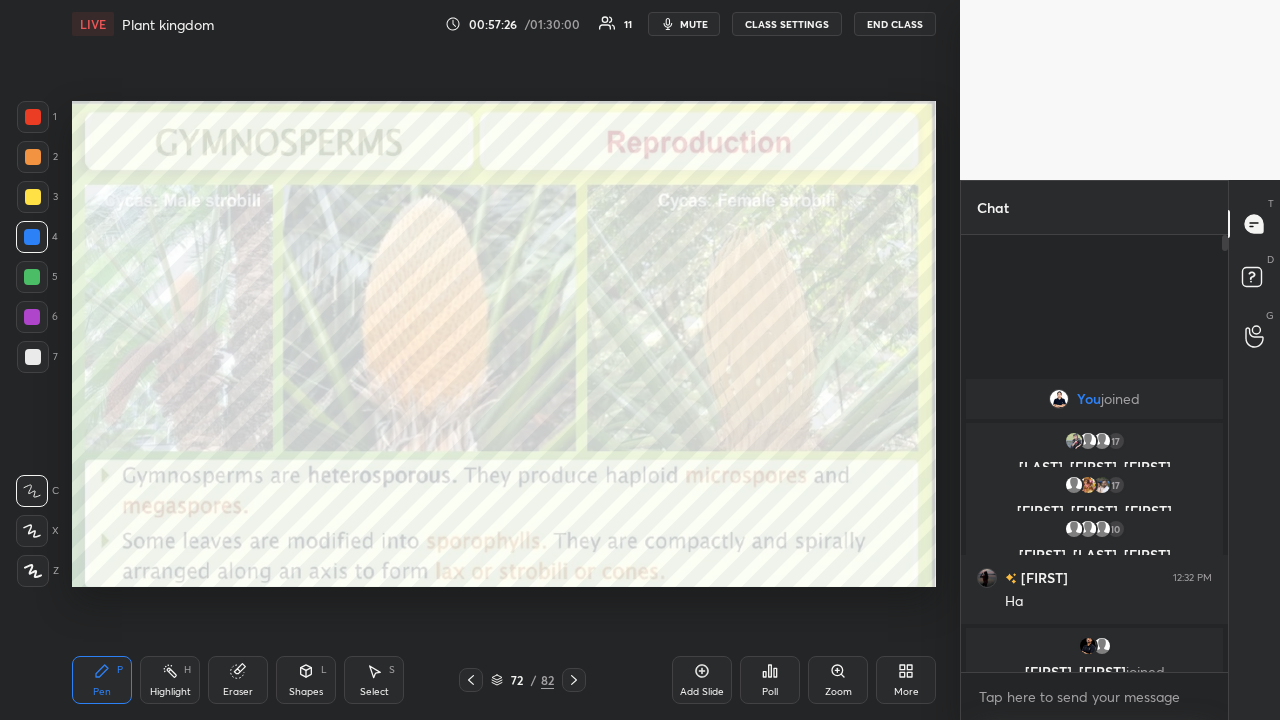 click 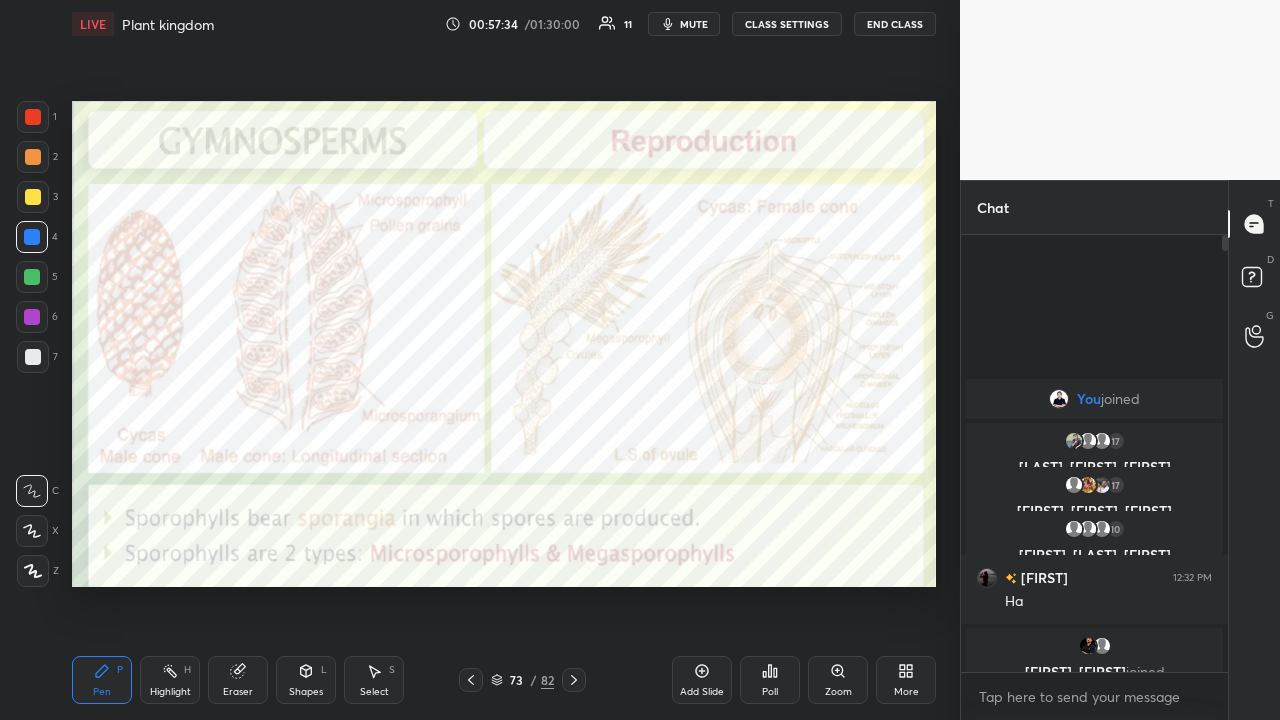 click 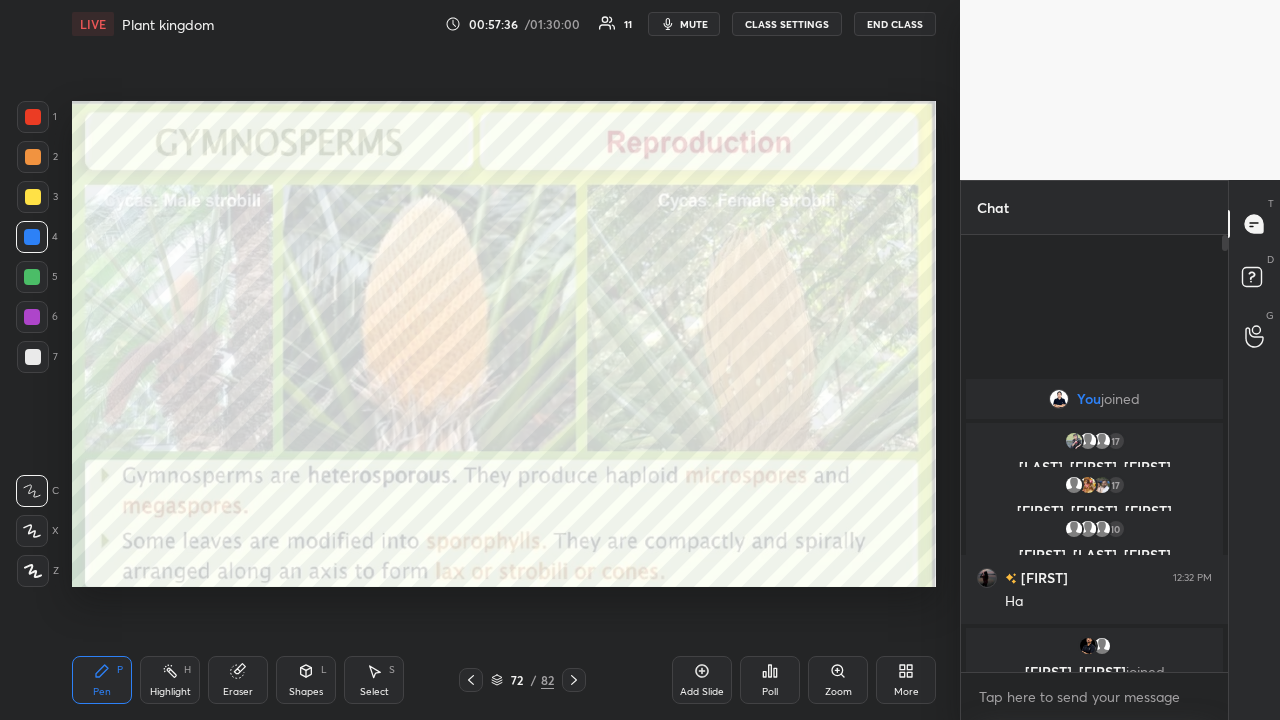 click 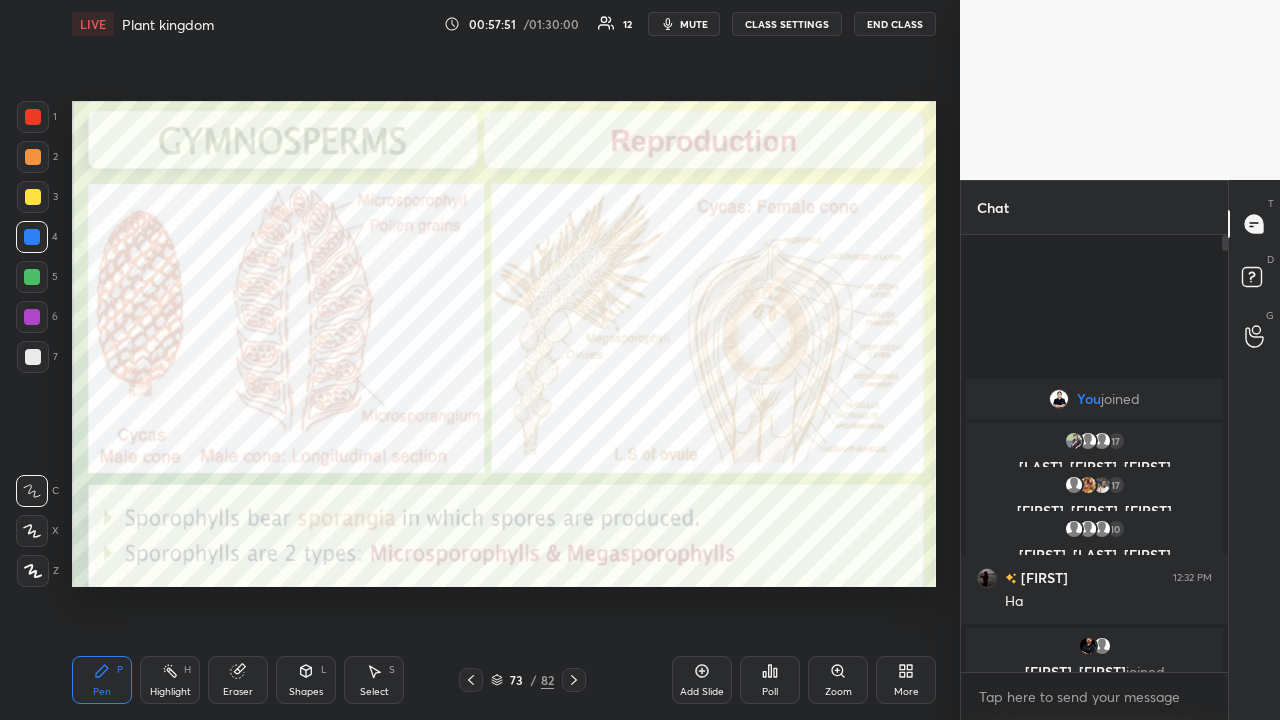 click at bounding box center (574, 680) 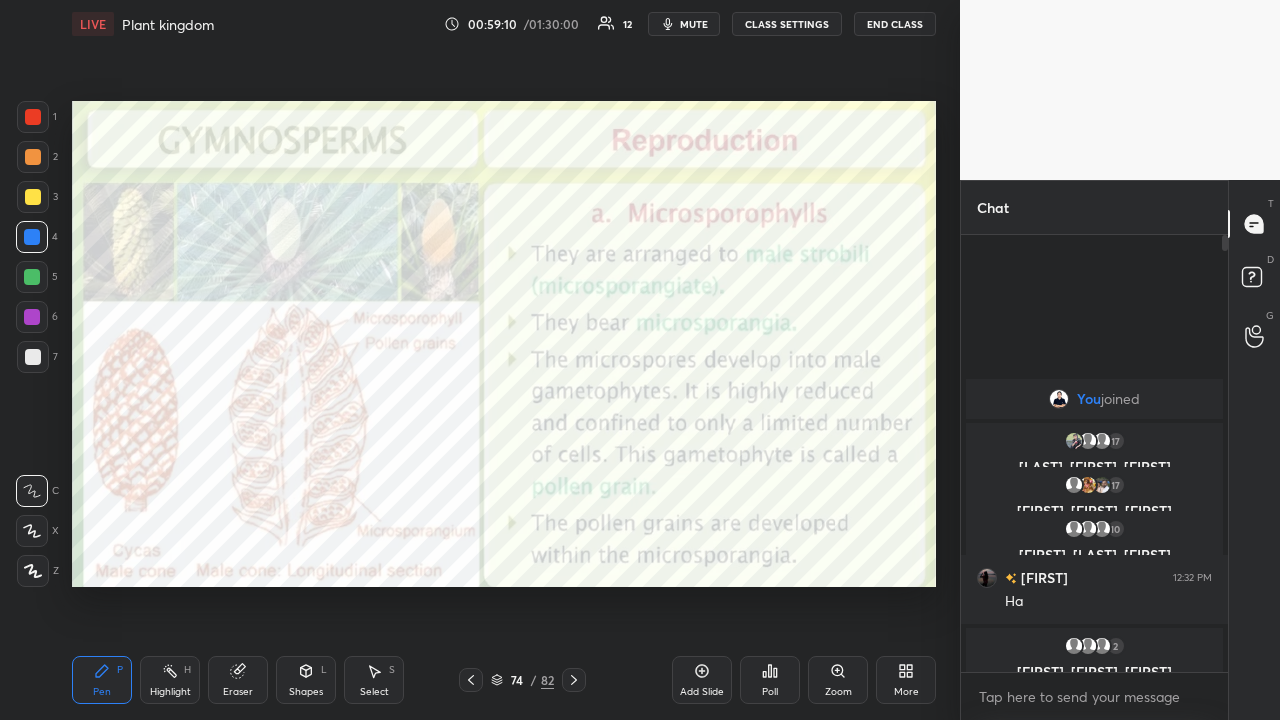 click 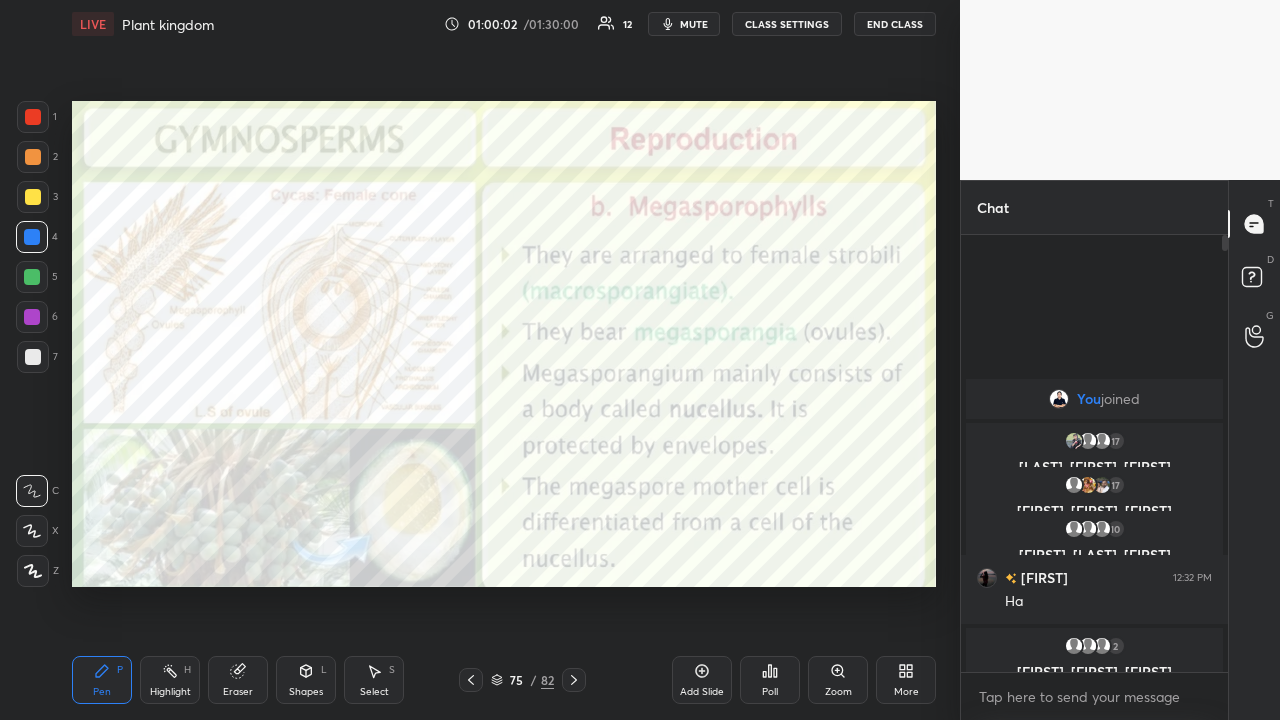 click 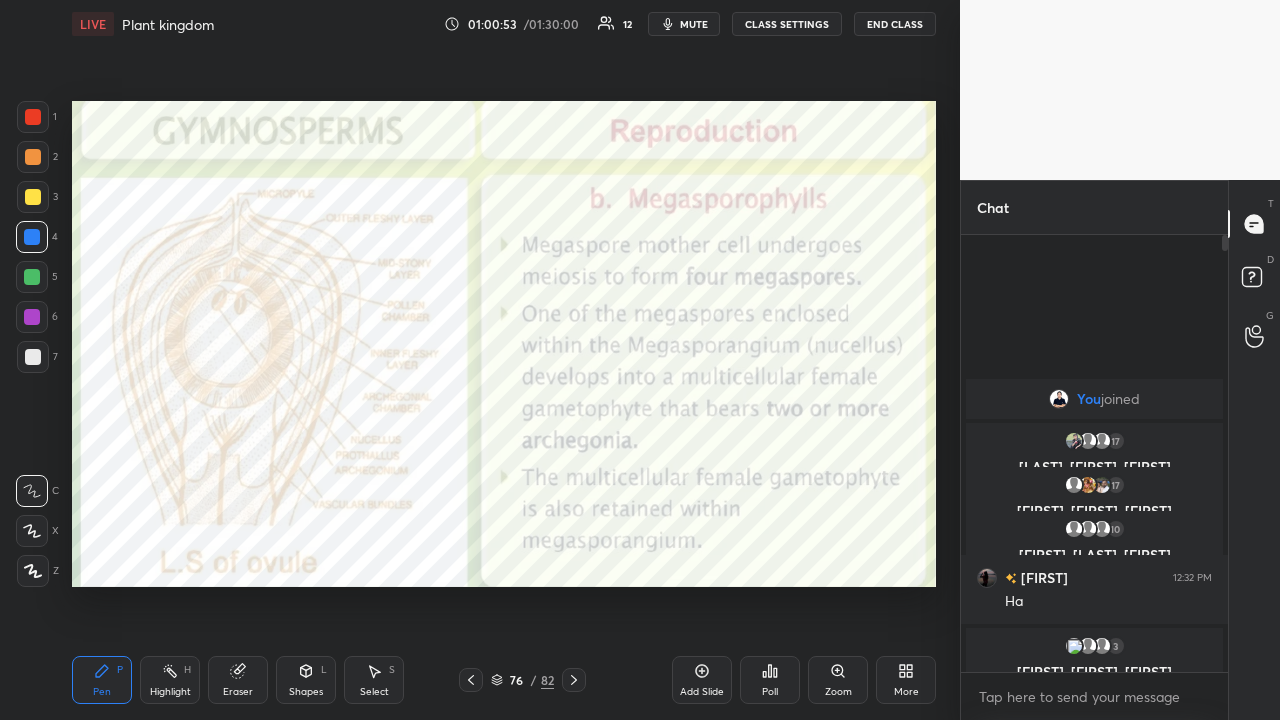 click 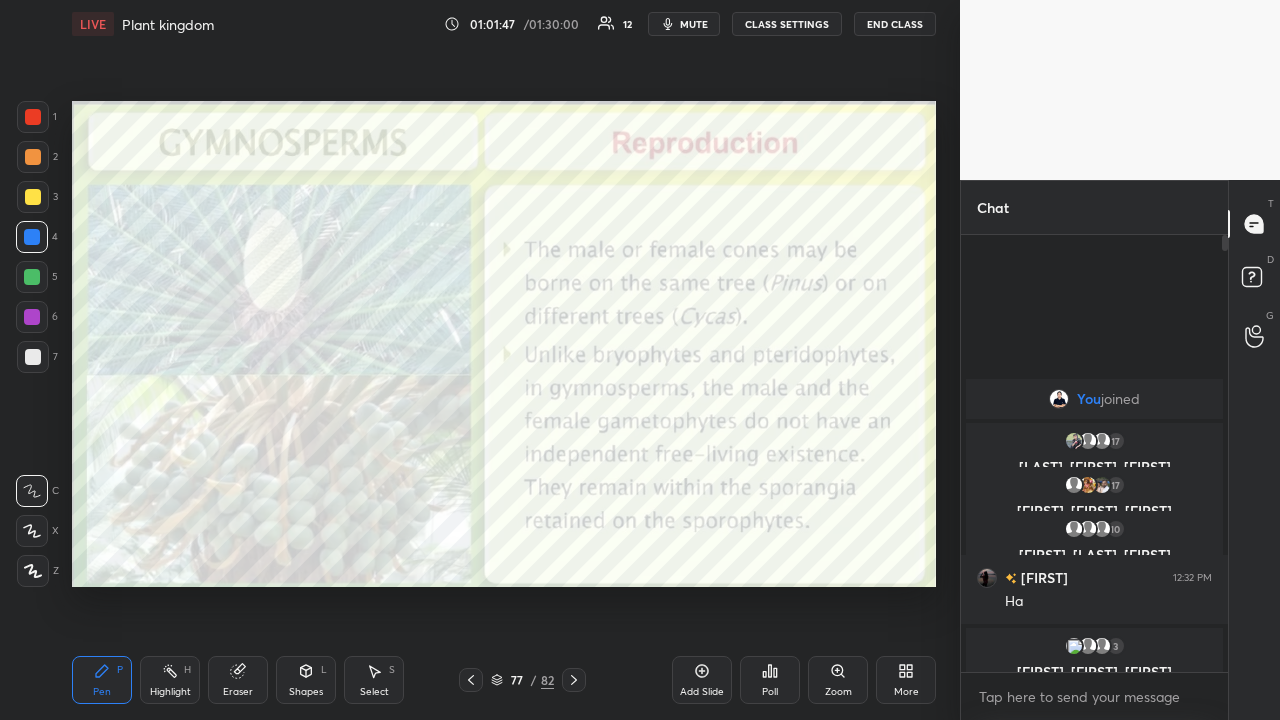 click 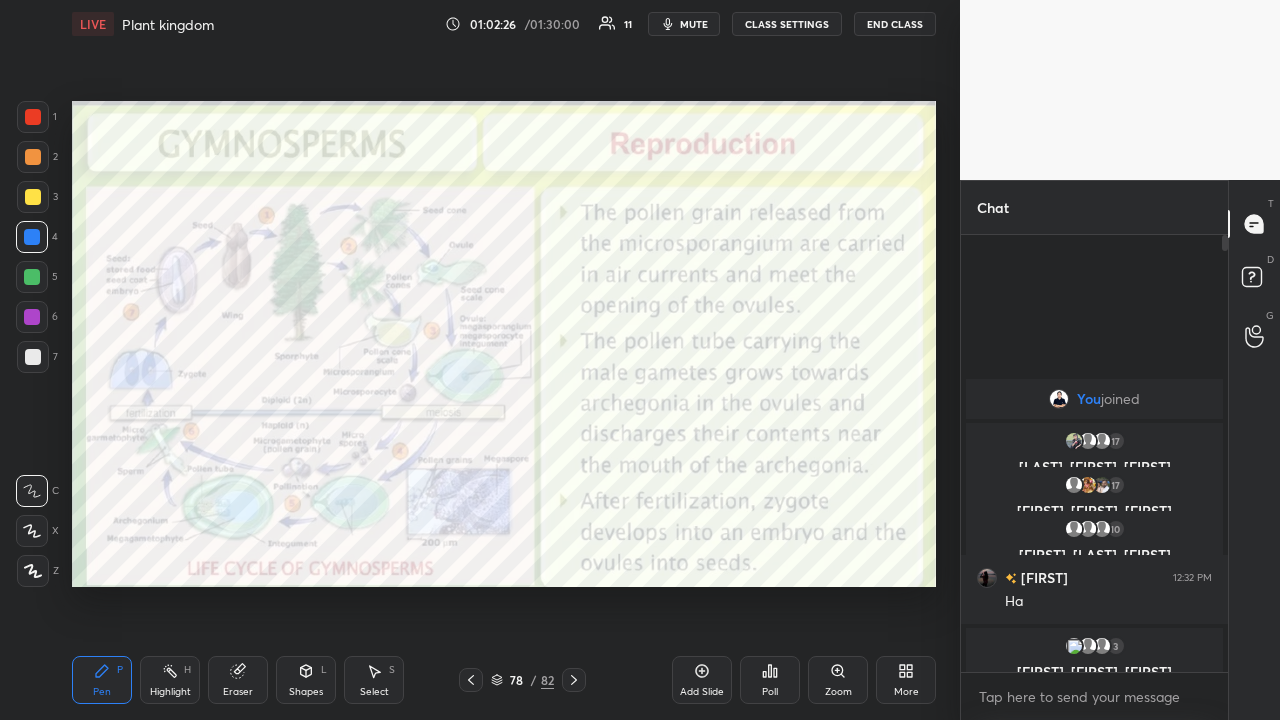 click 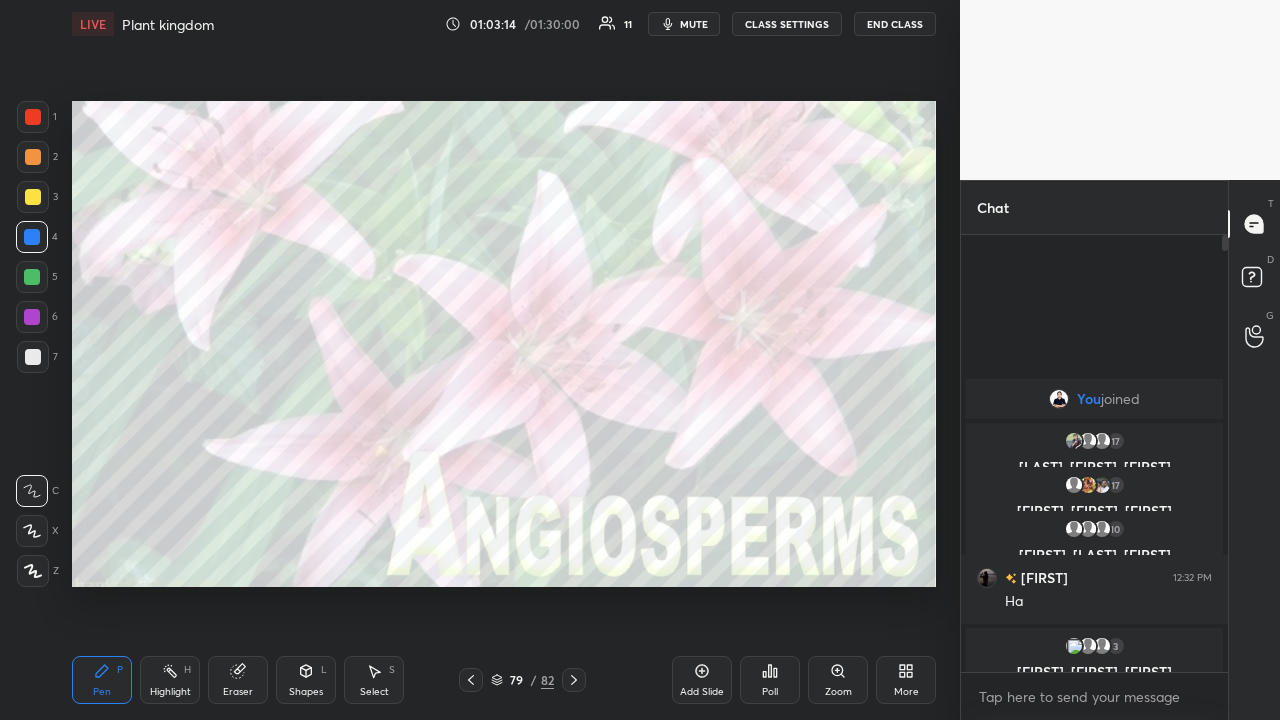 click at bounding box center [574, 680] 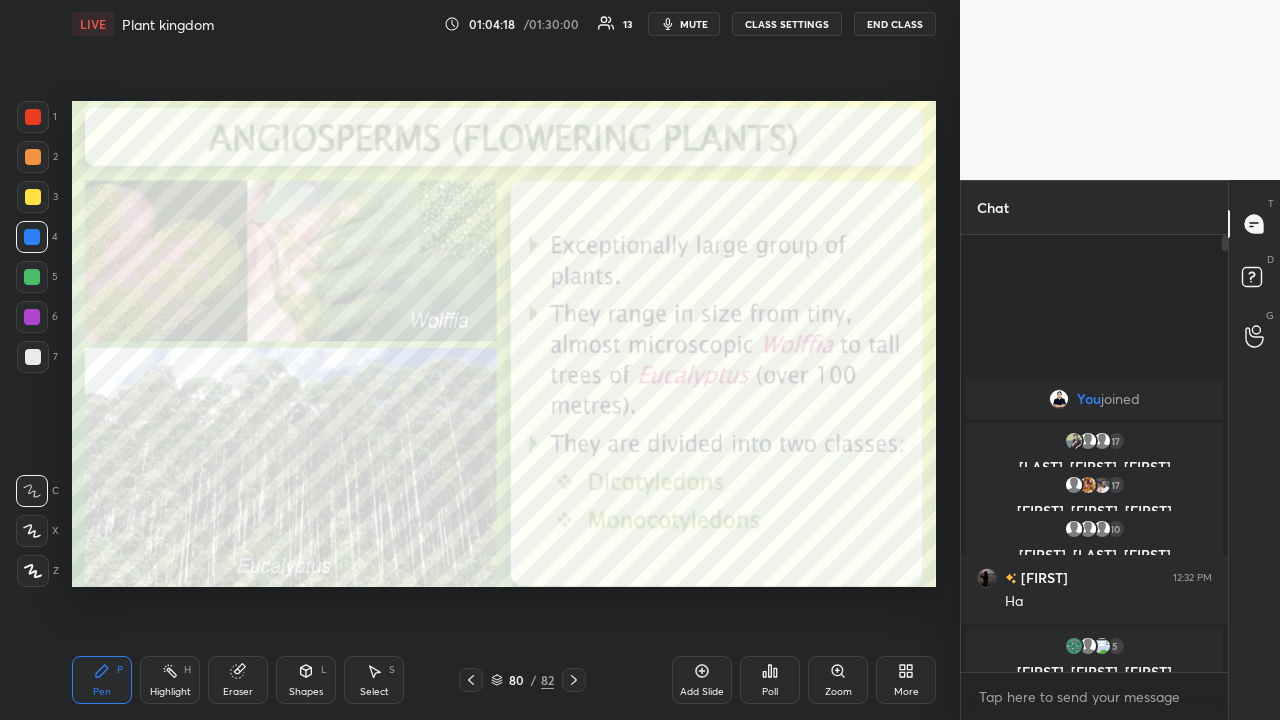 click 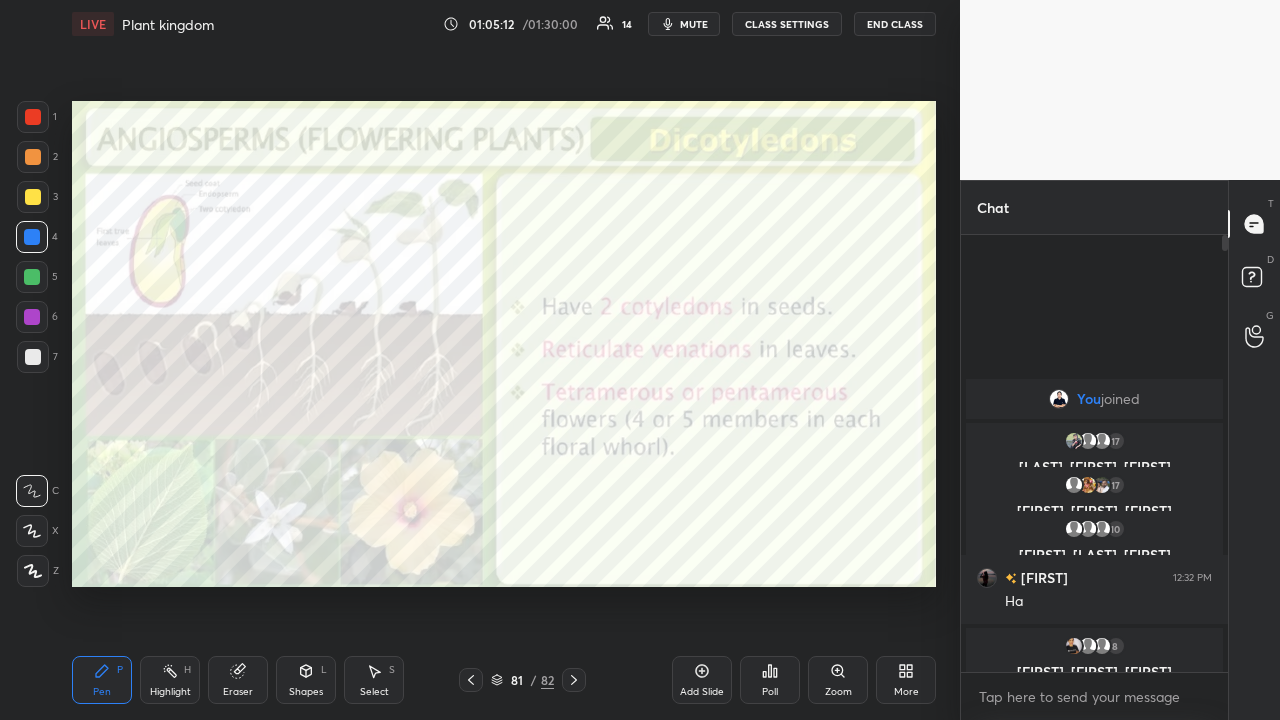 click 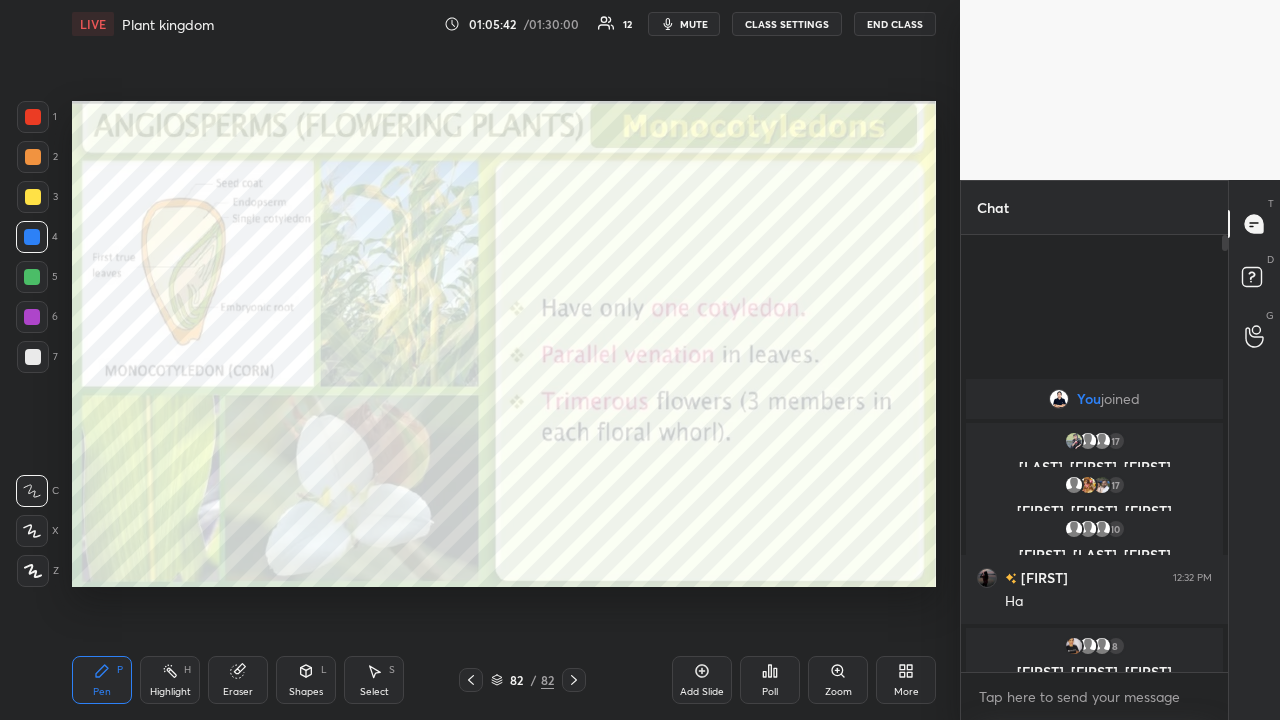 click 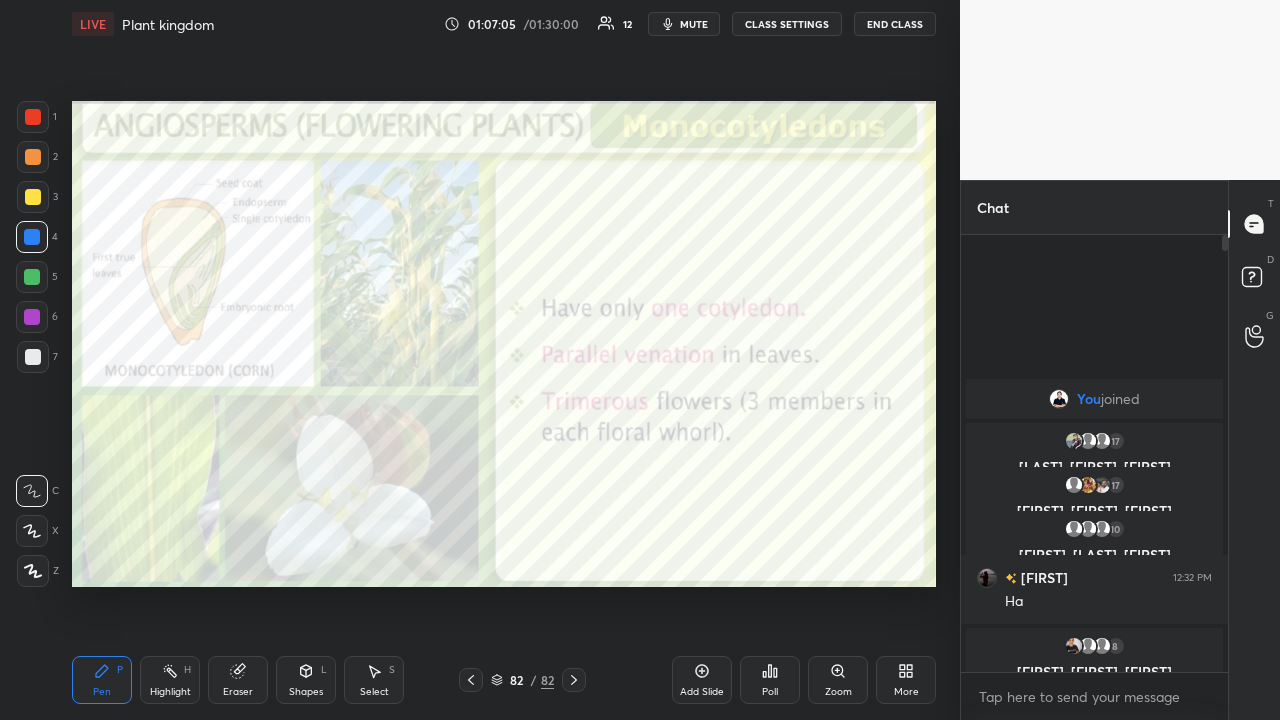 click on "End Class" at bounding box center (895, 24) 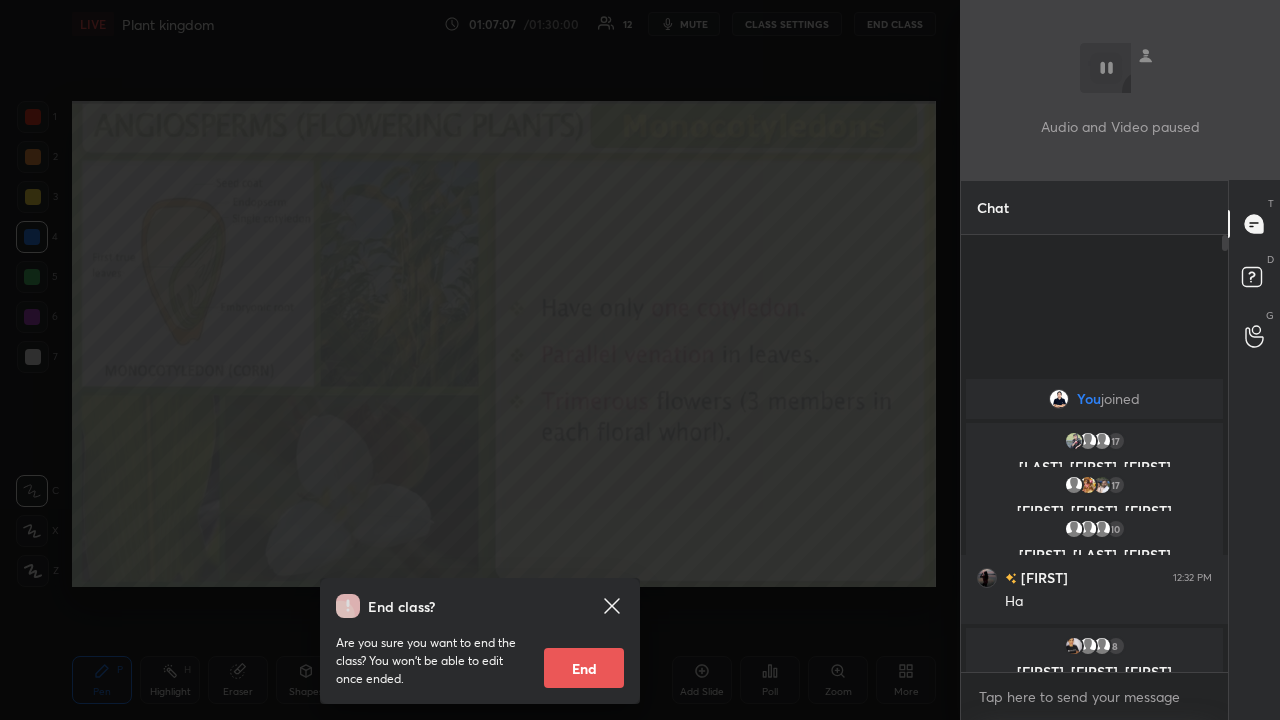 click on "End" at bounding box center (584, 668) 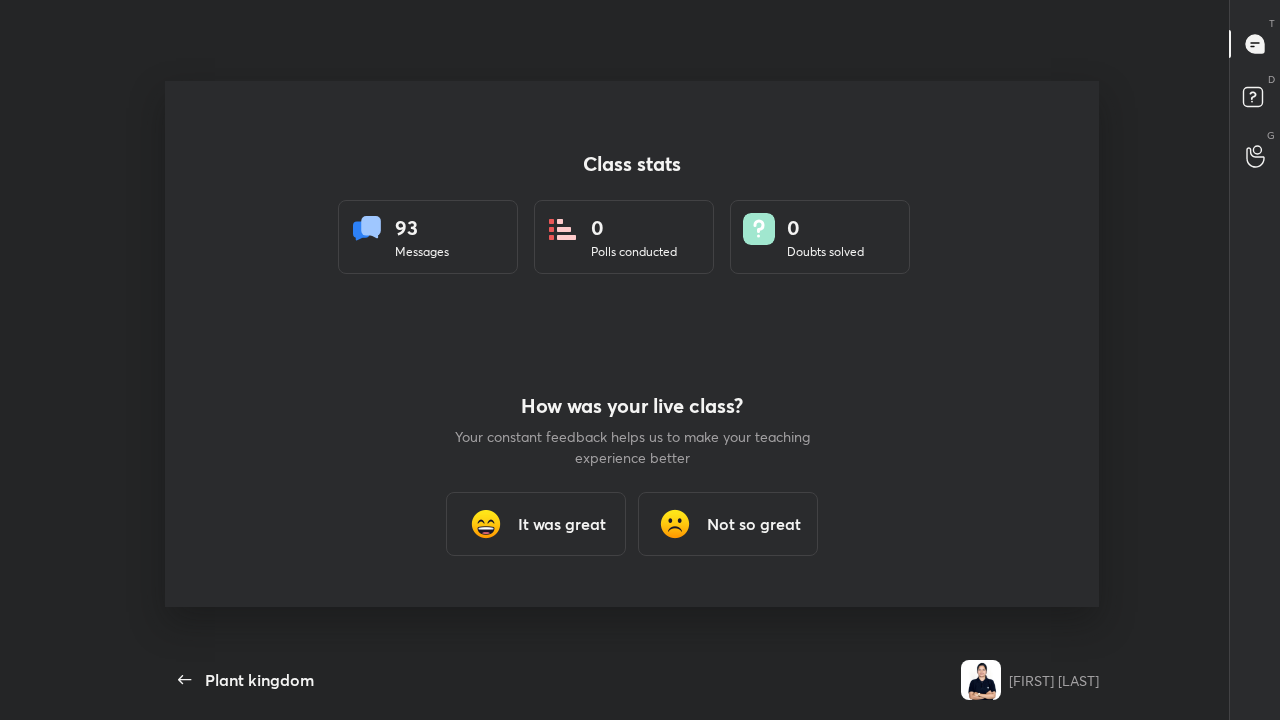 scroll, scrollTop: 99408, scrollLeft: 98877, axis: both 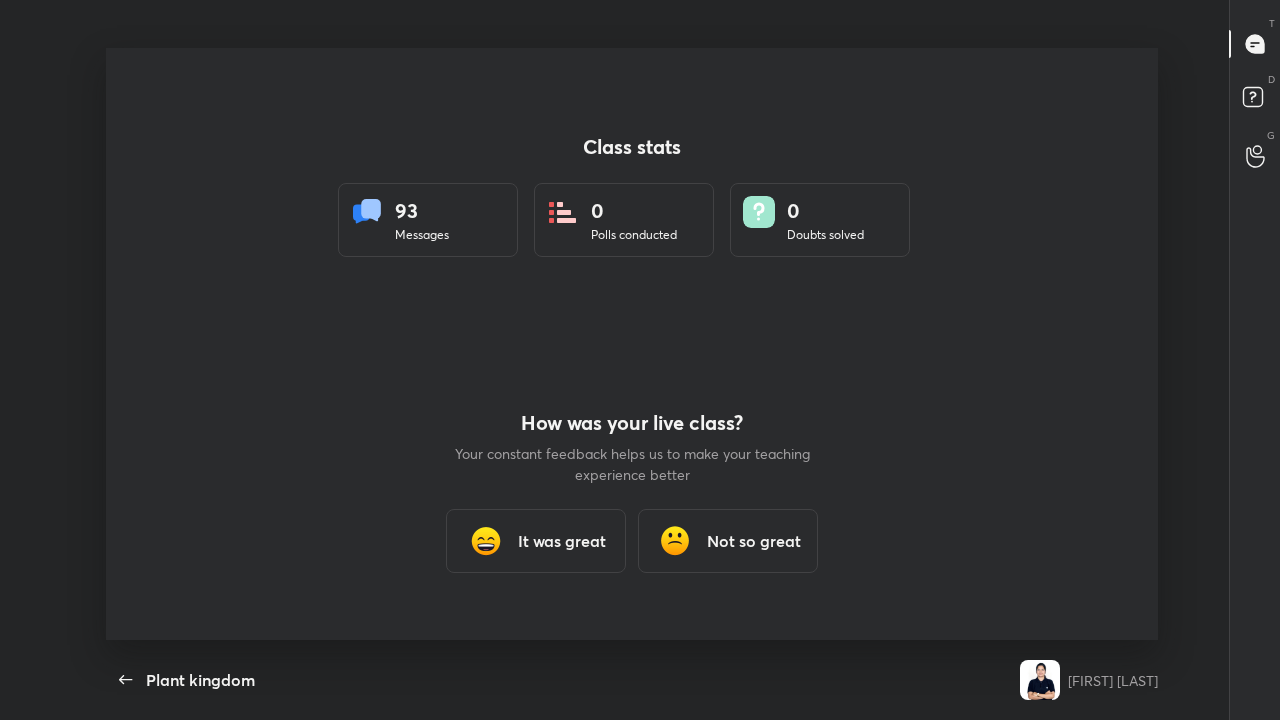click on "It was great" at bounding box center [562, 541] 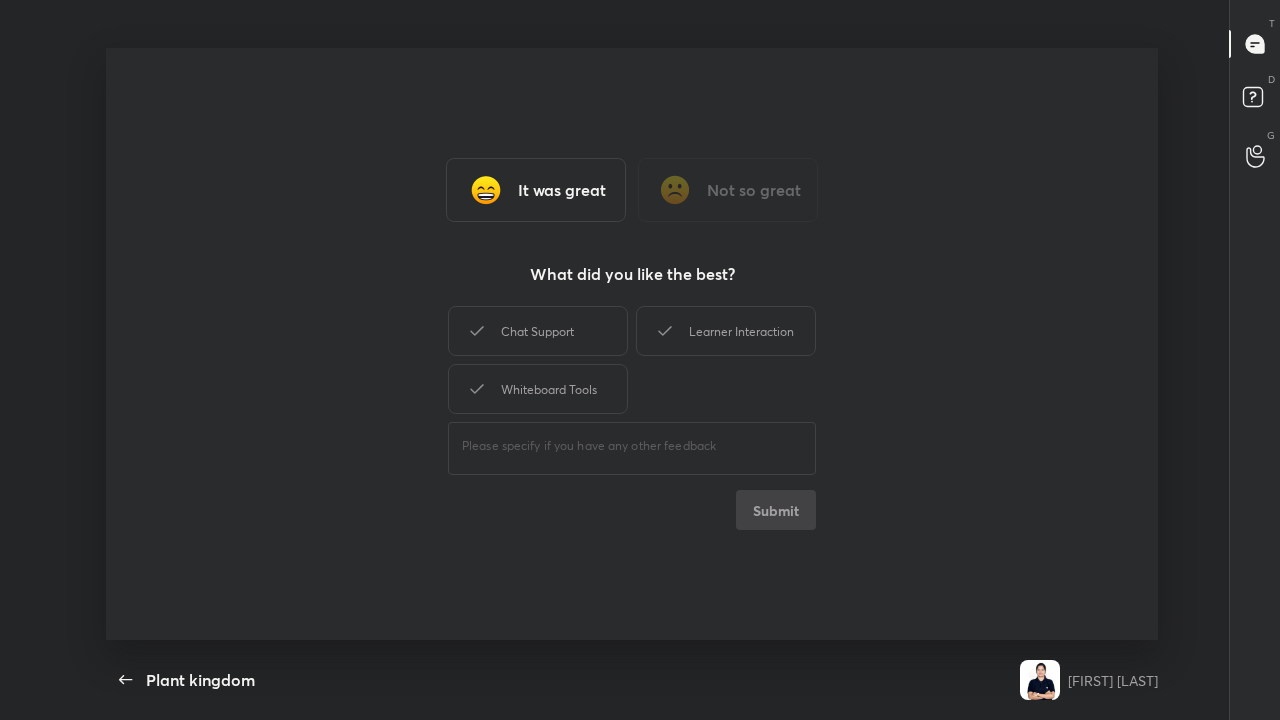 click on "Learner Interaction" at bounding box center [726, 331] 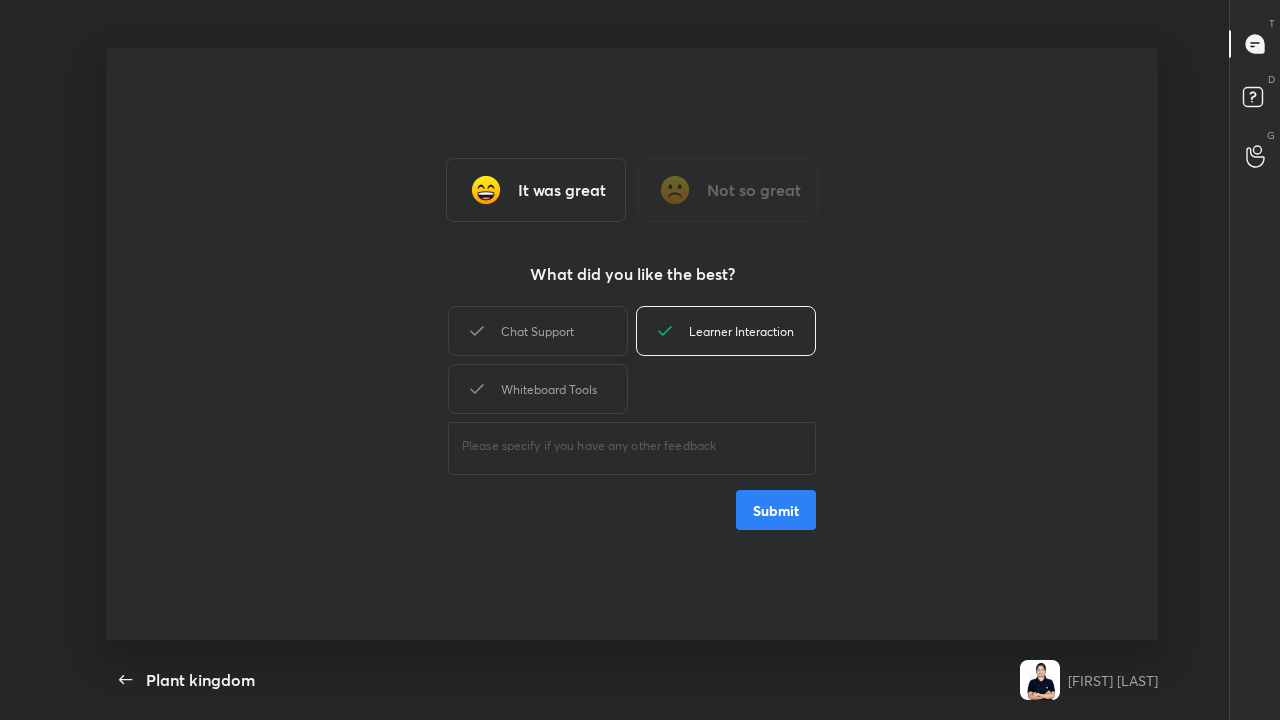 click on "Submit" at bounding box center [776, 510] 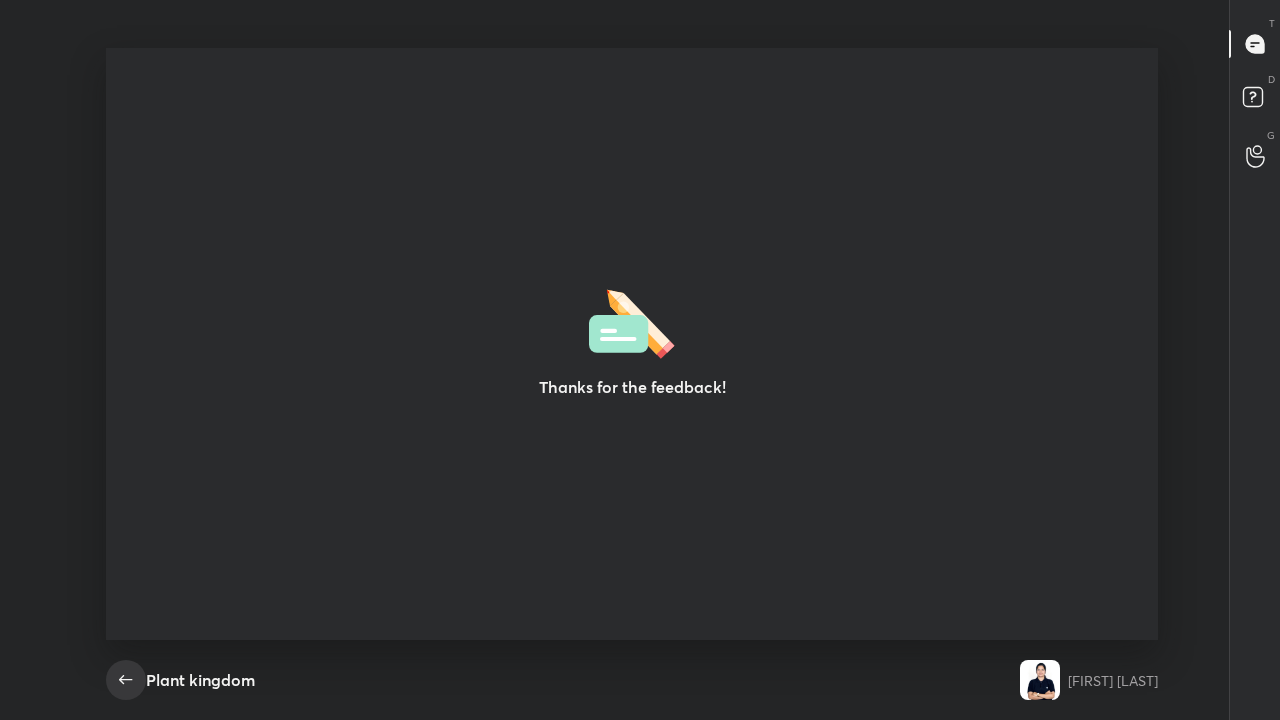 click 